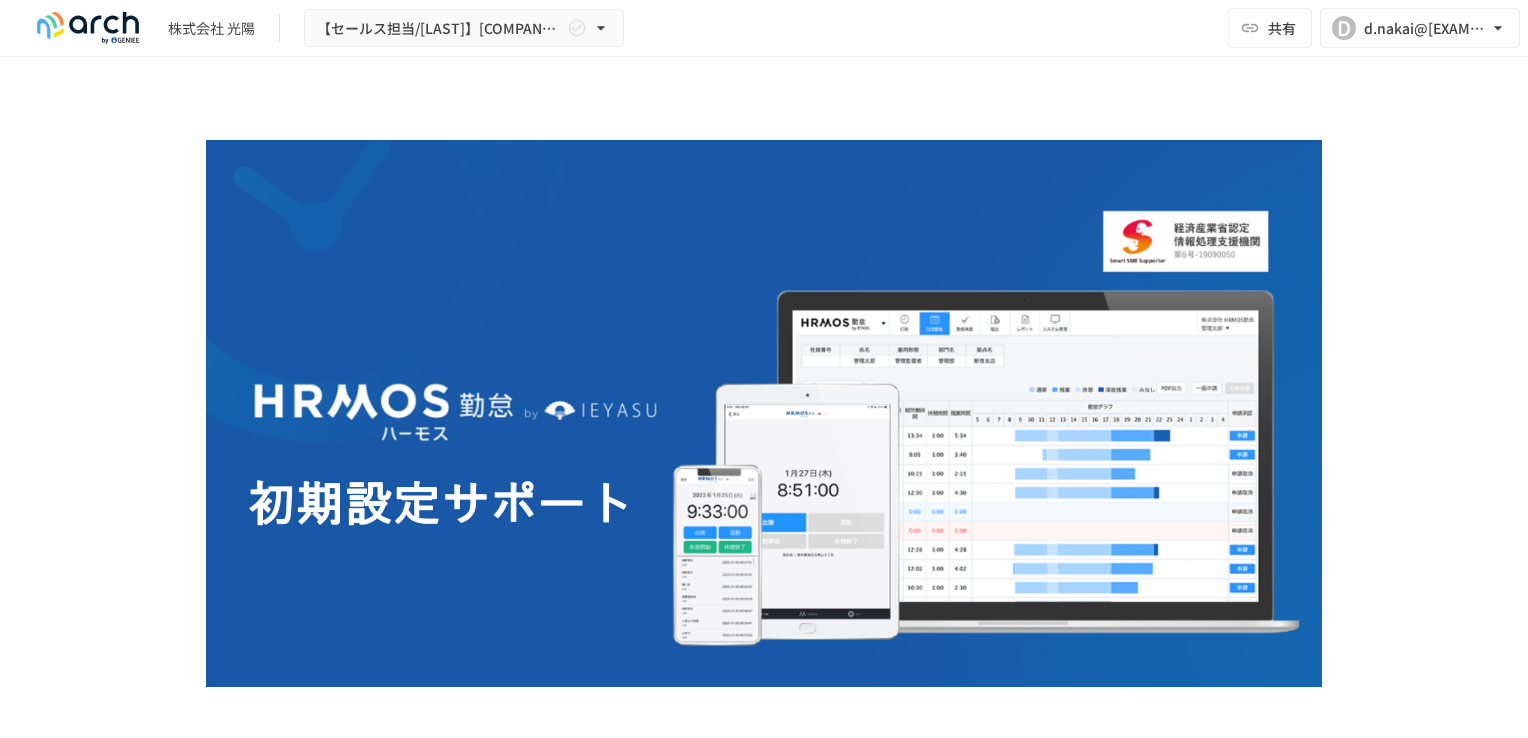 scroll, scrollTop: 0, scrollLeft: 0, axis: both 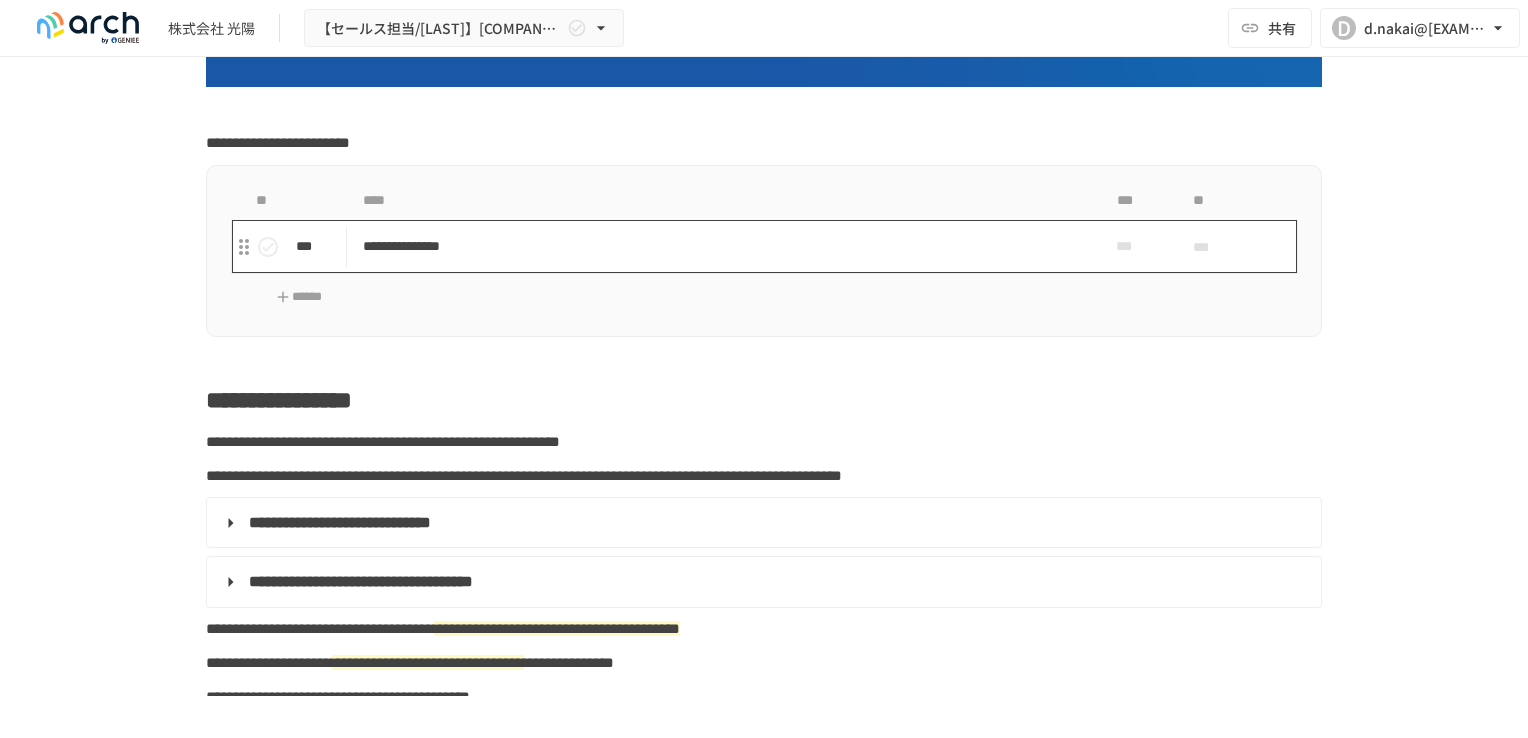 click on "**********" at bounding box center [722, 246] 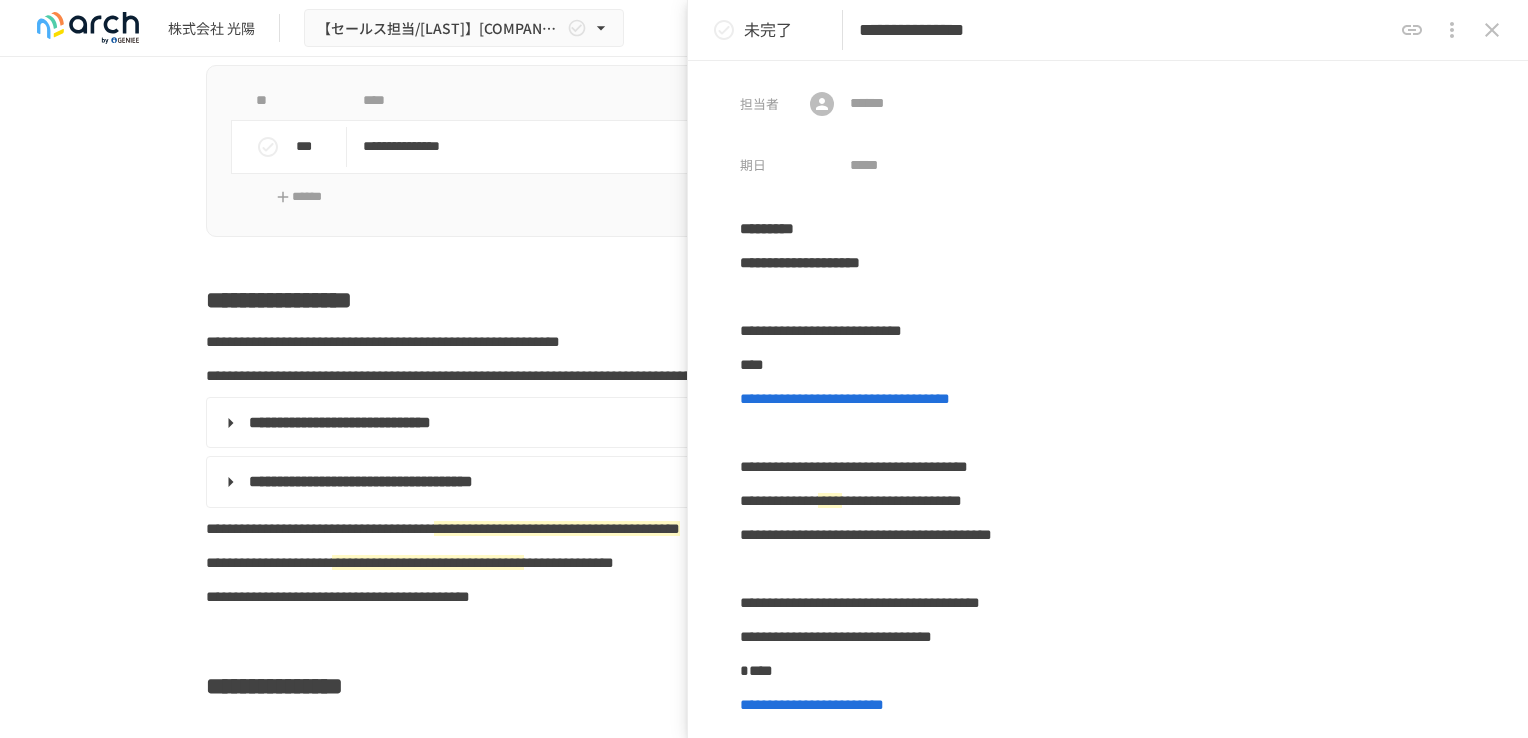 scroll, scrollTop: 900, scrollLeft: 0, axis: vertical 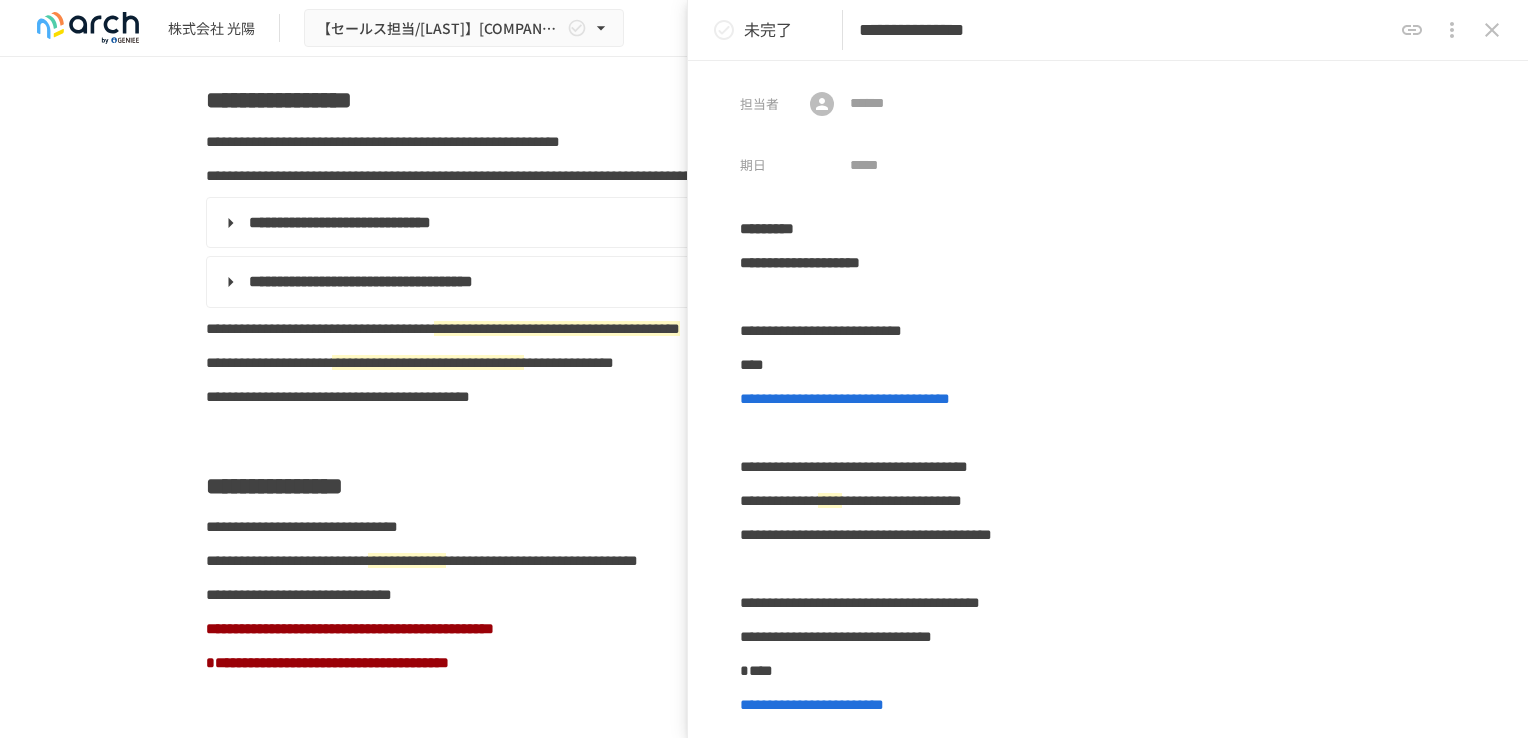 click on "**********" at bounding box center [764, 100] 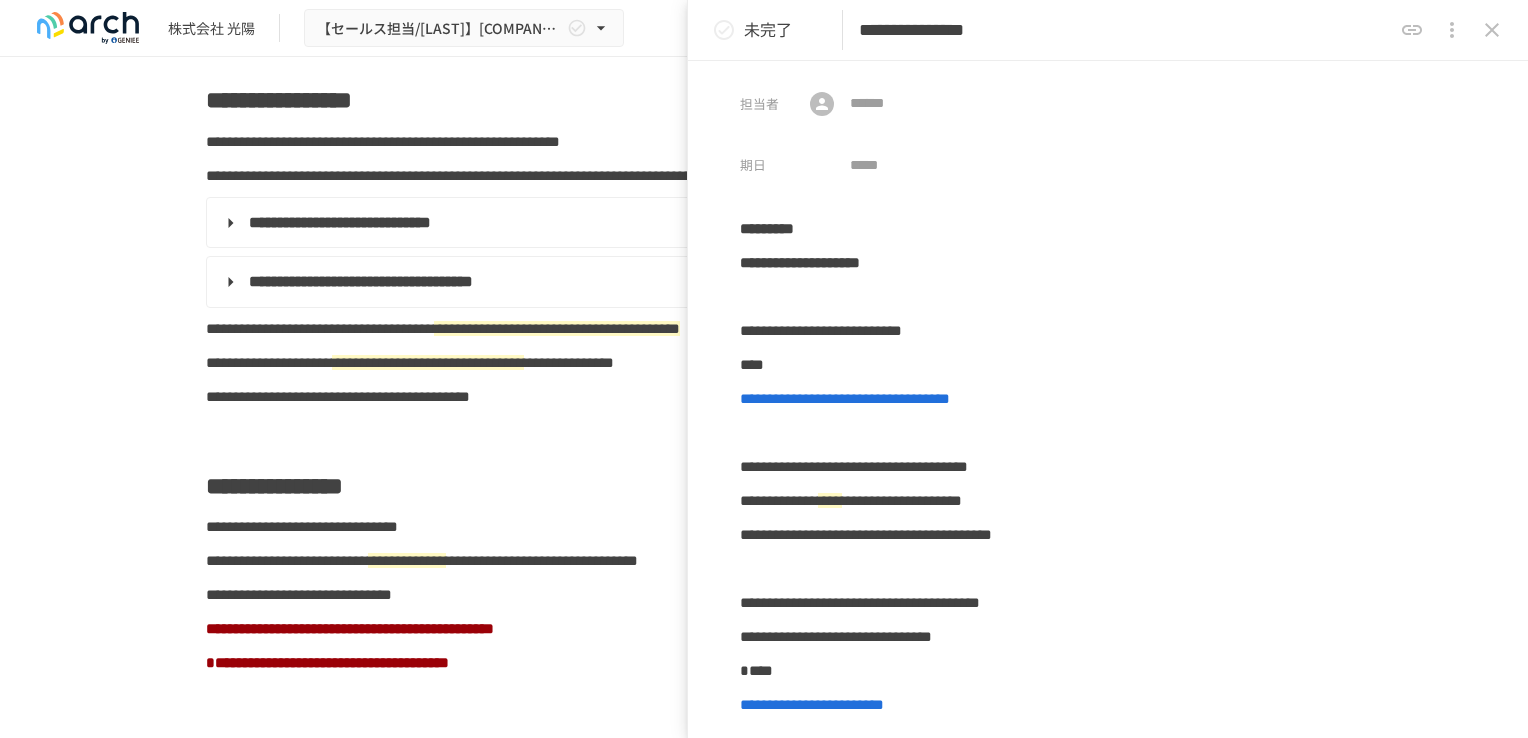 scroll, scrollTop: 1100, scrollLeft: 0, axis: vertical 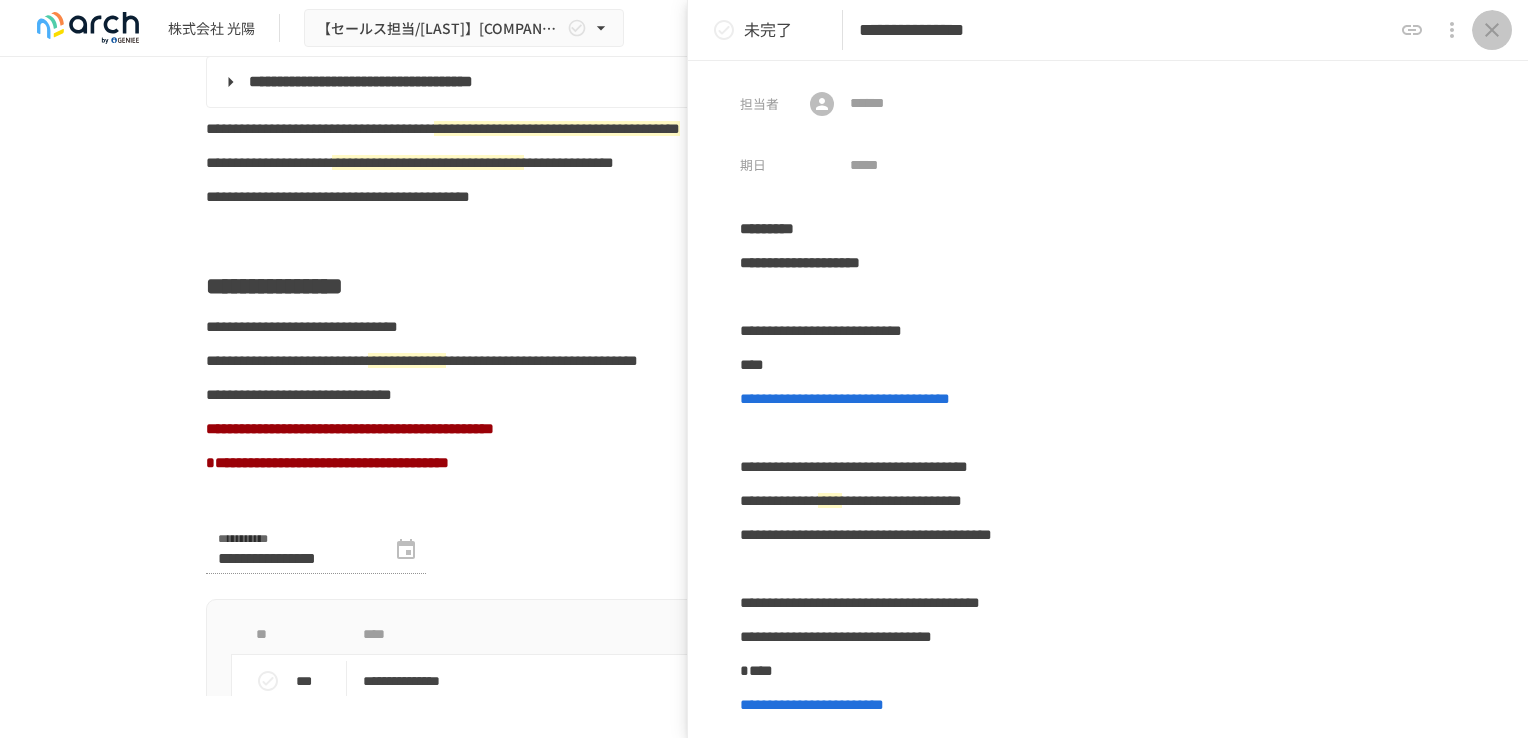 click at bounding box center (1492, 30) 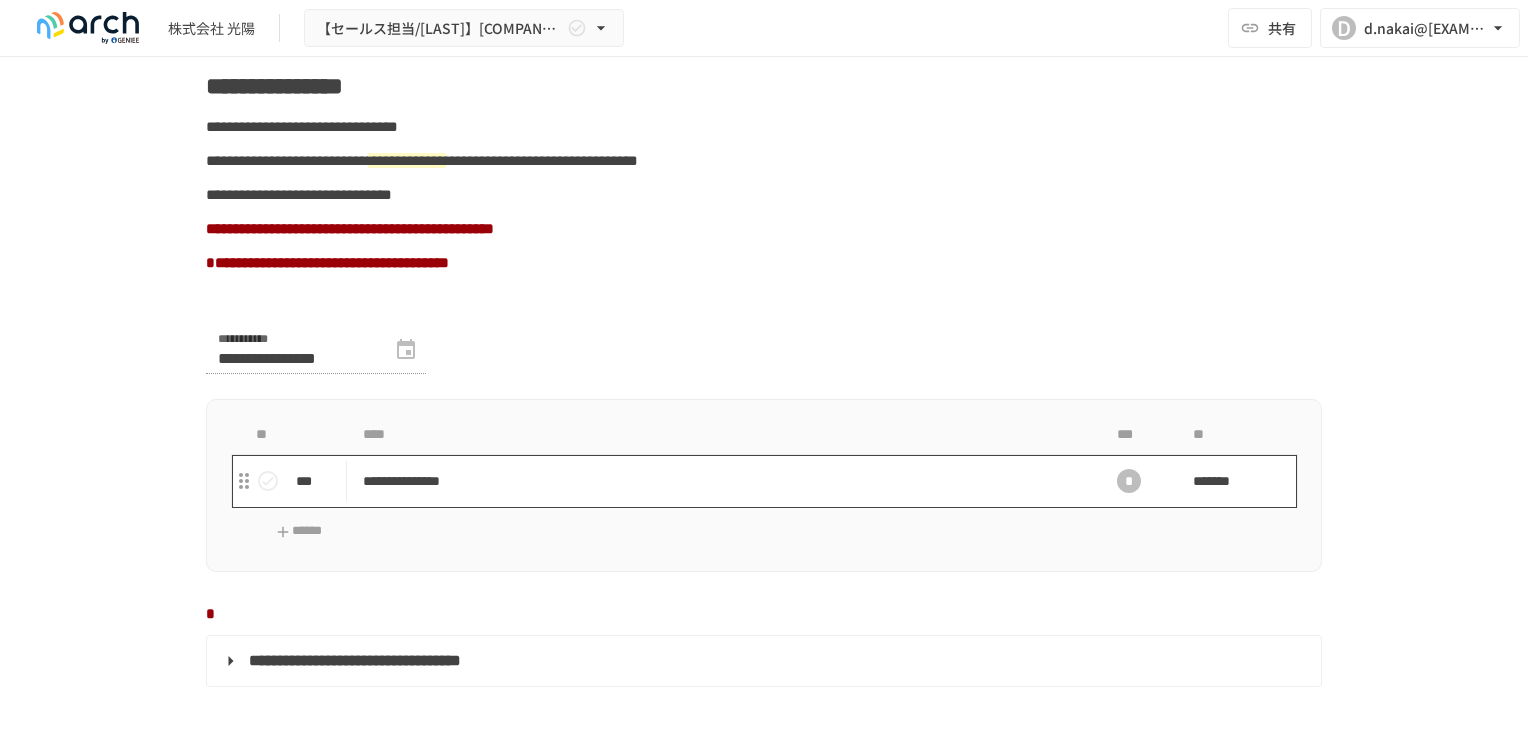 scroll, scrollTop: 1400, scrollLeft: 0, axis: vertical 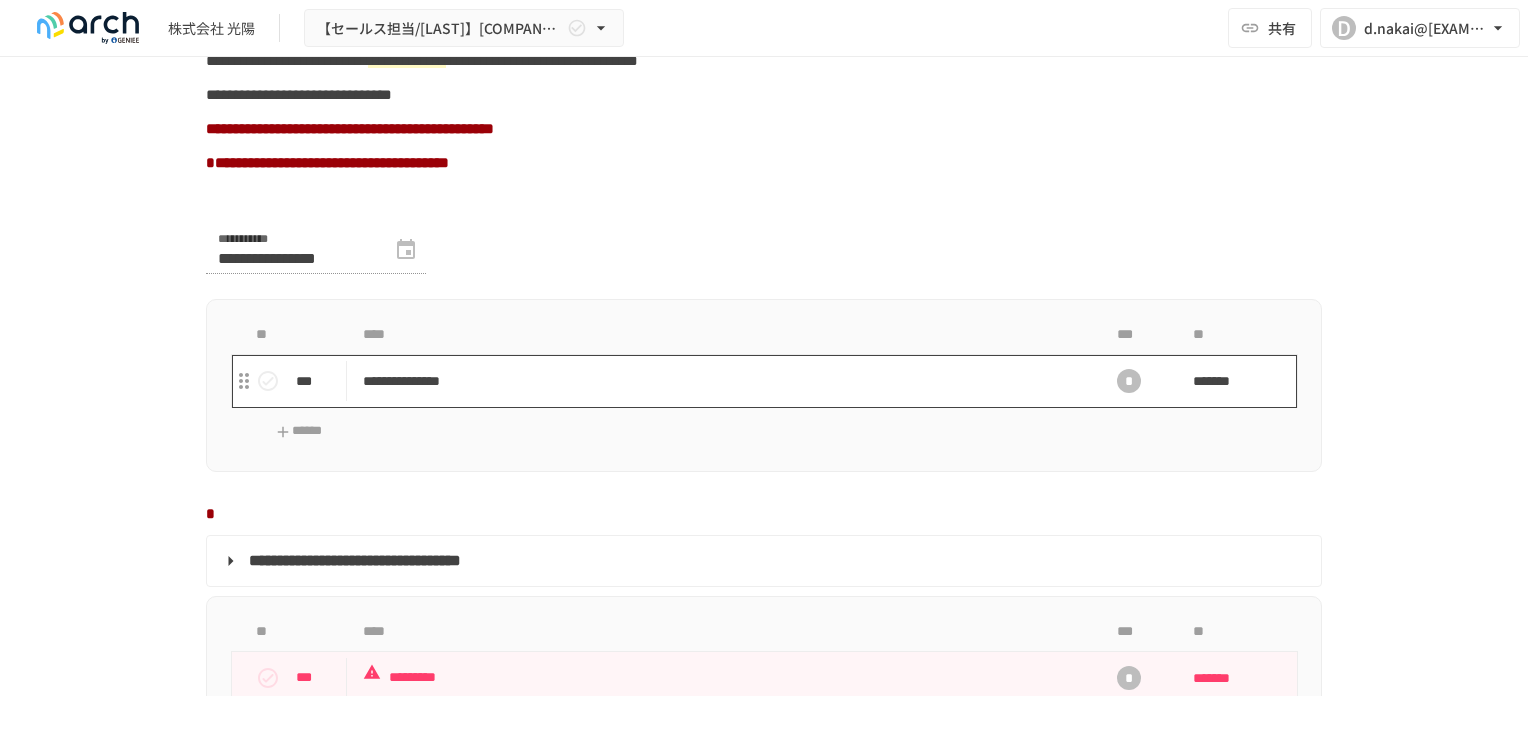 click on "**********" at bounding box center [722, 381] 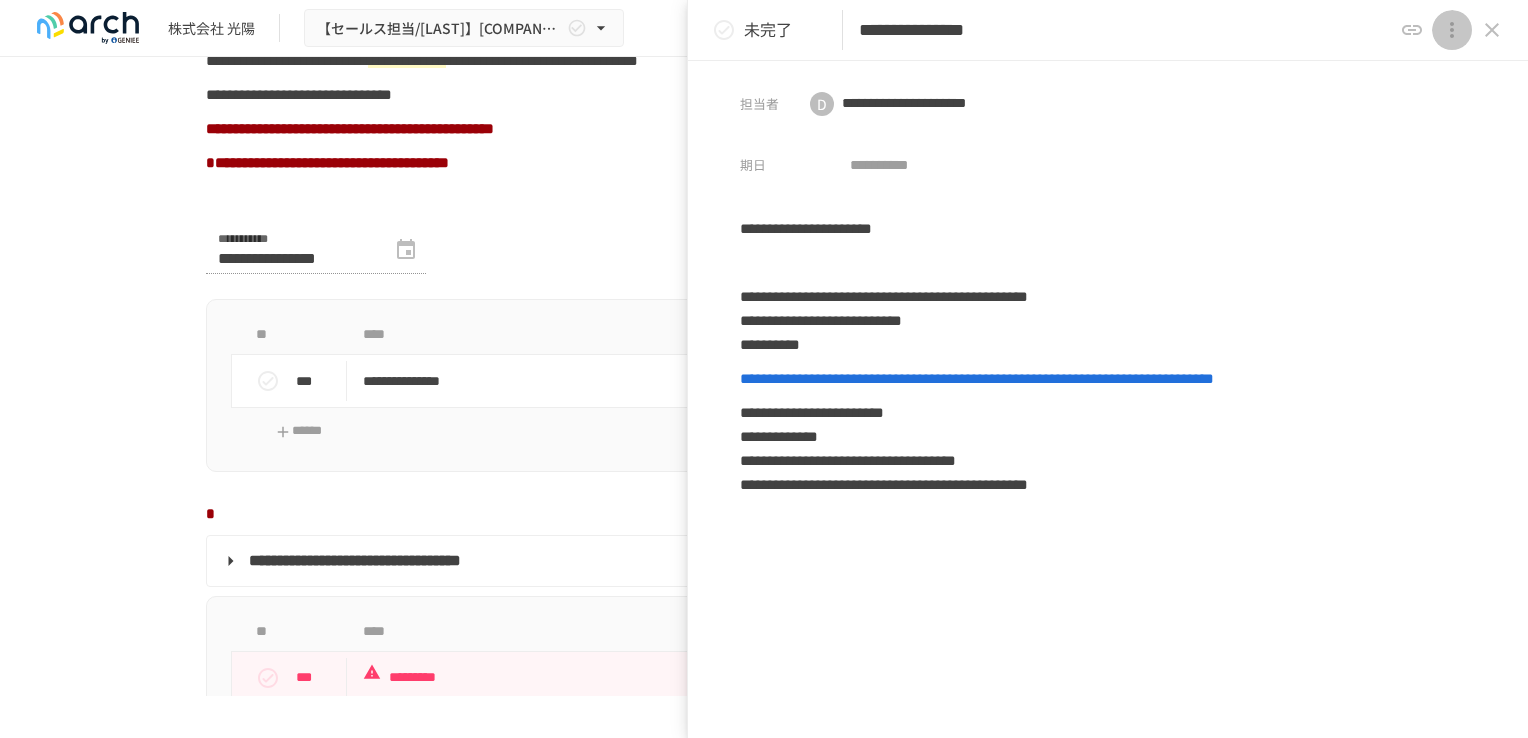 click 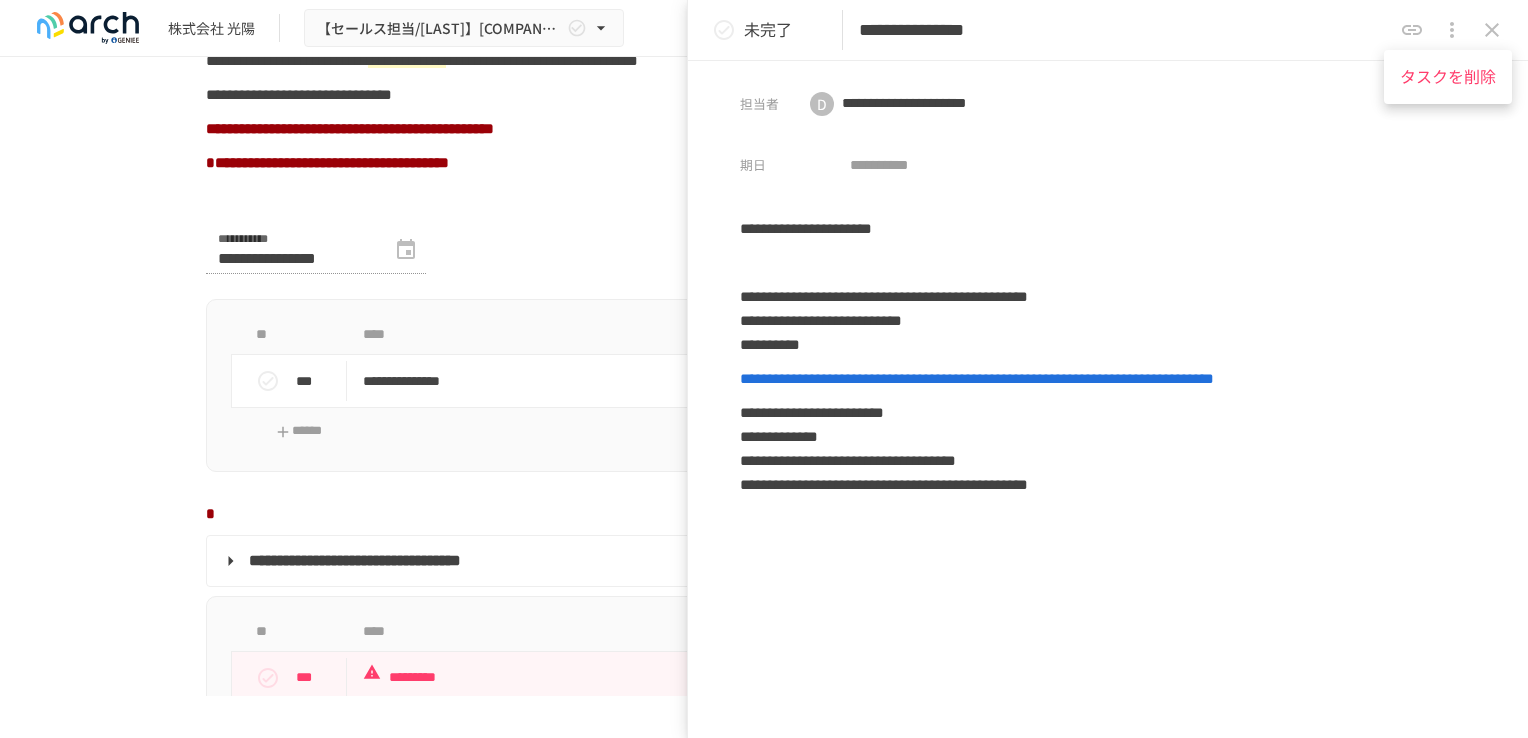 click at bounding box center (764, 369) 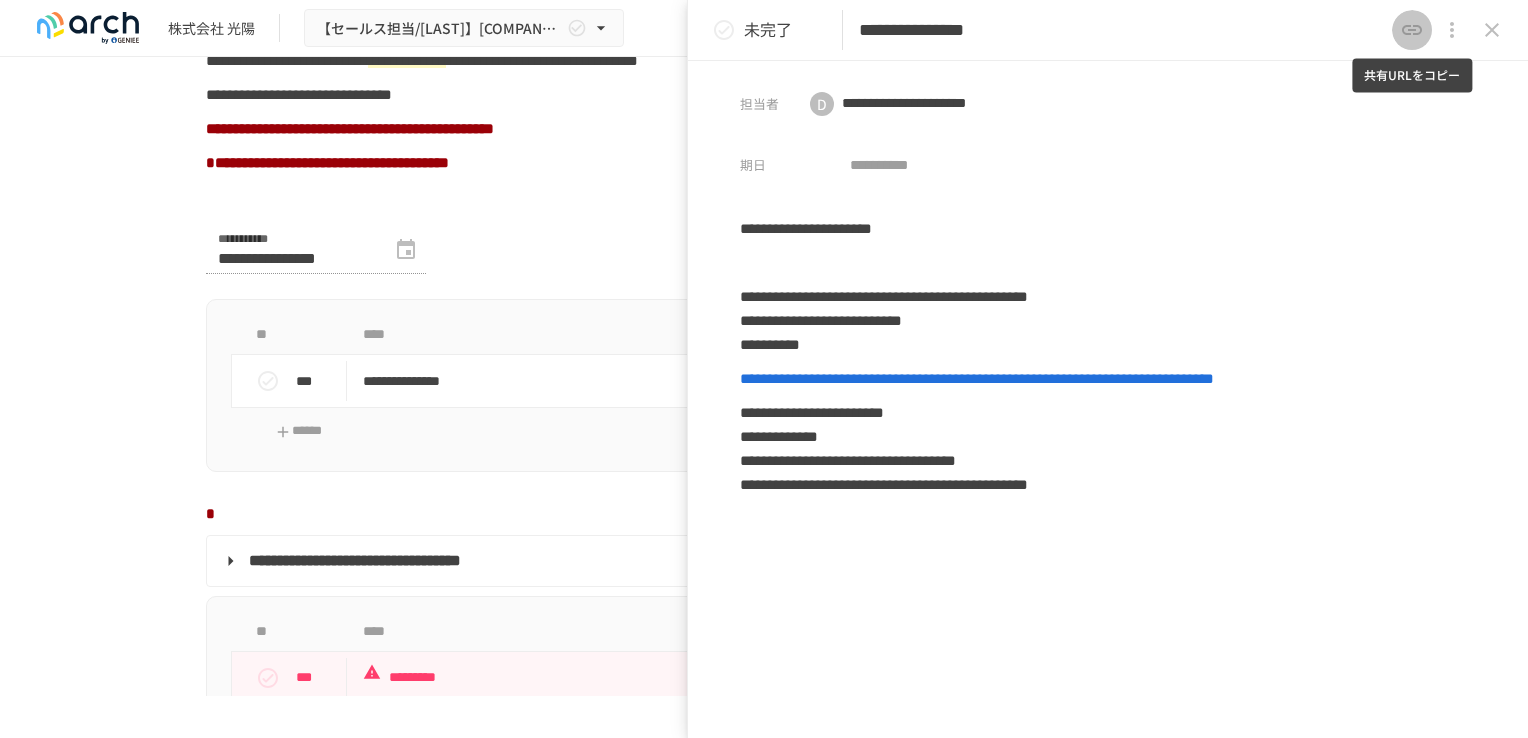 click 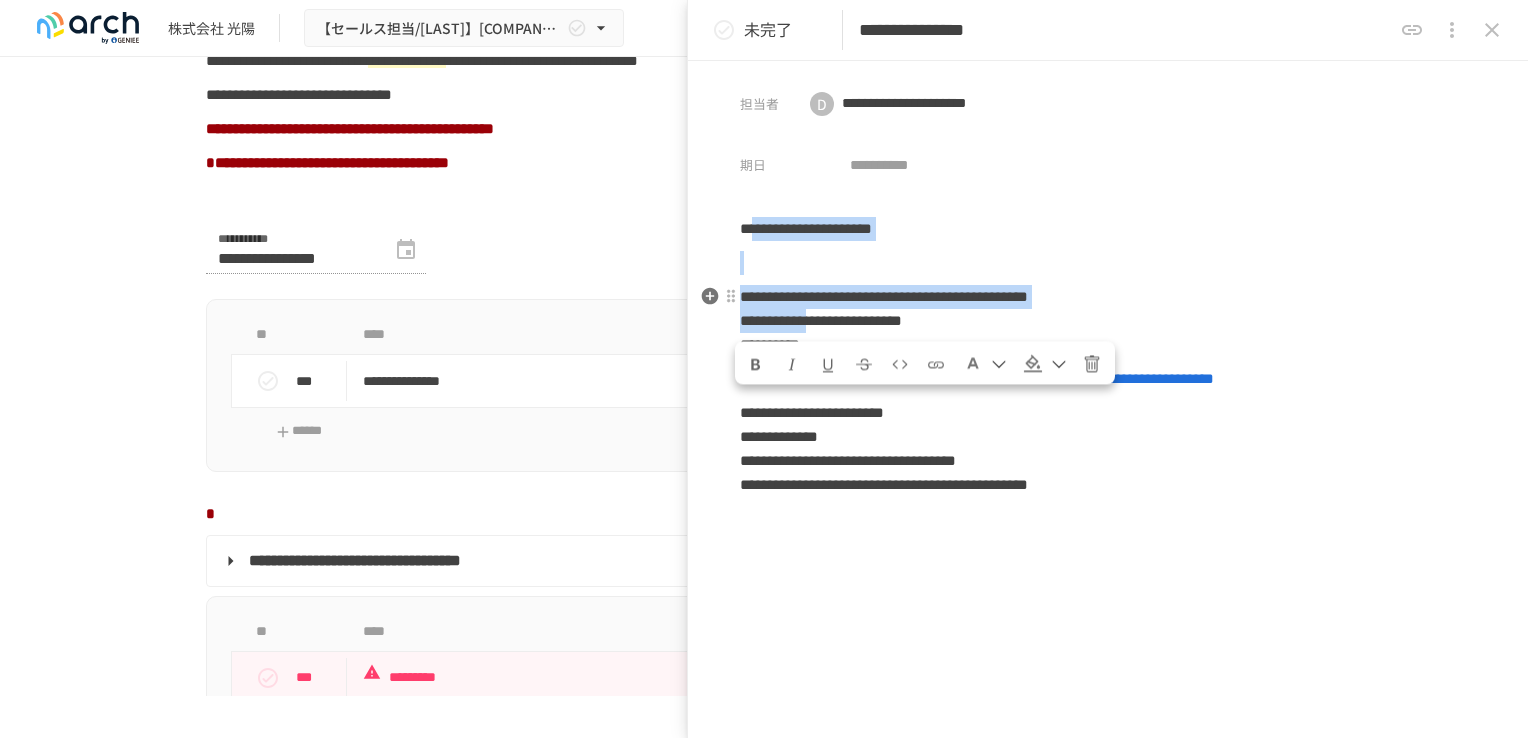 drag, startPoint x: 764, startPoint y: 228, endPoint x: 861, endPoint y: 327, distance: 138.60014 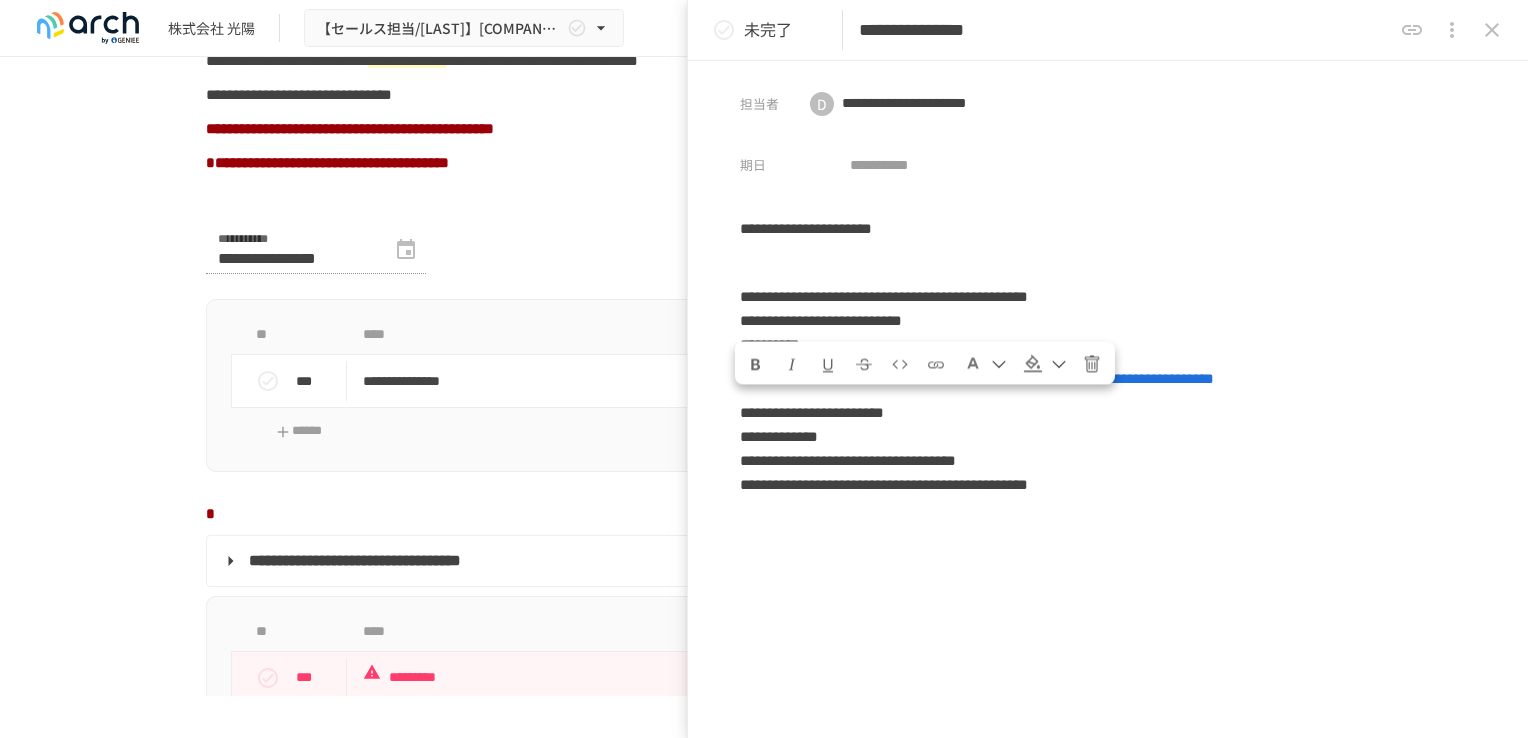 click on "**********" at bounding box center (942, 134) 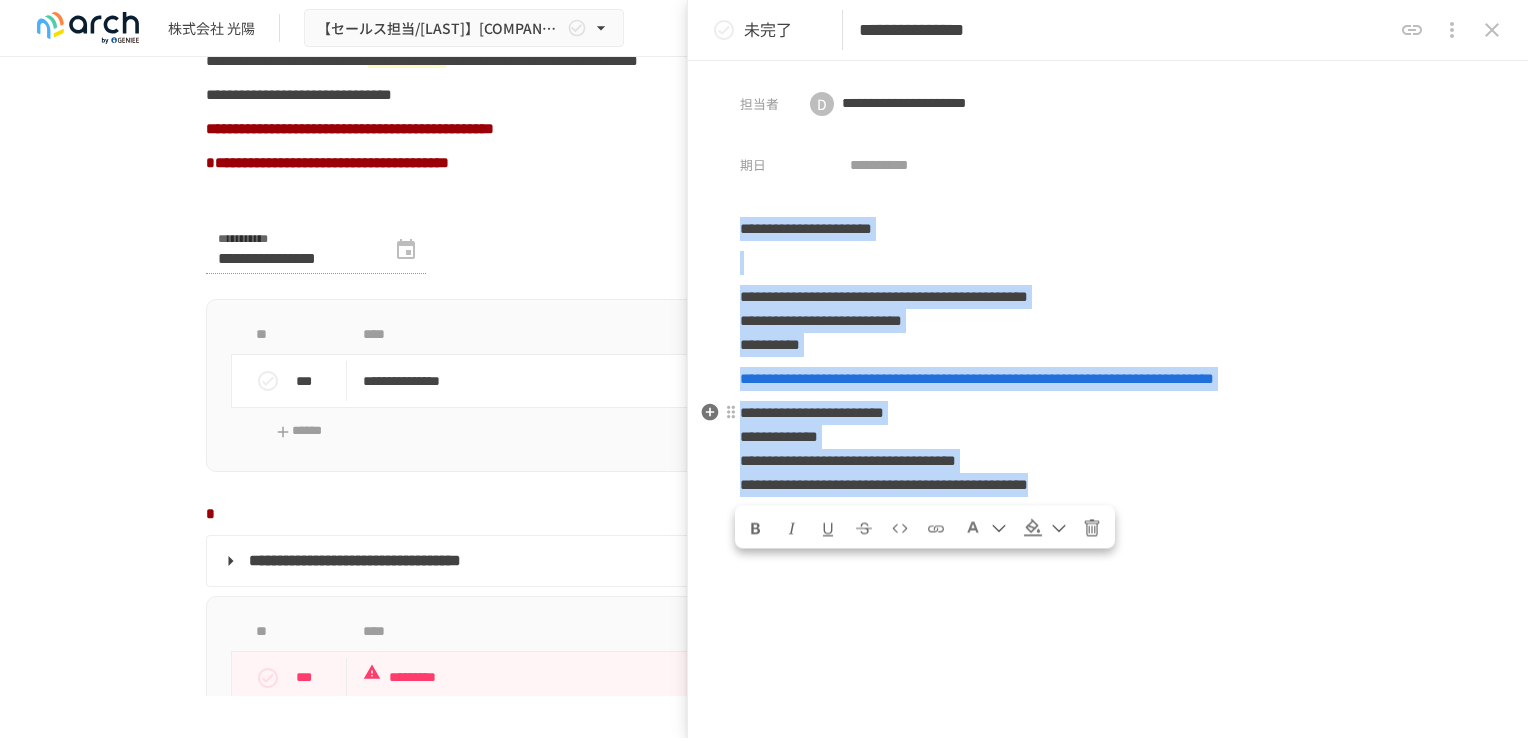 drag, startPoint x: 741, startPoint y: 234, endPoint x: 1256, endPoint y: 494, distance: 576.90985 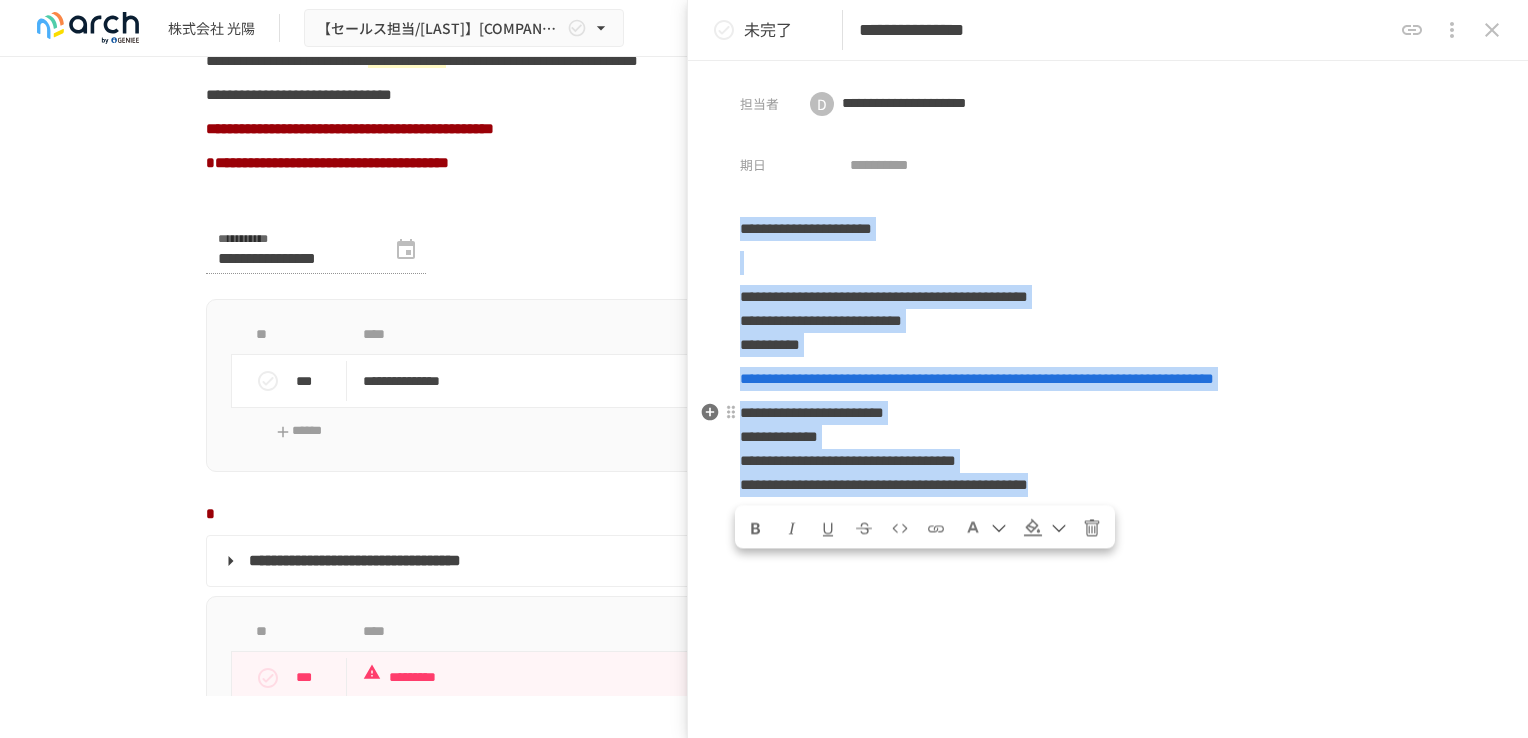 click on "**********" at bounding box center (1108, 374) 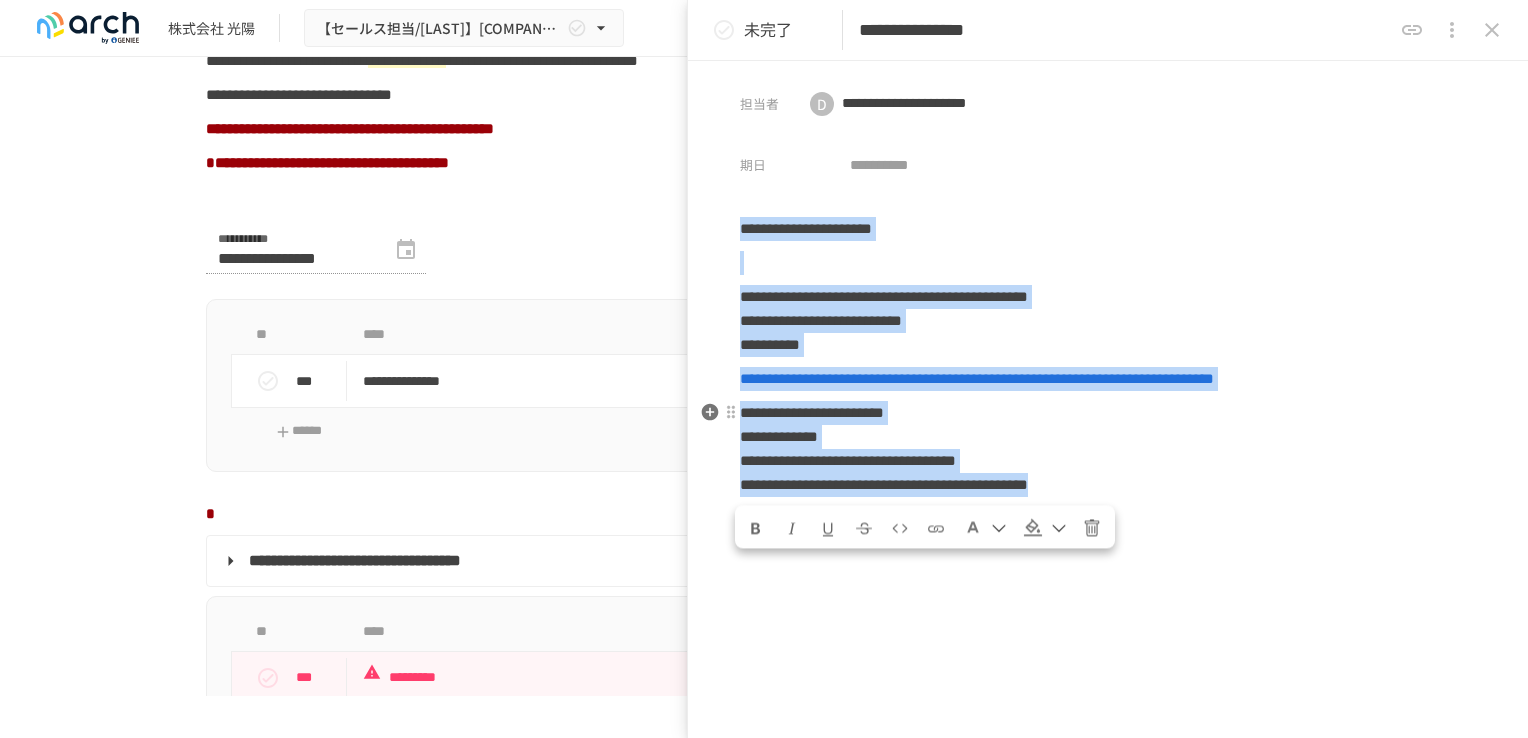 copy on "**********" 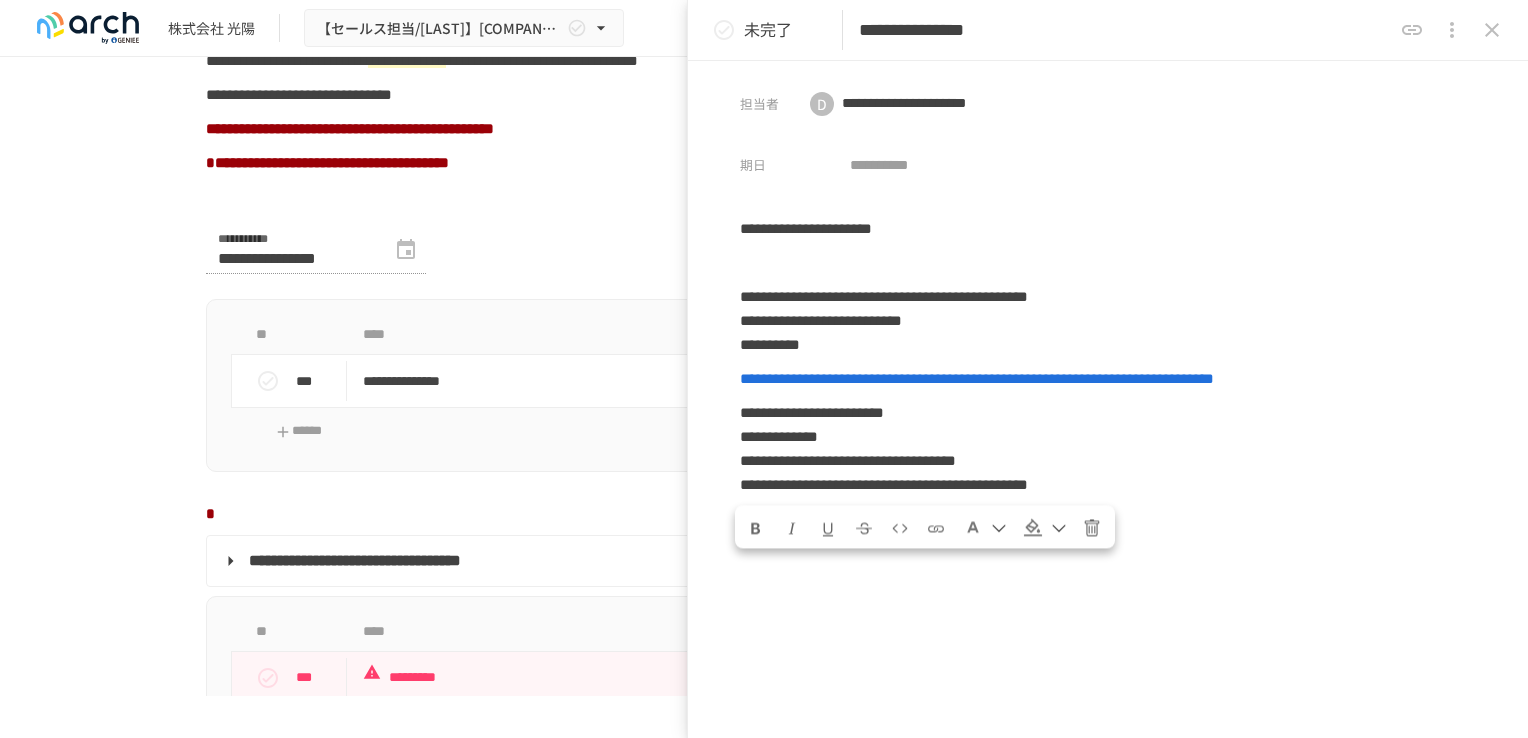 click on "**********" at bounding box center (764, 262) 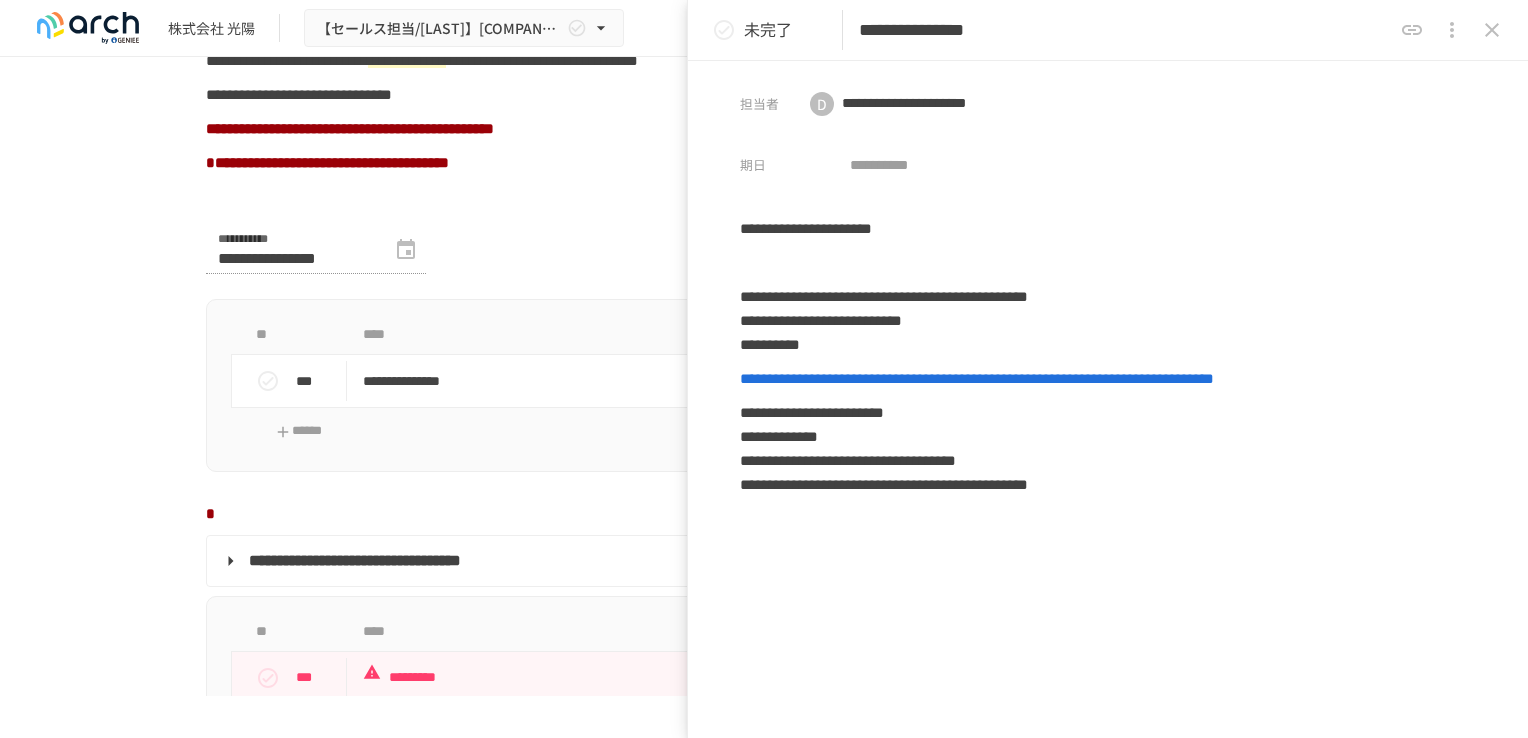 click 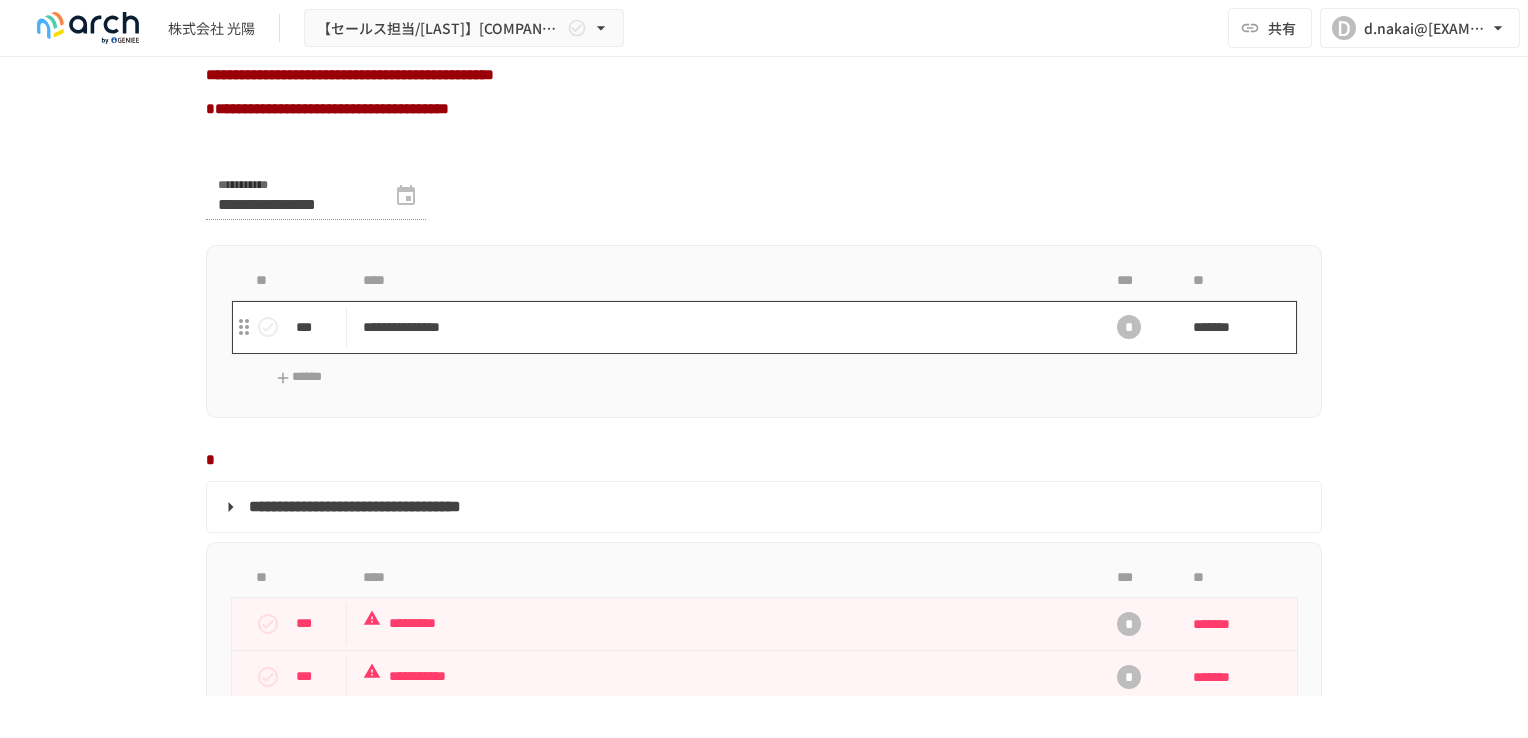 scroll, scrollTop: 1600, scrollLeft: 0, axis: vertical 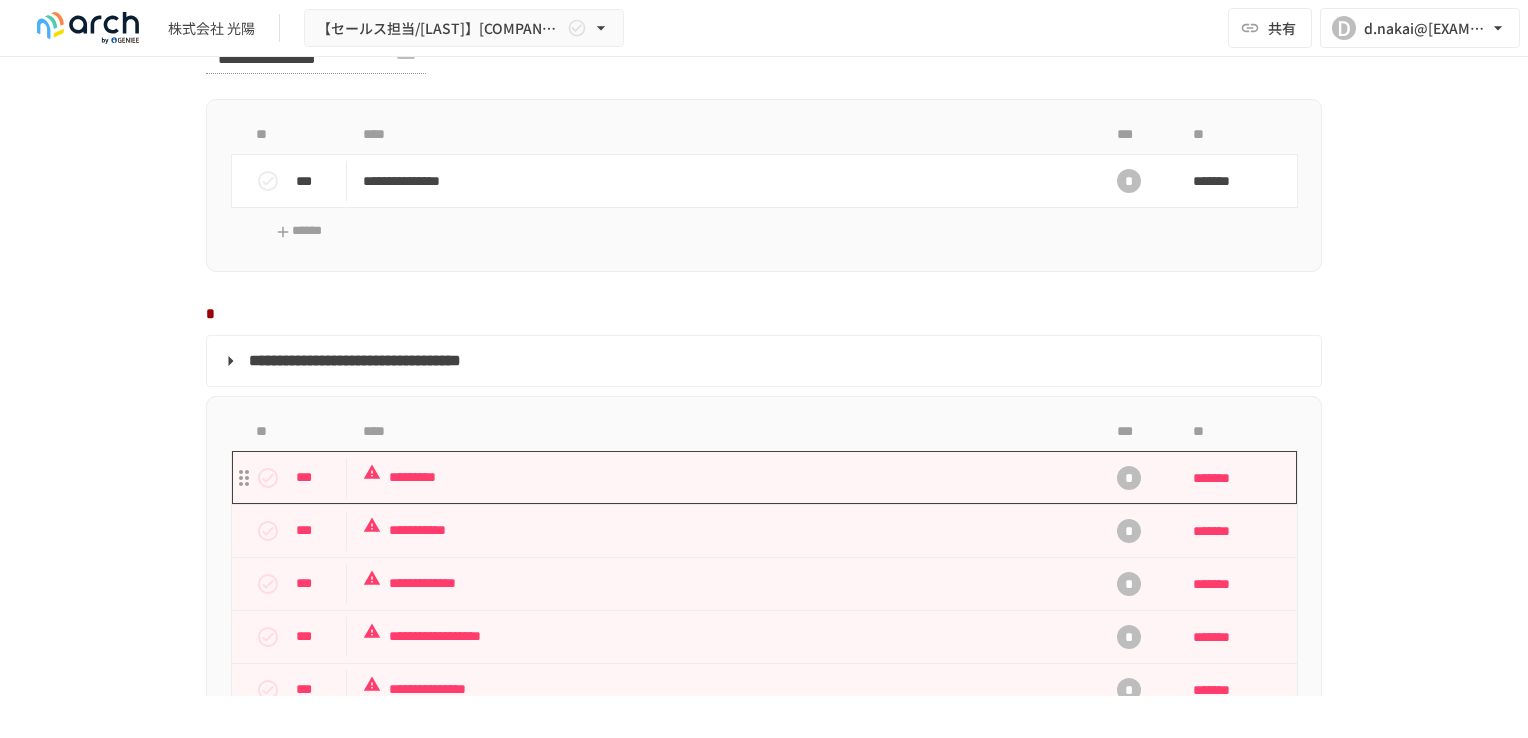 click on "*********" at bounding box center [722, 477] 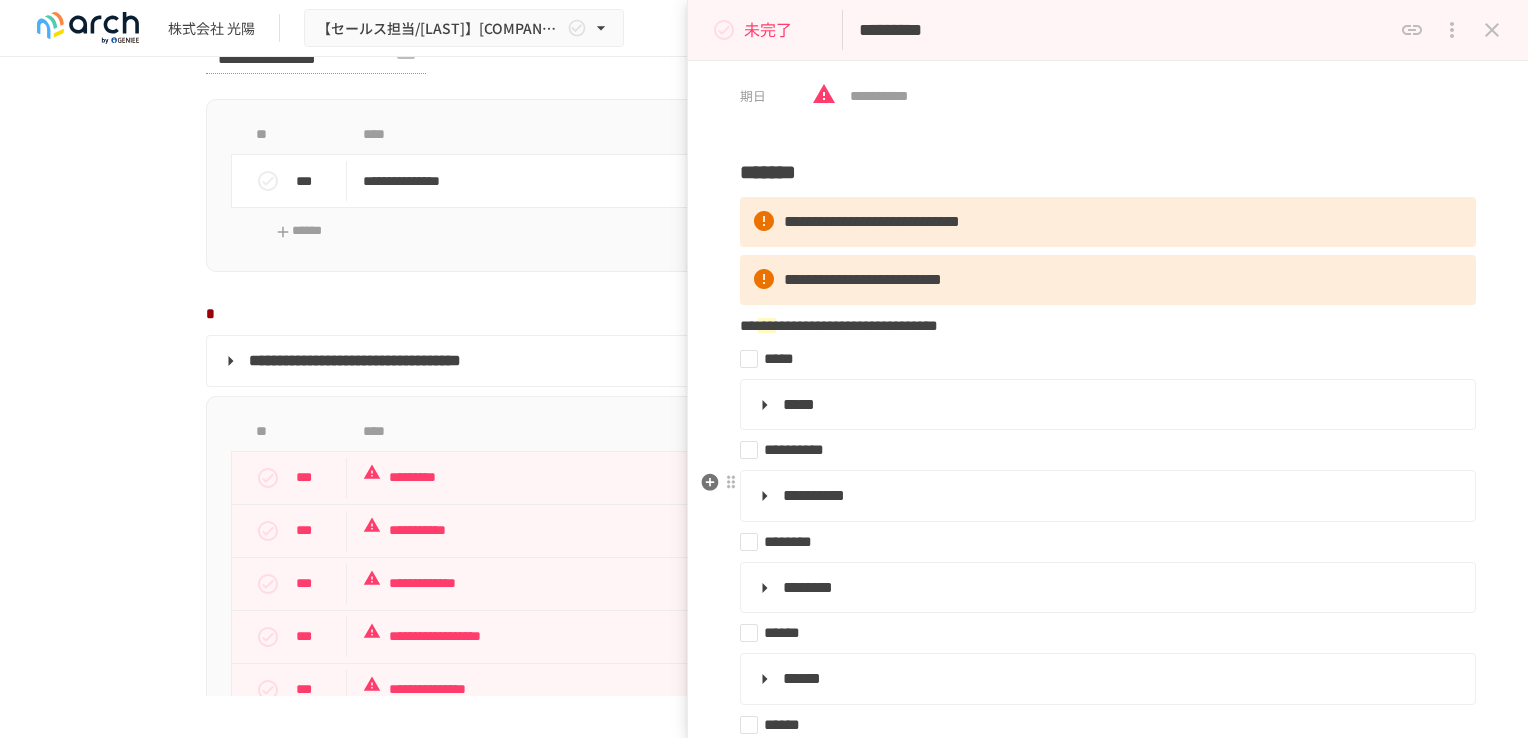 scroll, scrollTop: 100, scrollLeft: 0, axis: vertical 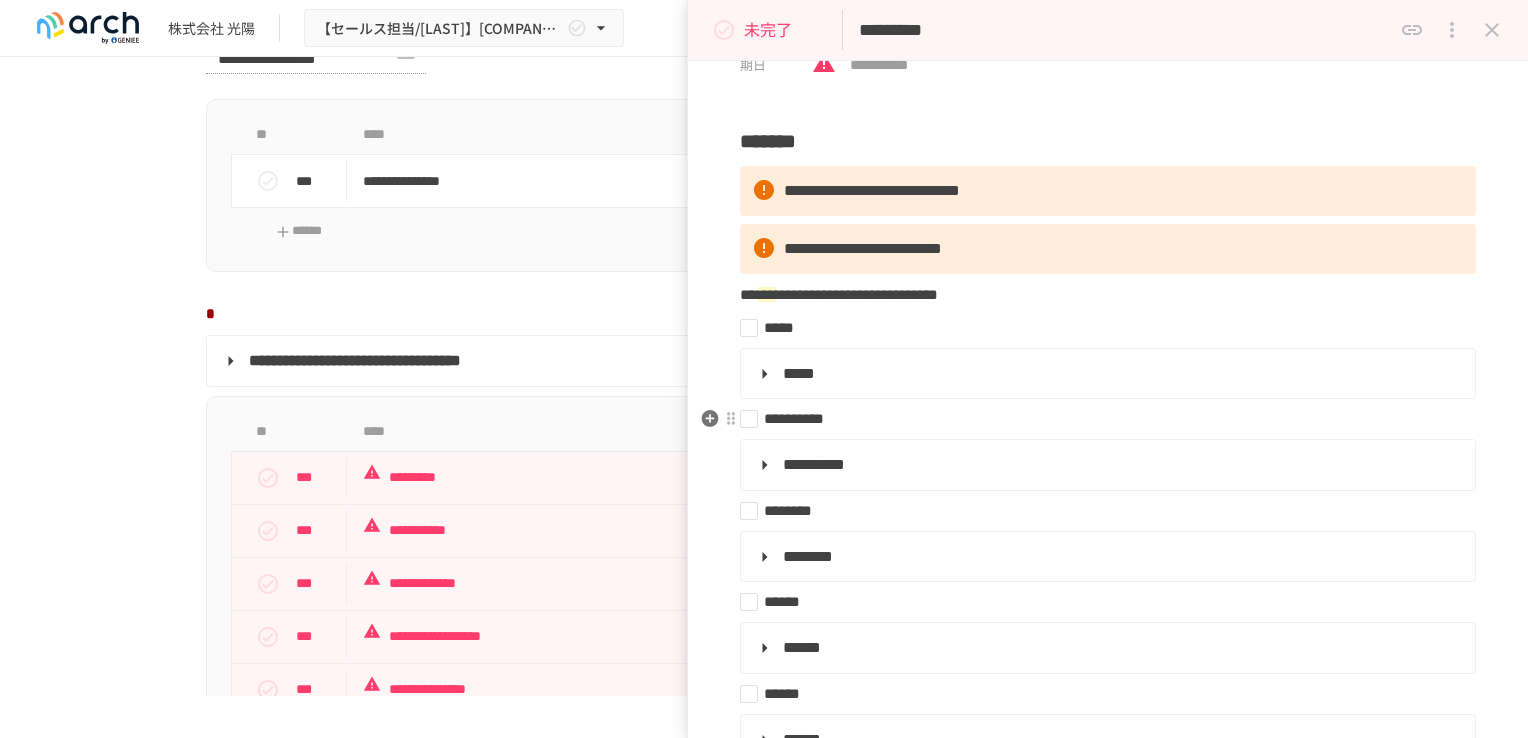 click on "**********" at bounding box center (1100, 419) 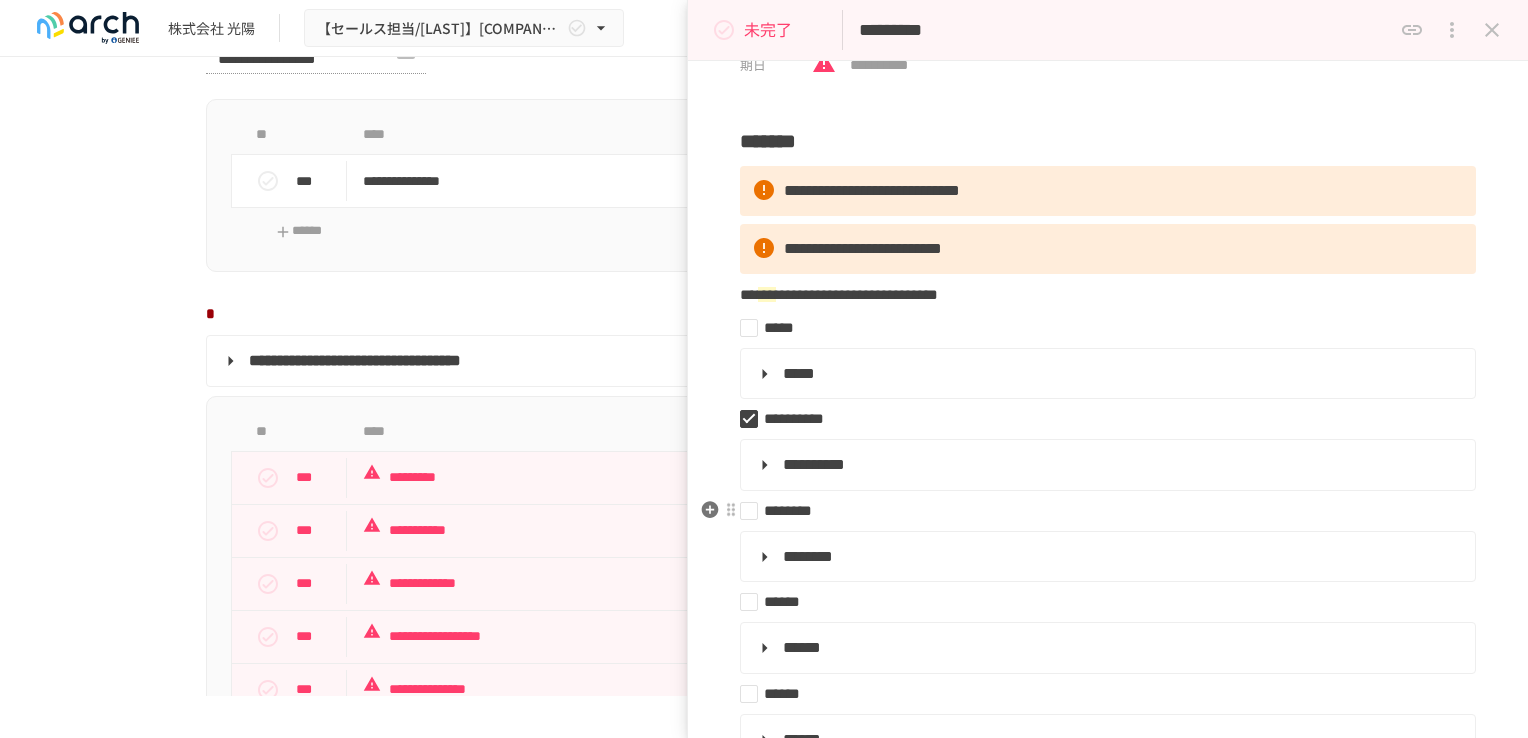 click on "********" at bounding box center [1100, 511] 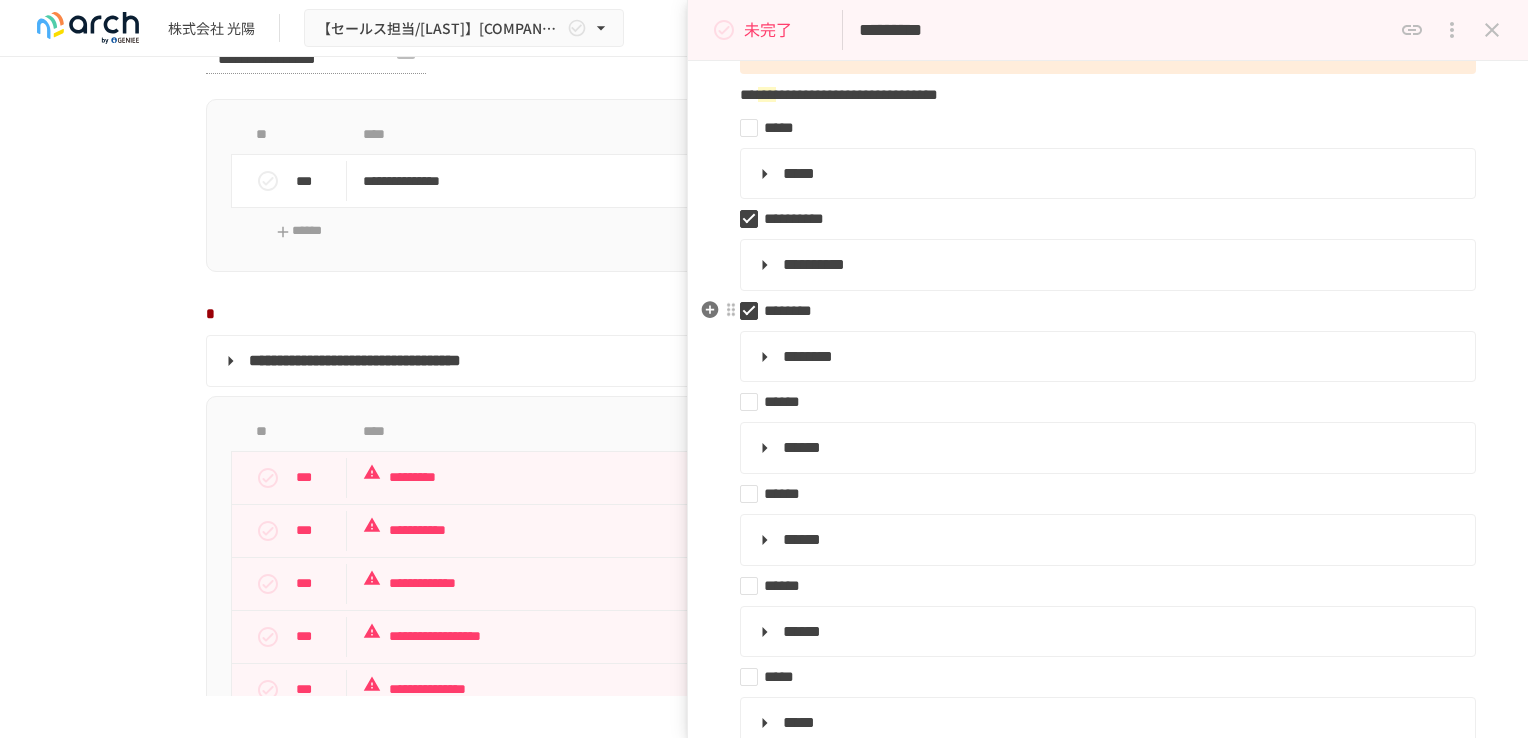 scroll, scrollTop: 400, scrollLeft: 0, axis: vertical 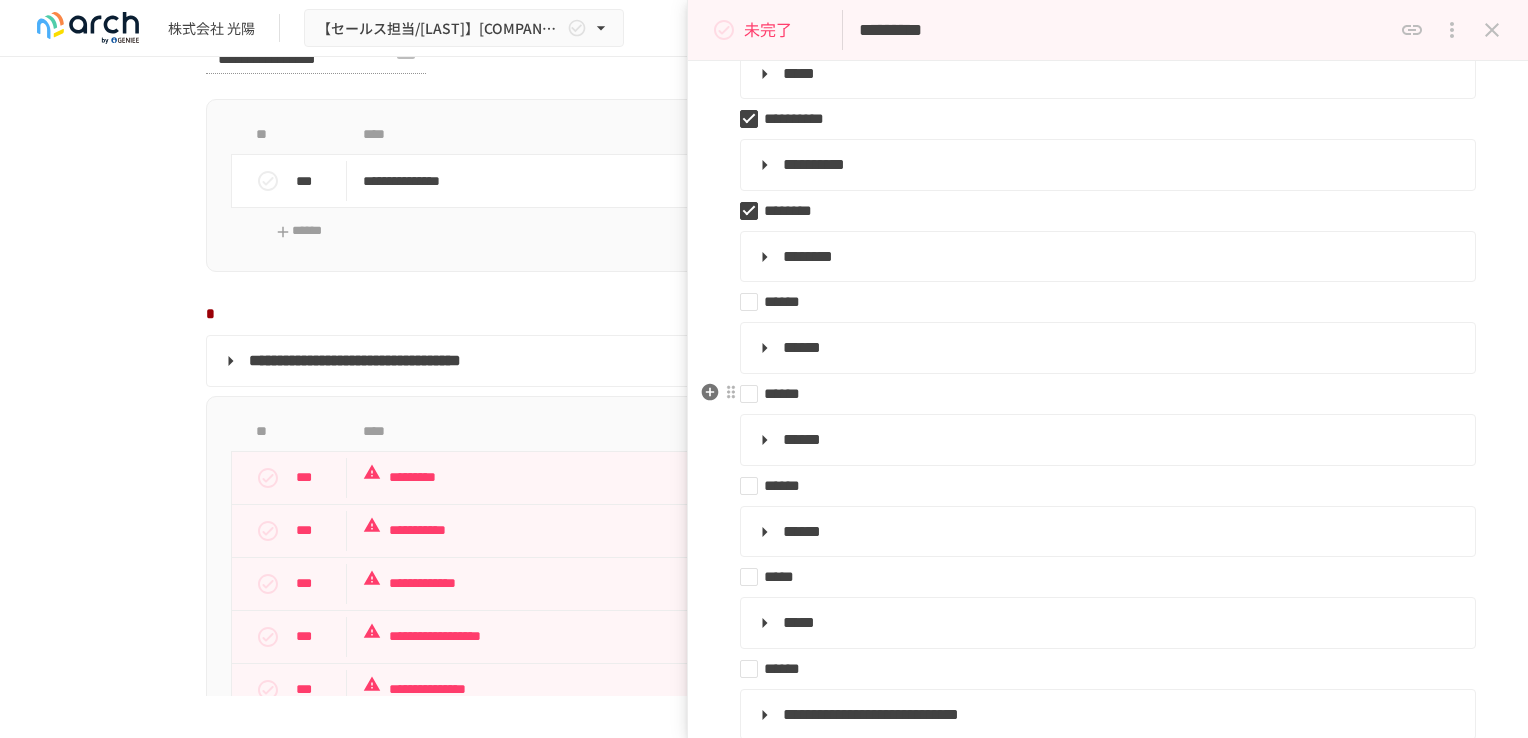 click on "******" at bounding box center (1100, 394) 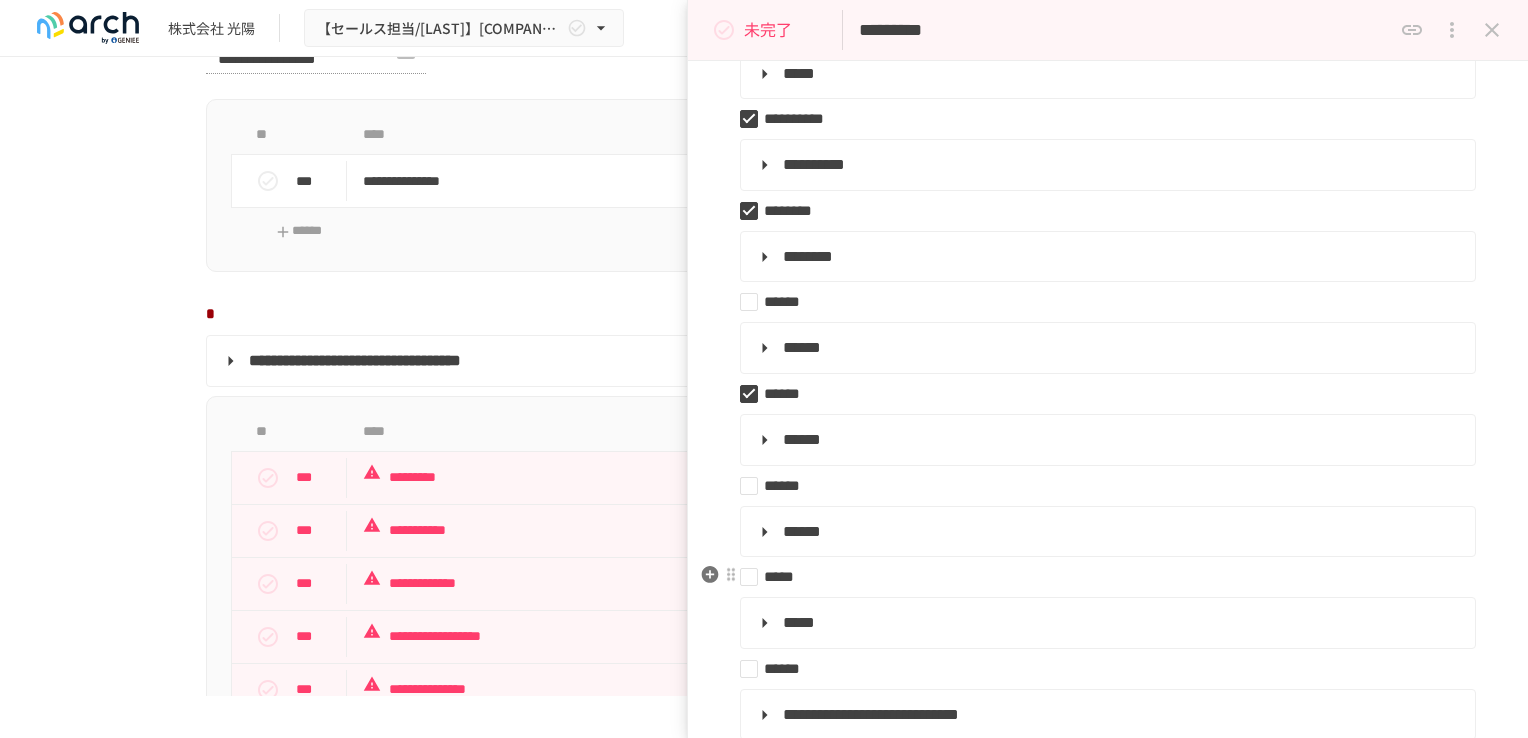 click on "*****" at bounding box center [1100, 577] 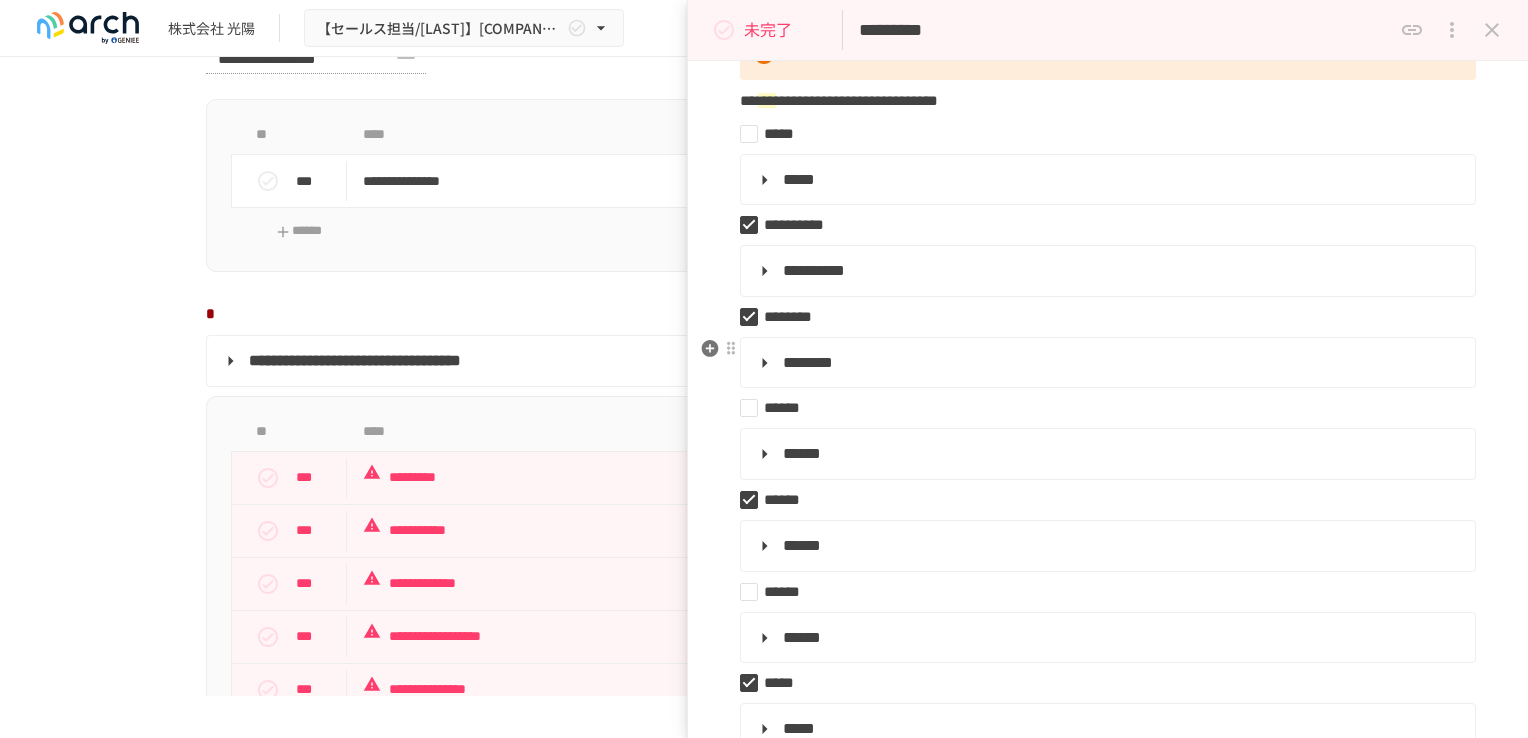 scroll, scrollTop: 0, scrollLeft: 0, axis: both 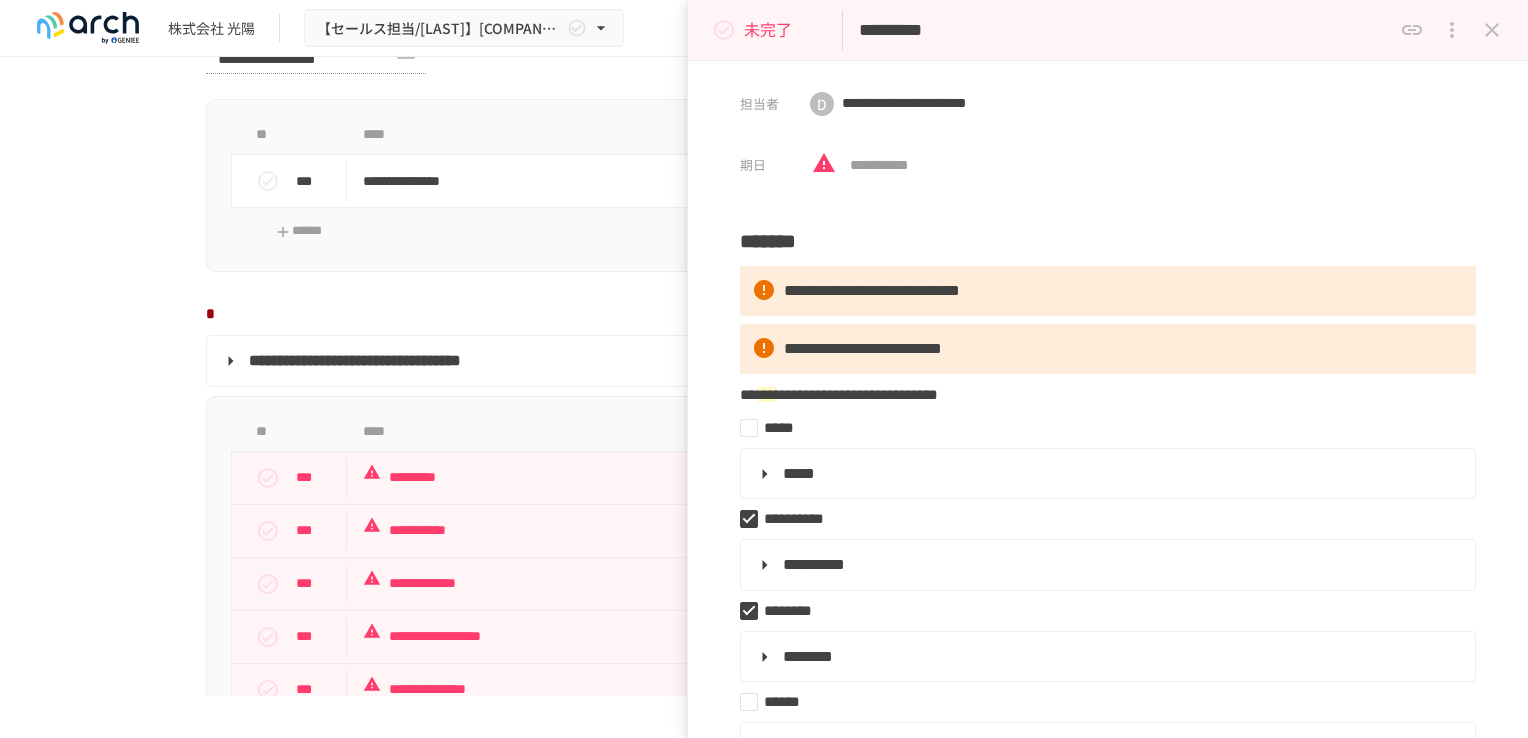 click on "未完了" at bounding box center [768, 30] 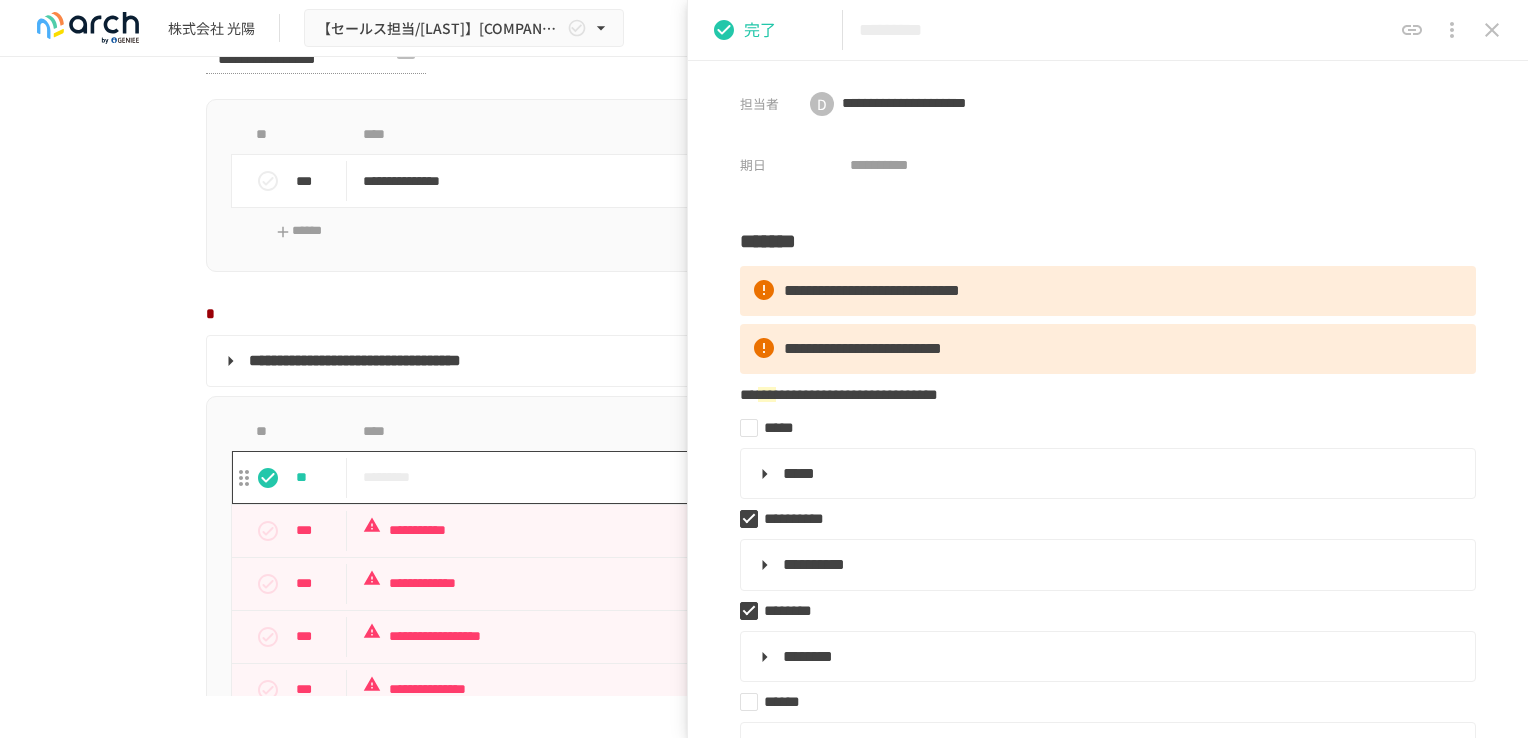 scroll, scrollTop: 1800, scrollLeft: 0, axis: vertical 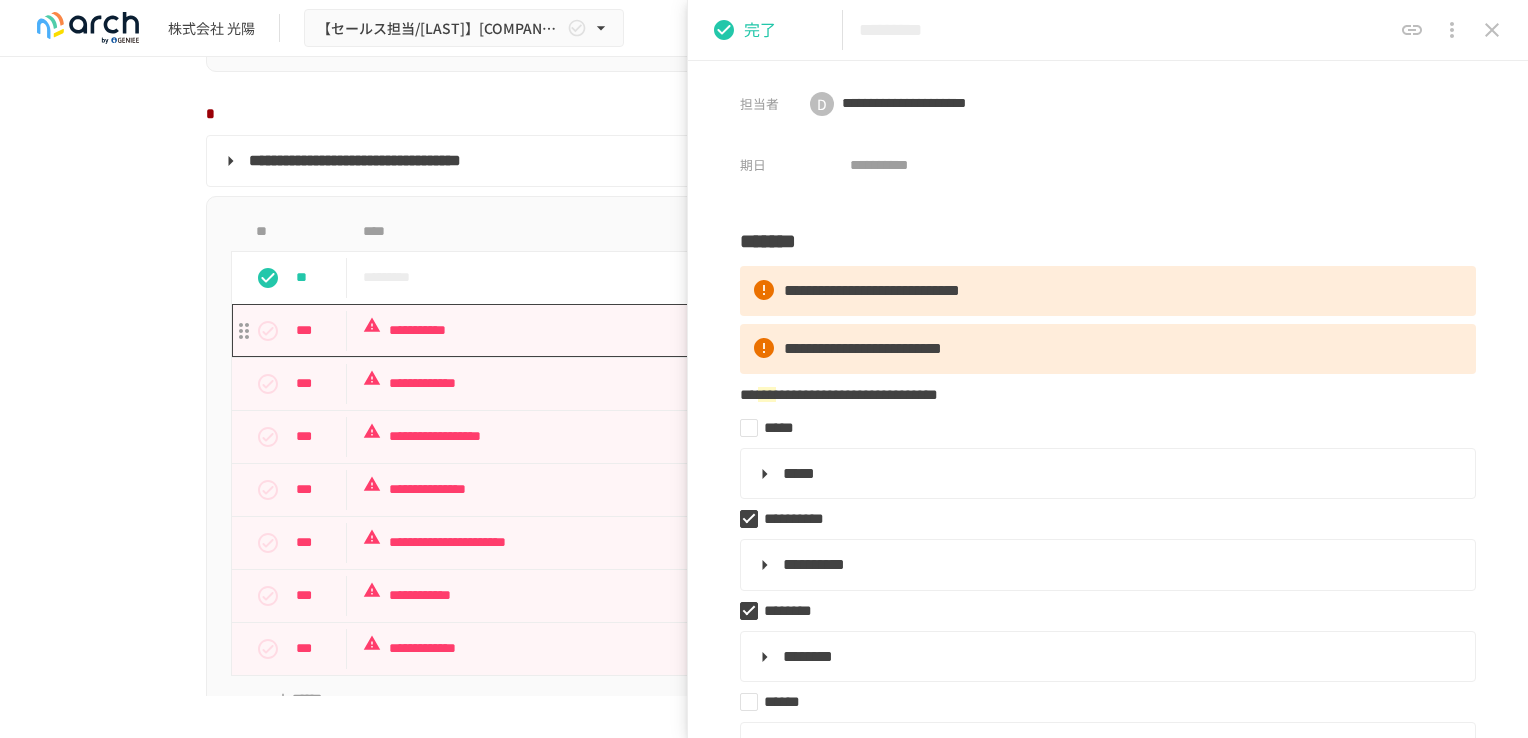click on "**********" at bounding box center (722, 330) 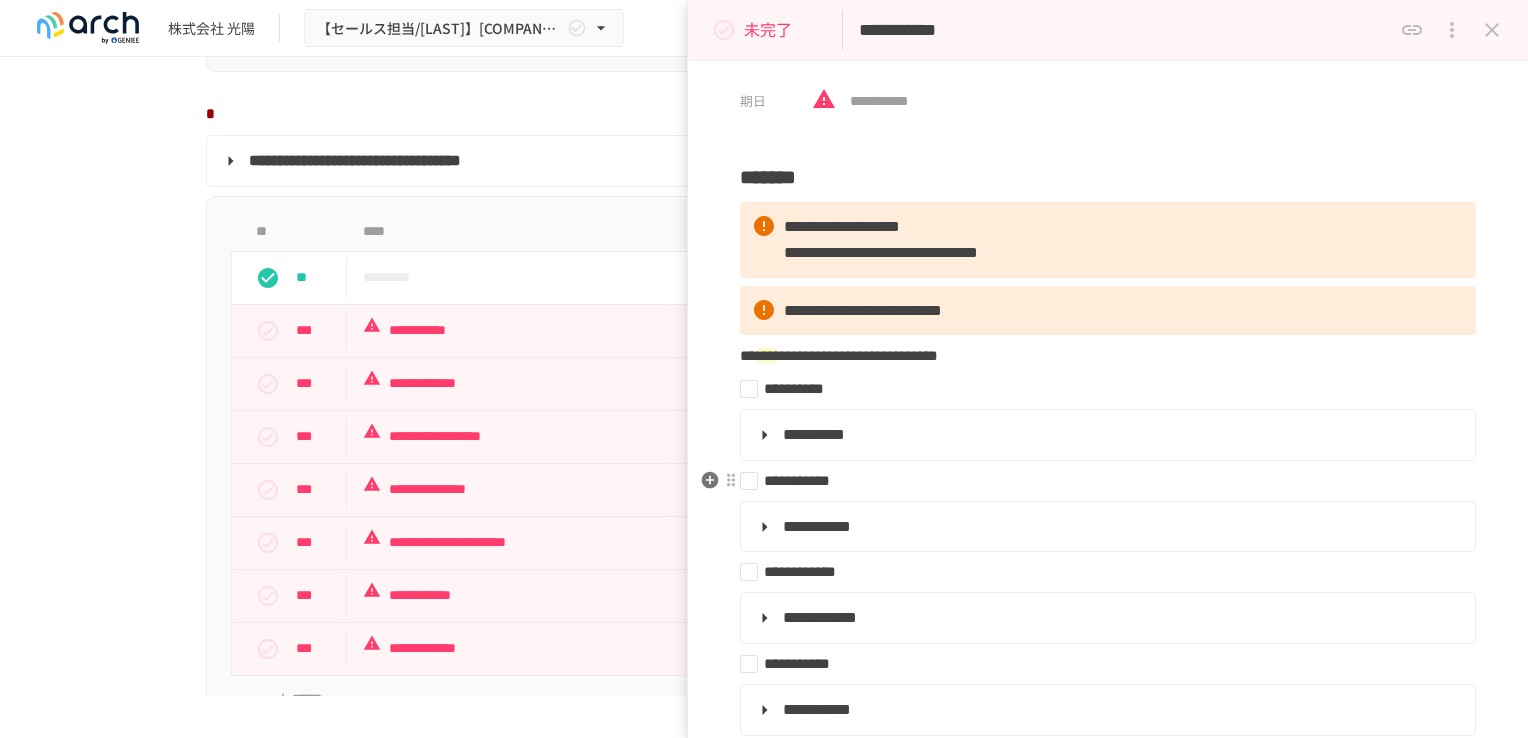 scroll, scrollTop: 100, scrollLeft: 0, axis: vertical 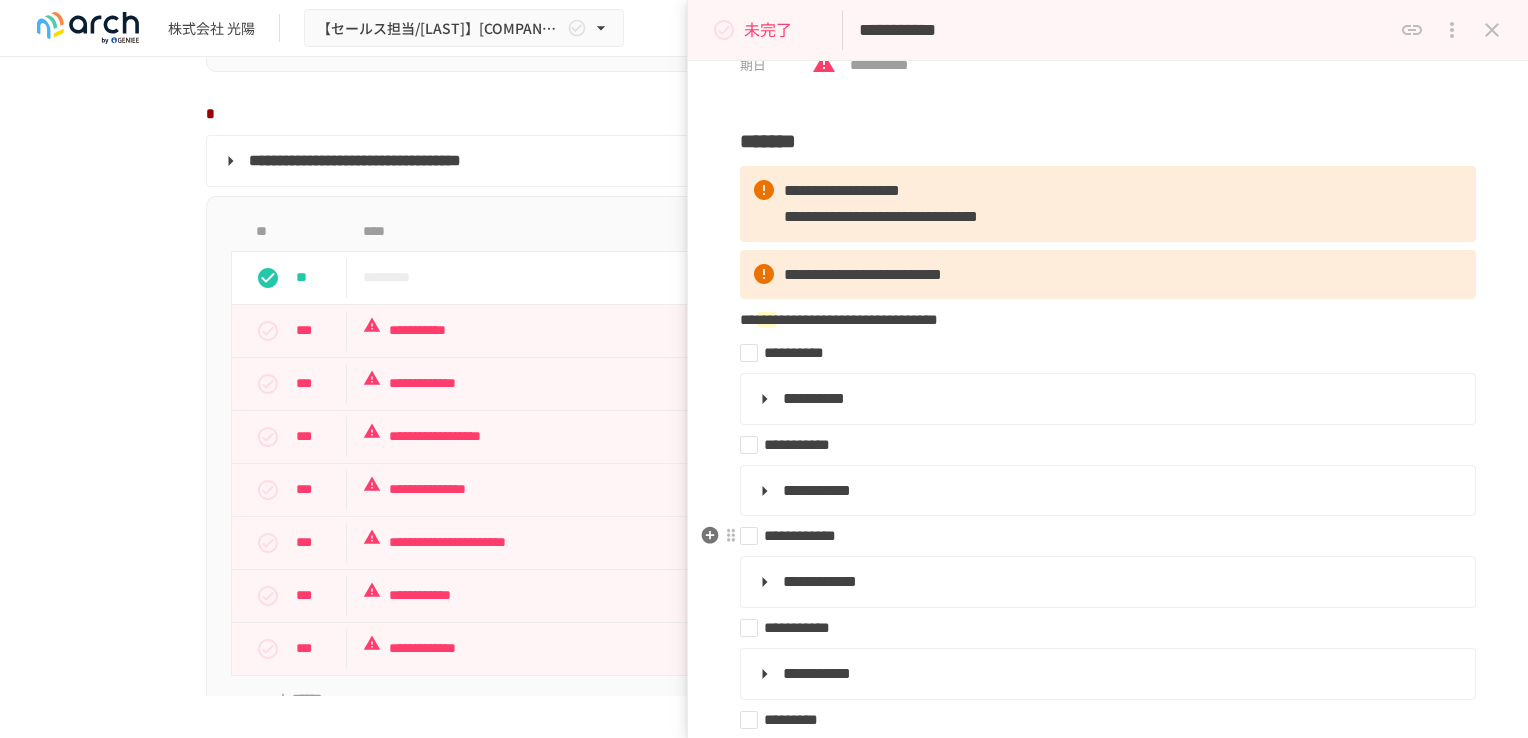 click on "**********" at bounding box center (1100, 536) 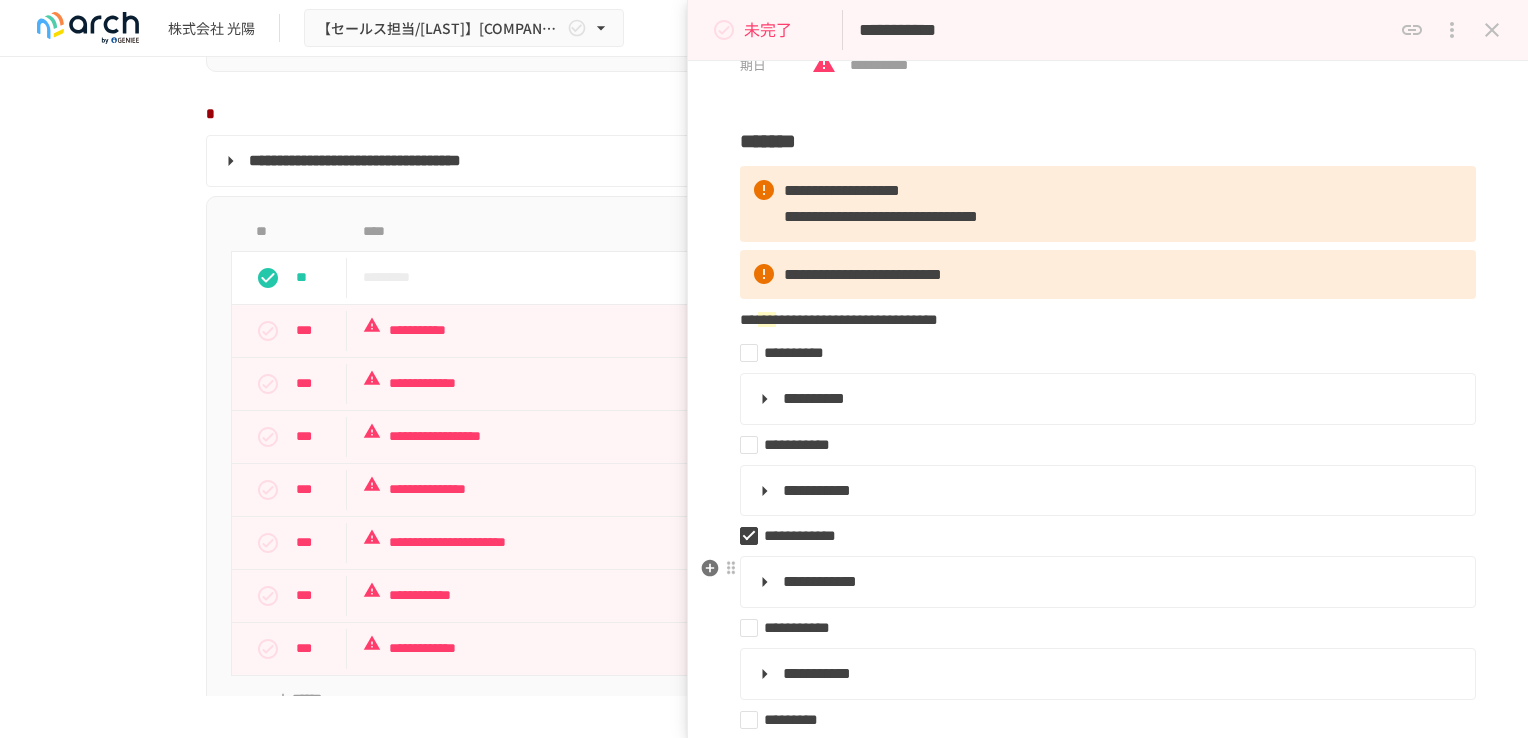 scroll, scrollTop: 200, scrollLeft: 0, axis: vertical 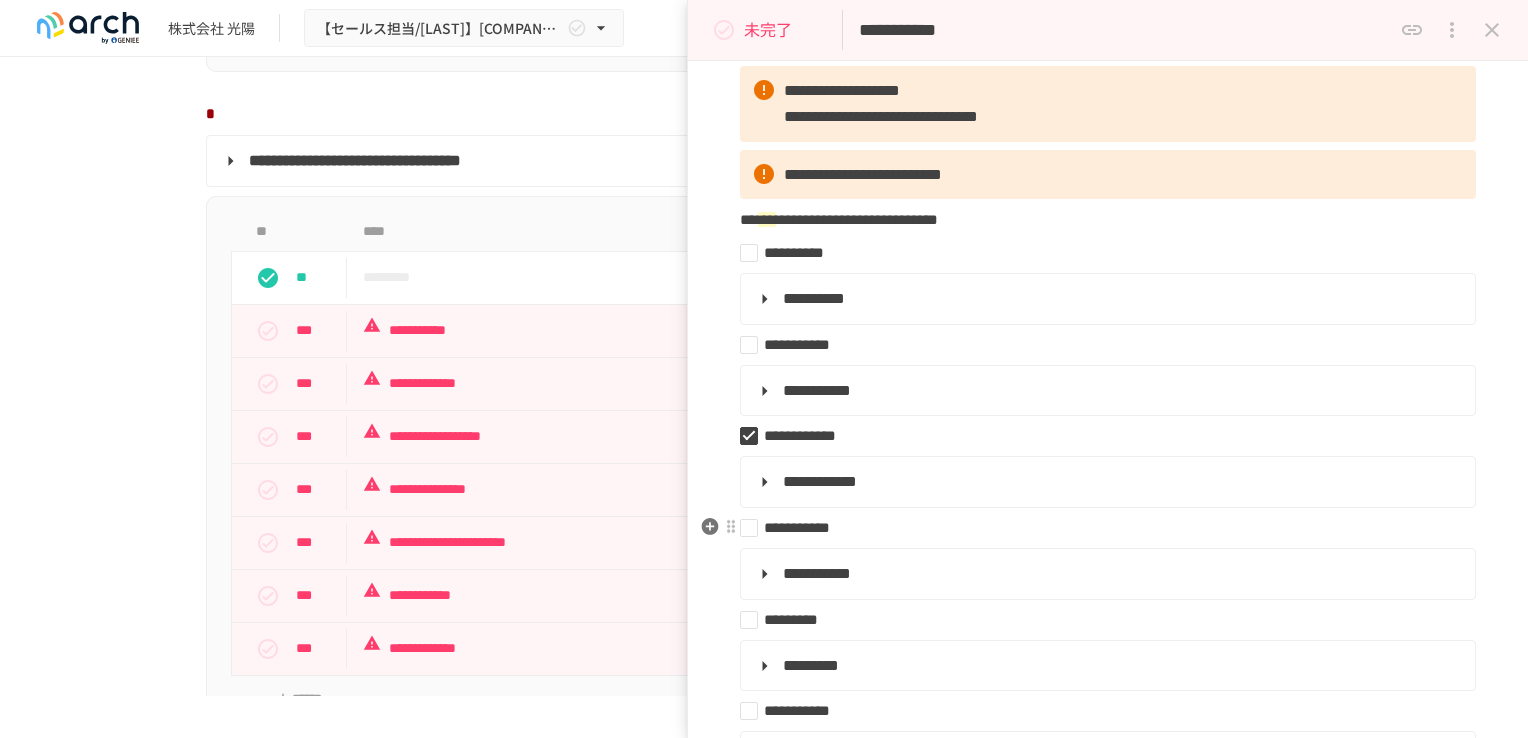 click on "**********" at bounding box center [1100, 528] 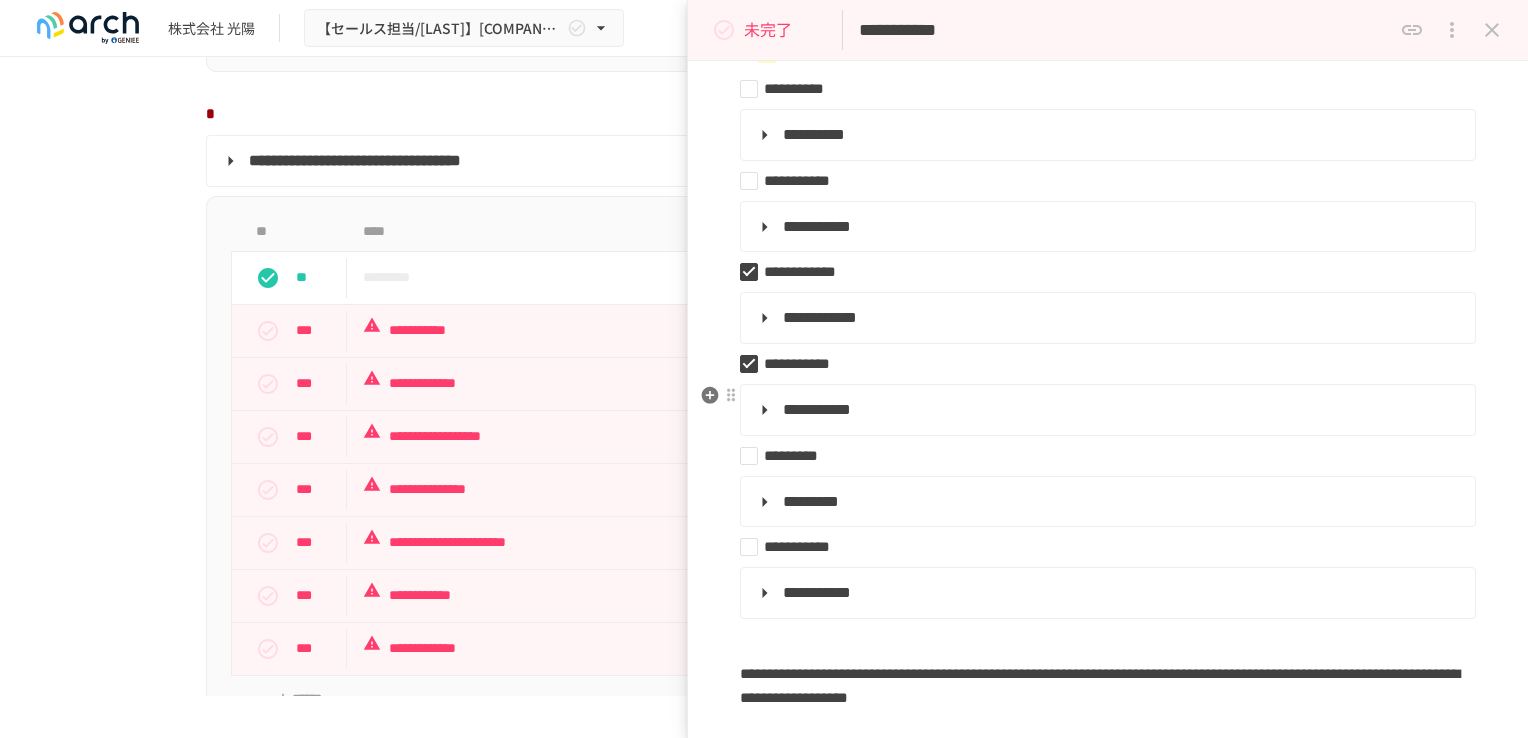 scroll, scrollTop: 400, scrollLeft: 0, axis: vertical 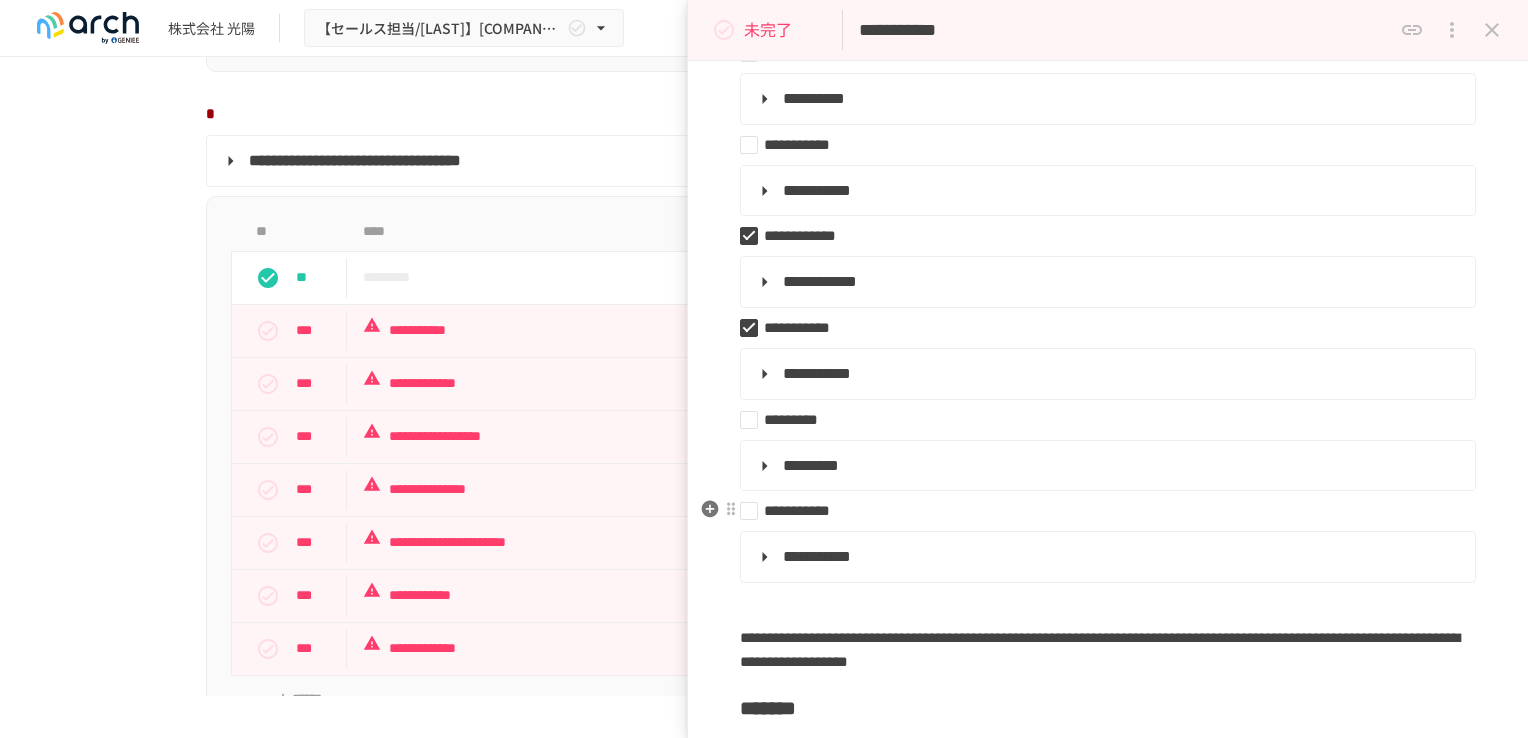 click on "**********" at bounding box center (1100, 511) 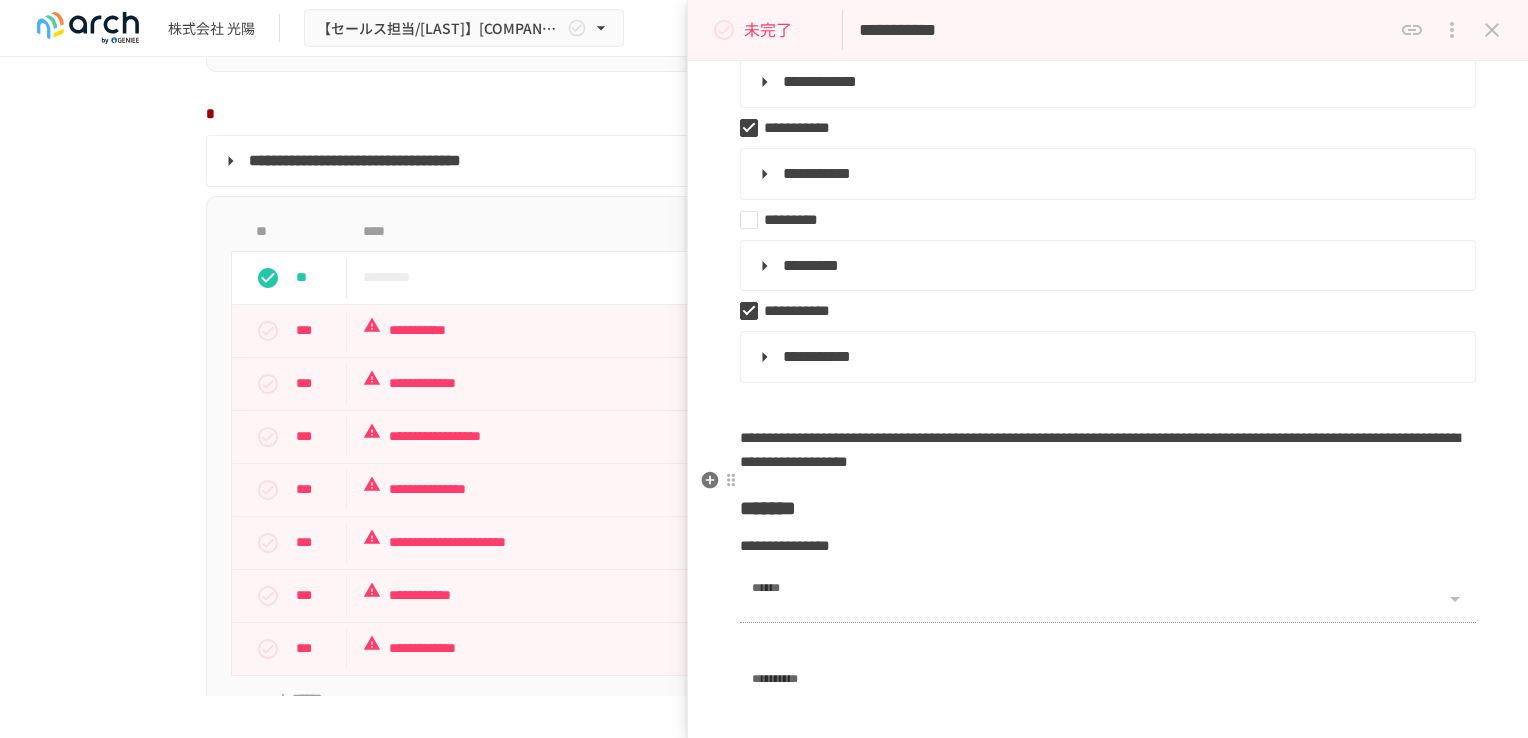 scroll, scrollTop: 900, scrollLeft: 0, axis: vertical 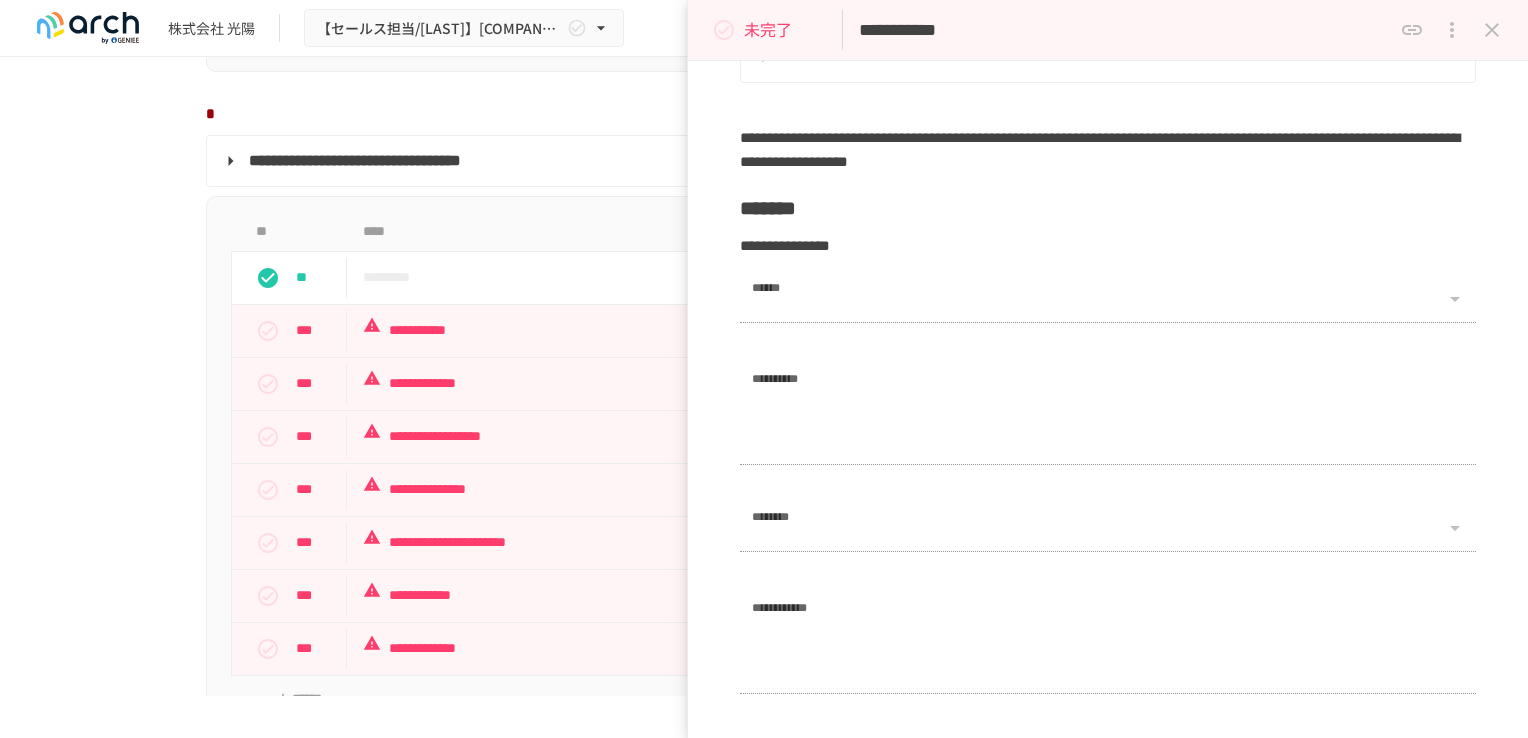 click 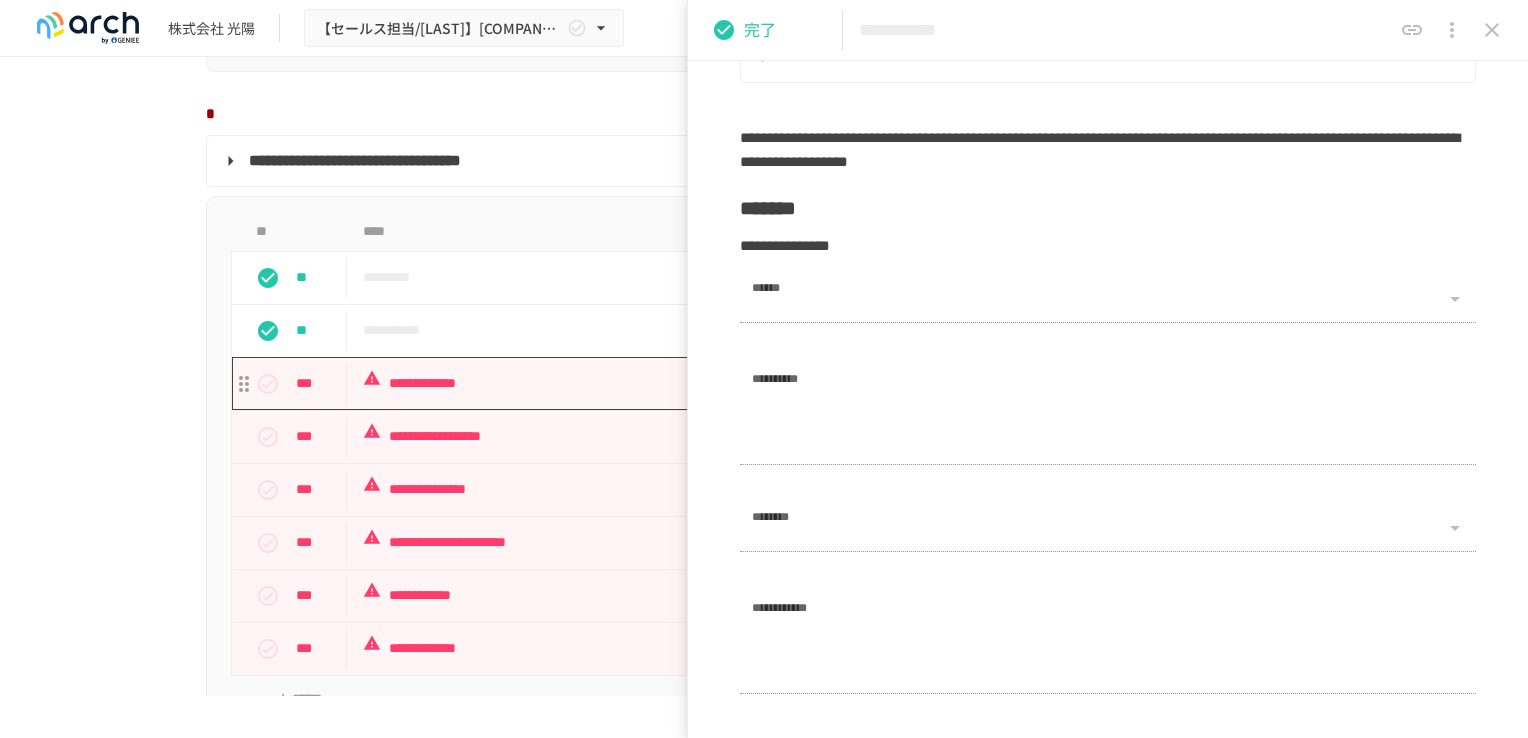 click on "**********" at bounding box center [722, 383] 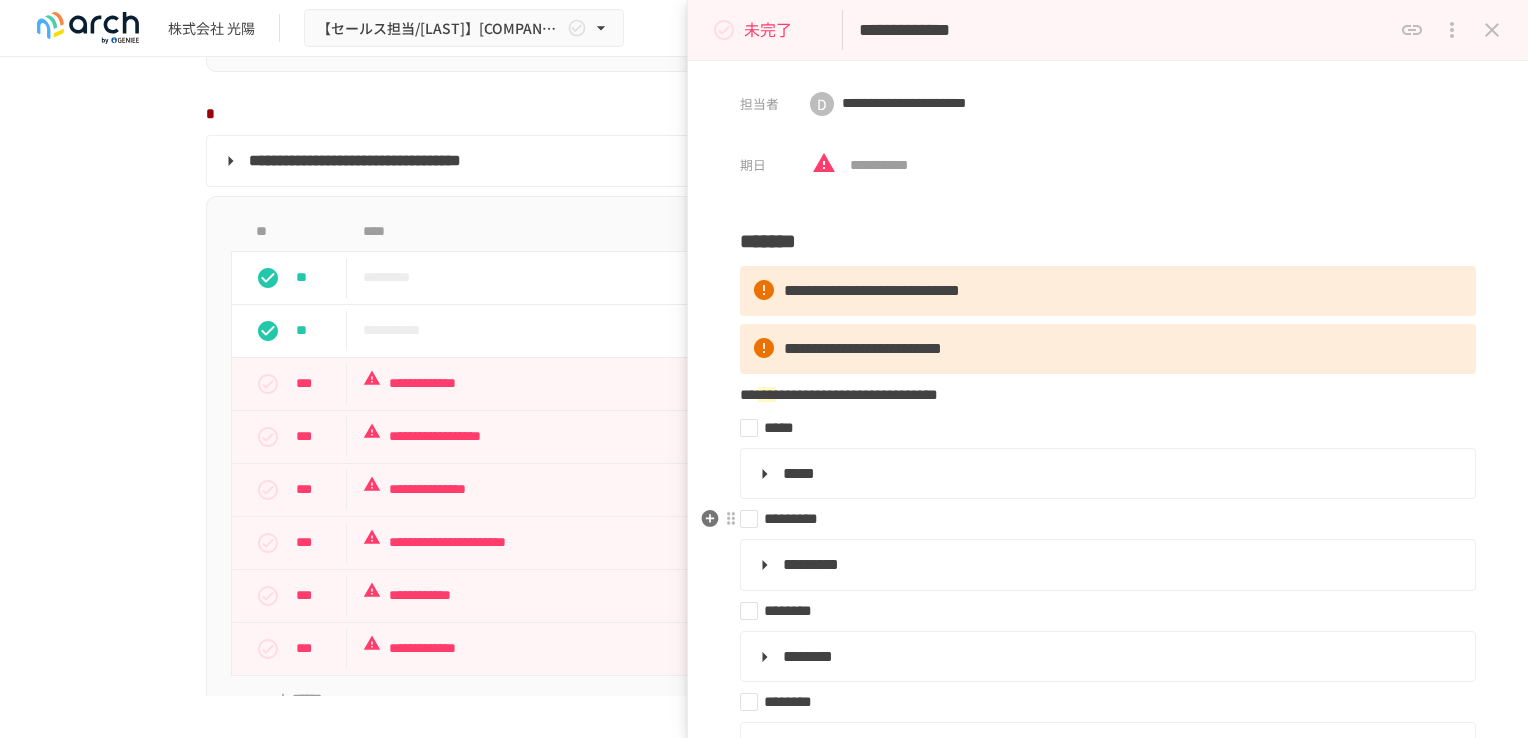click on "*********" at bounding box center (1100, 519) 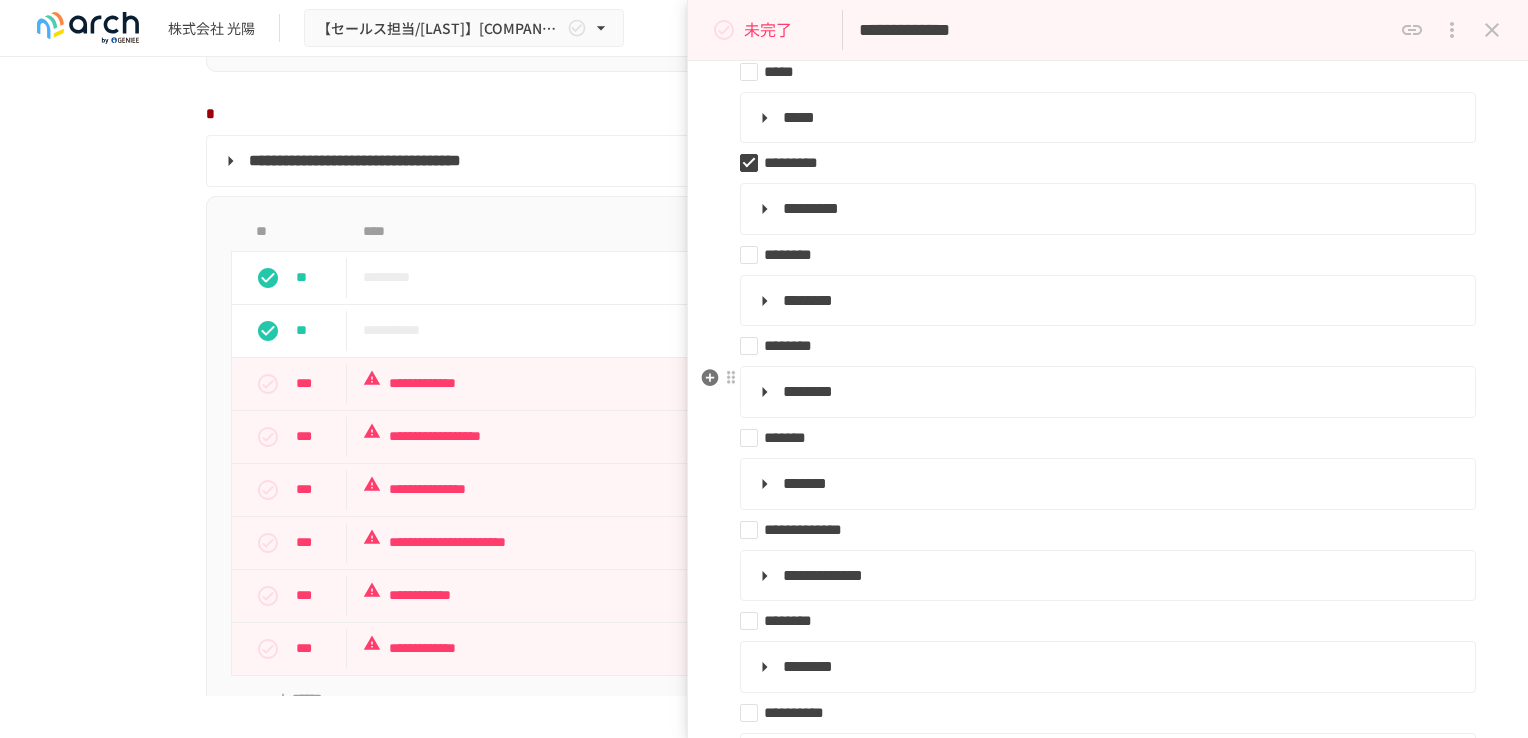 scroll, scrollTop: 400, scrollLeft: 0, axis: vertical 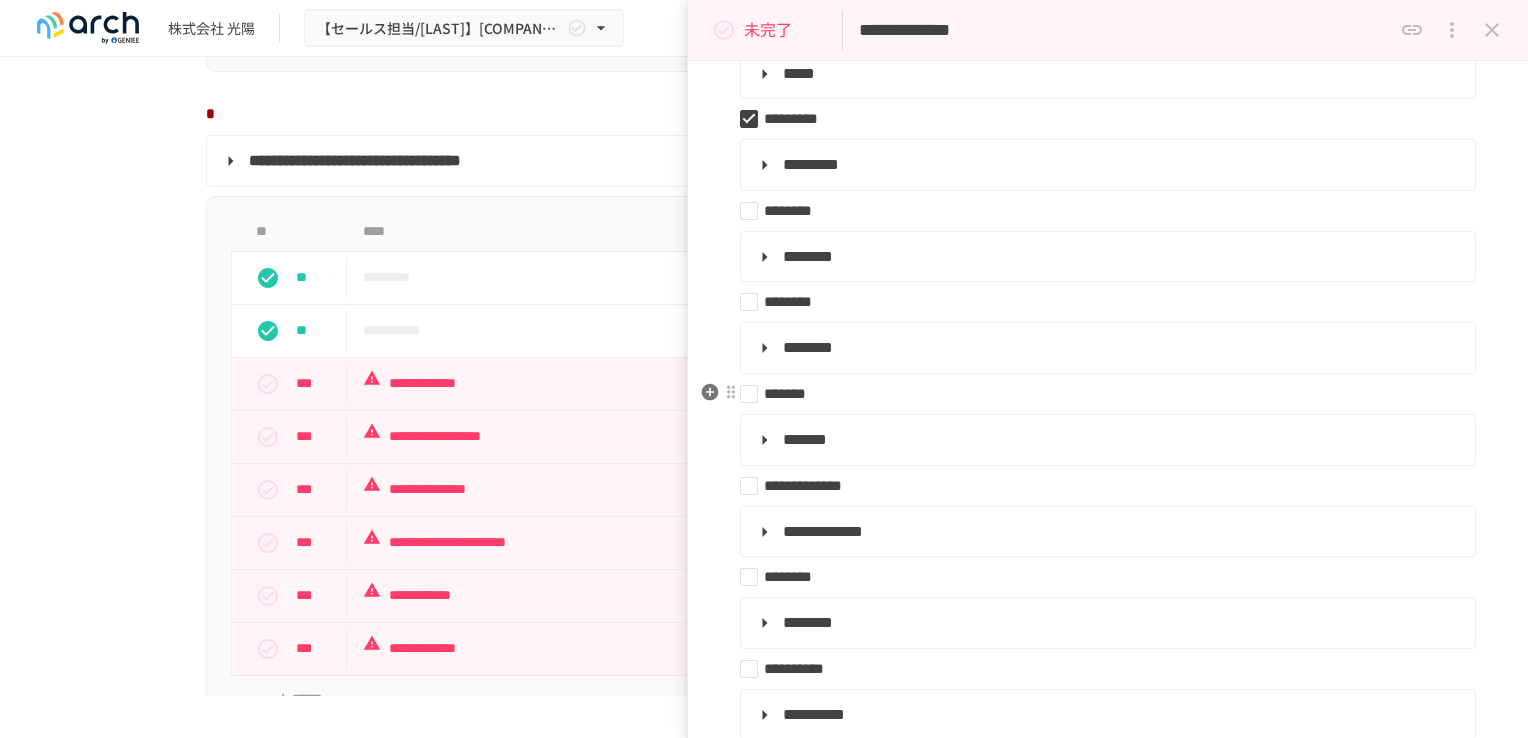 click on "*******" at bounding box center [1100, 394] 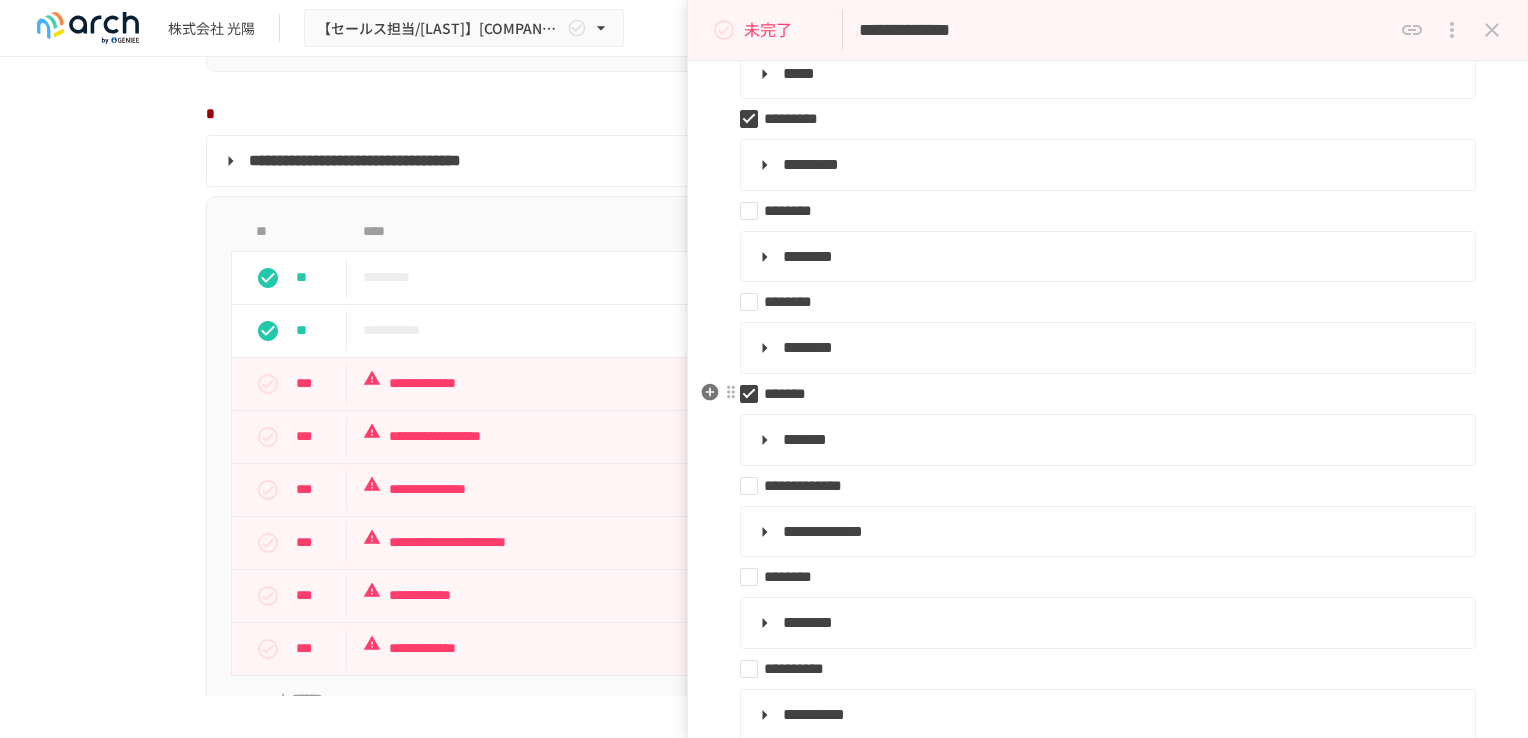 click on "*******" at bounding box center (1100, 394) 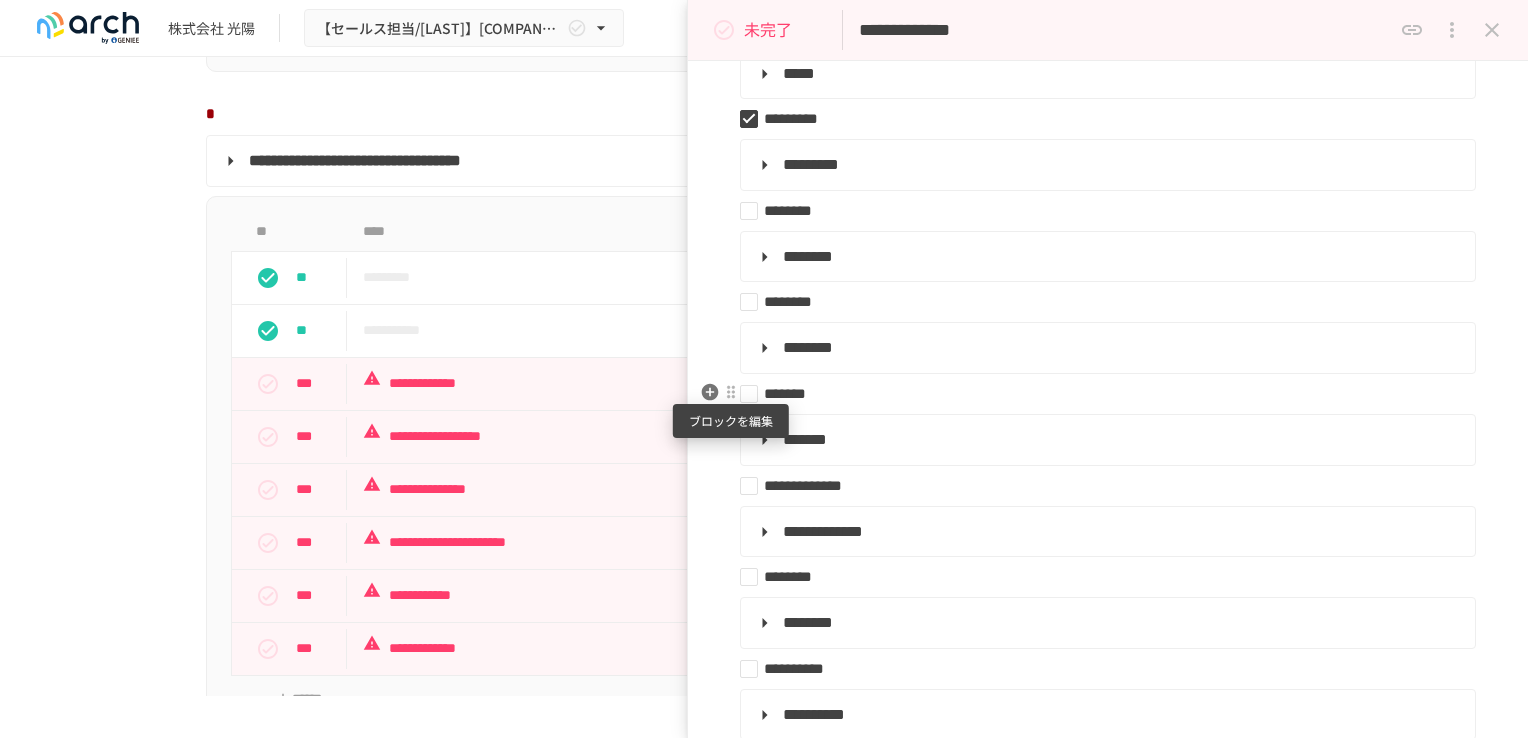 click at bounding box center (731, 392) 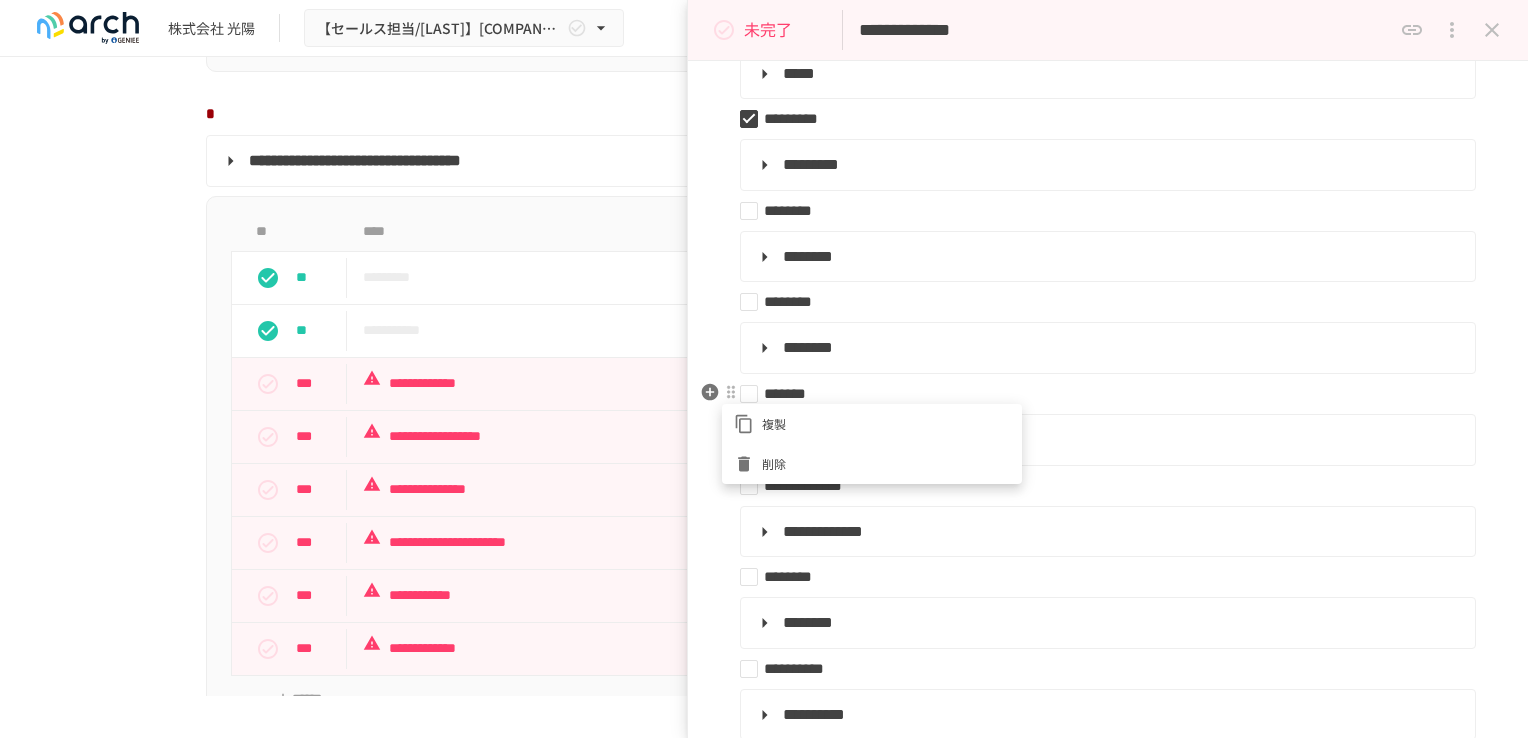 click at bounding box center (764, 369) 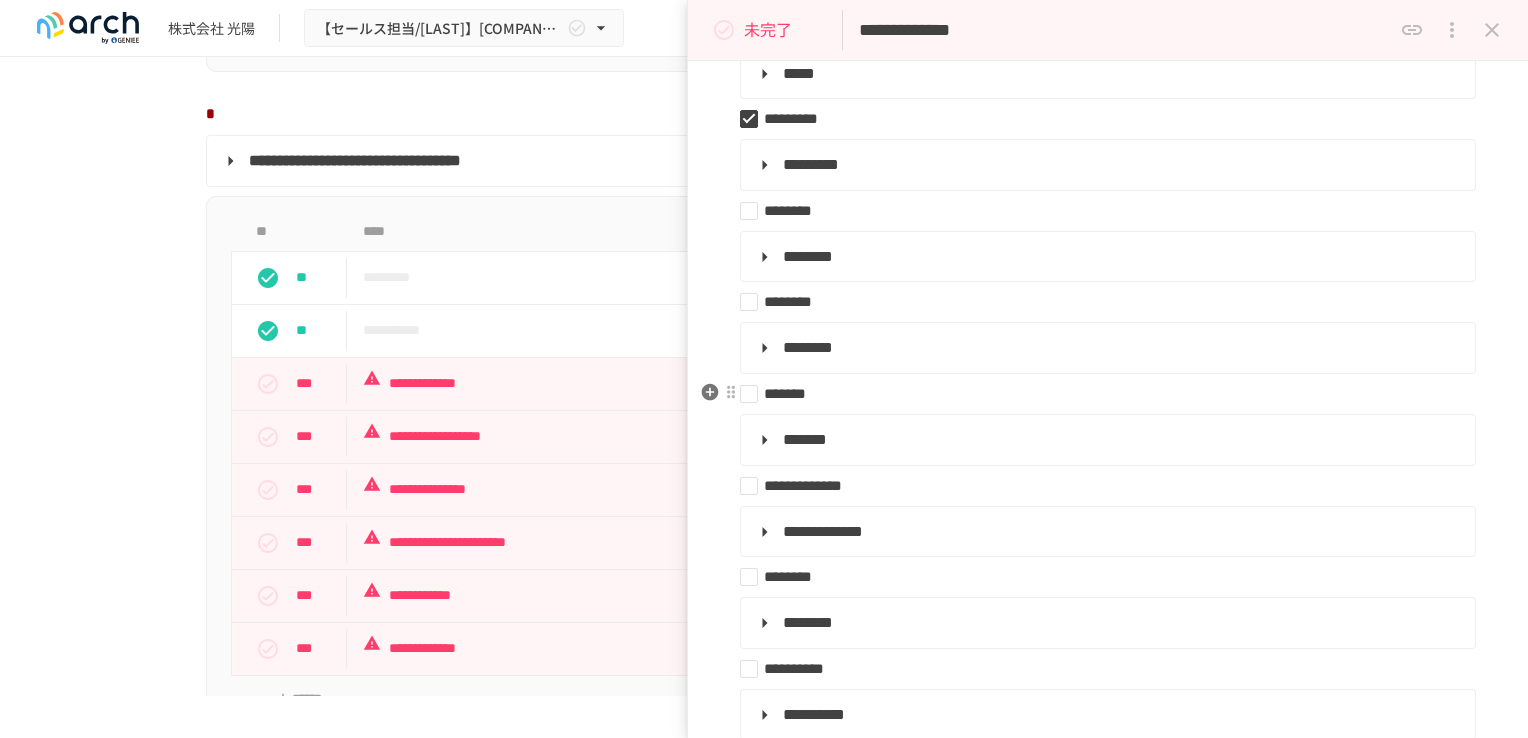 click on "*******" at bounding box center [1100, 394] 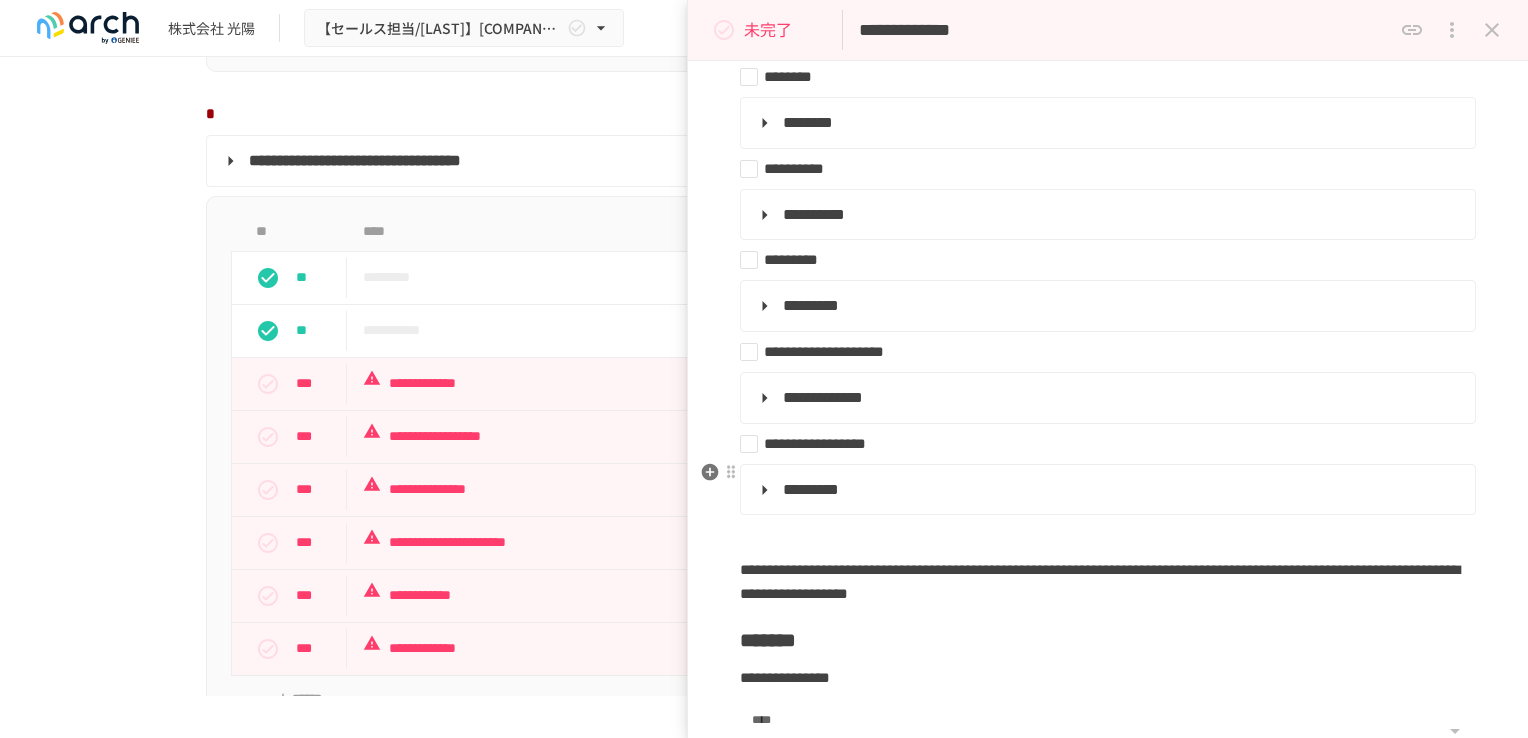 scroll, scrollTop: 1000, scrollLeft: 0, axis: vertical 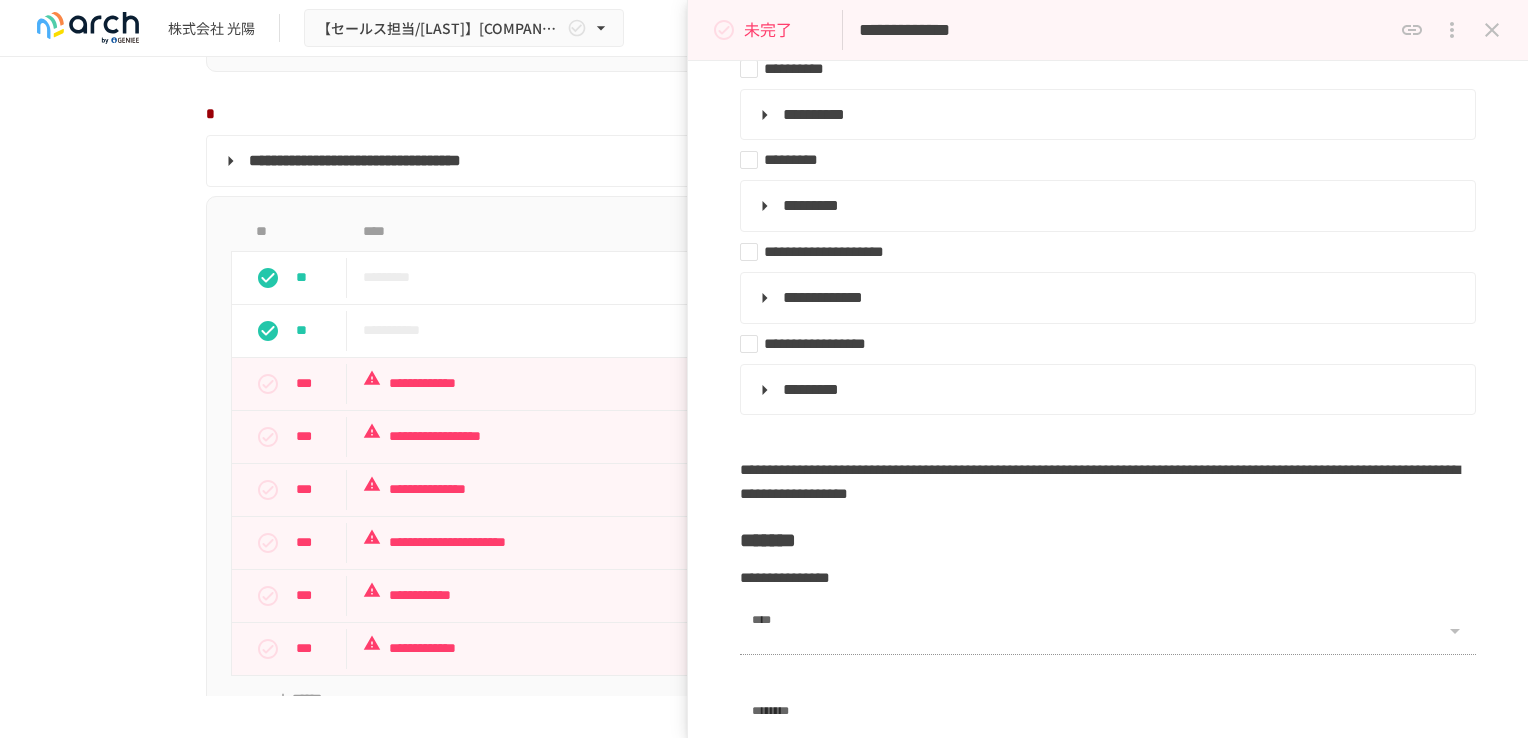 click on "未完了" at bounding box center [768, 30] 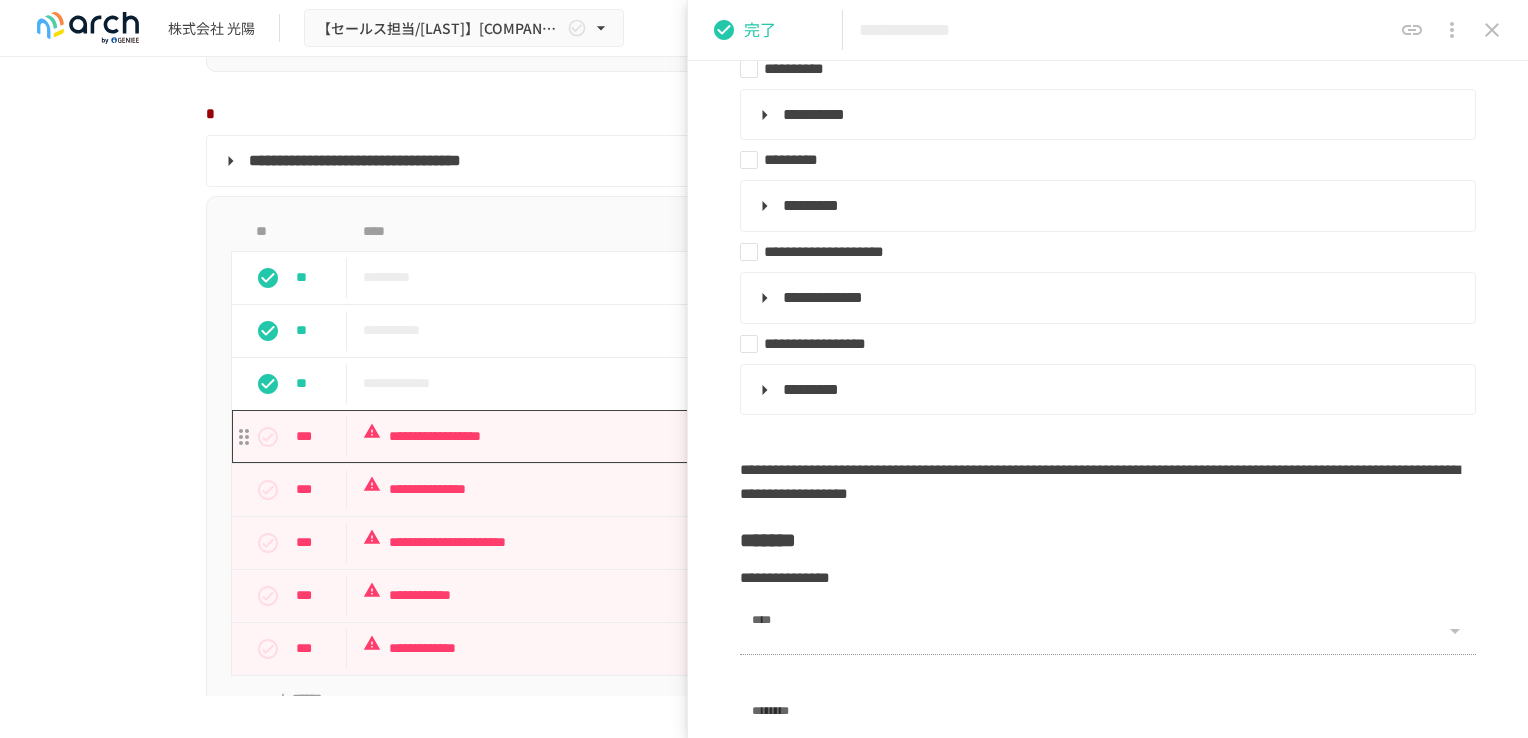 click on "**********" at bounding box center (722, 436) 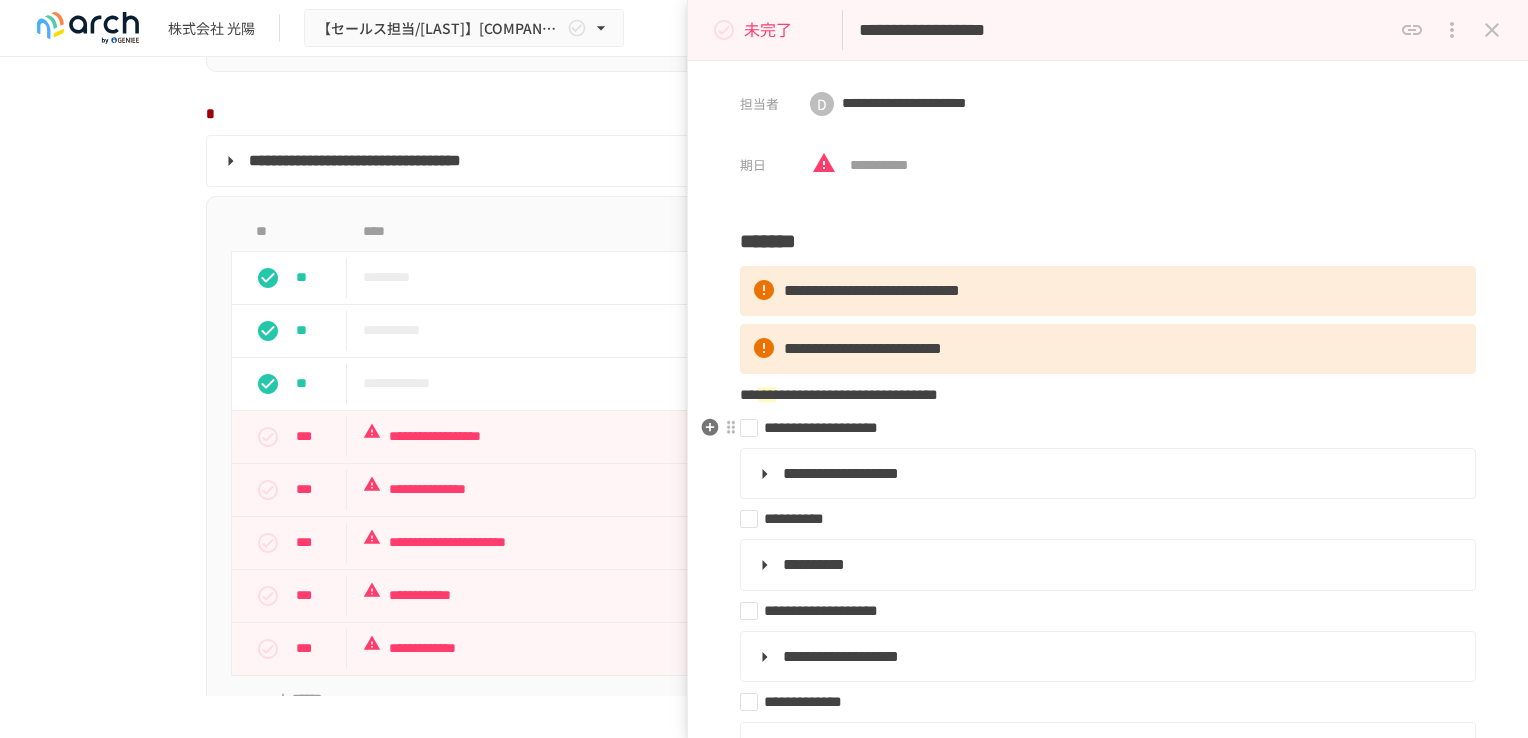 click on "**********" at bounding box center (1100, 428) 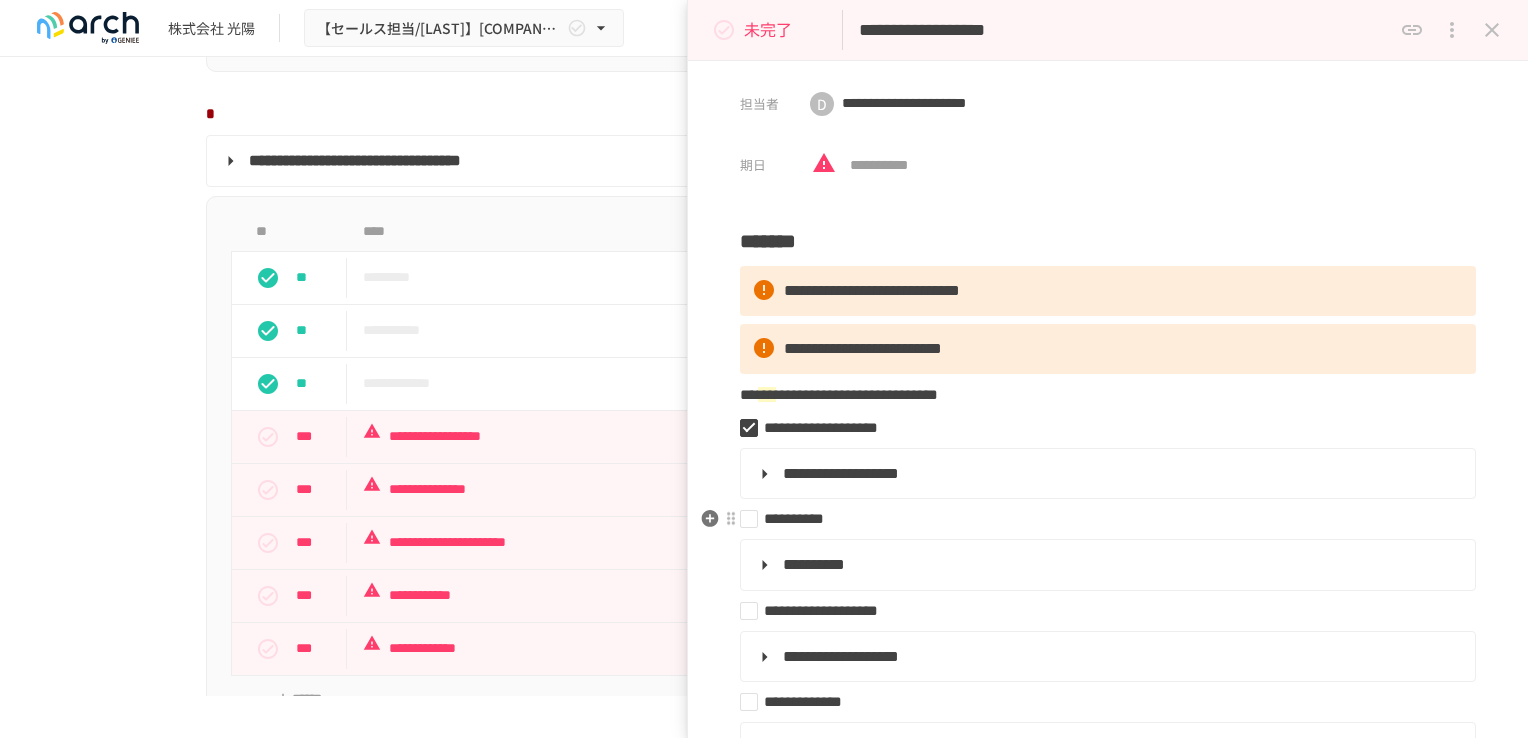 click on "**********" at bounding box center (1100, 519) 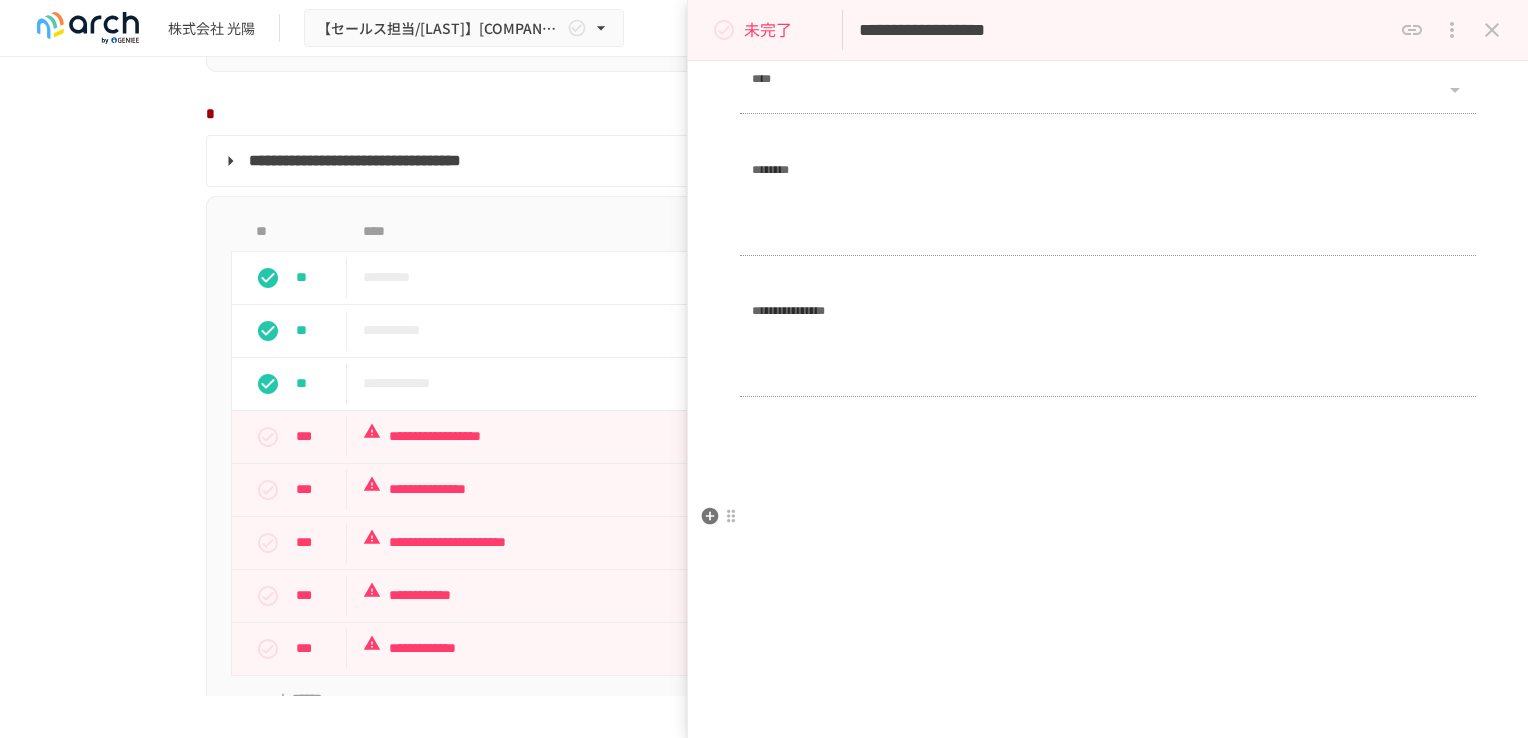 scroll, scrollTop: 1000, scrollLeft: 0, axis: vertical 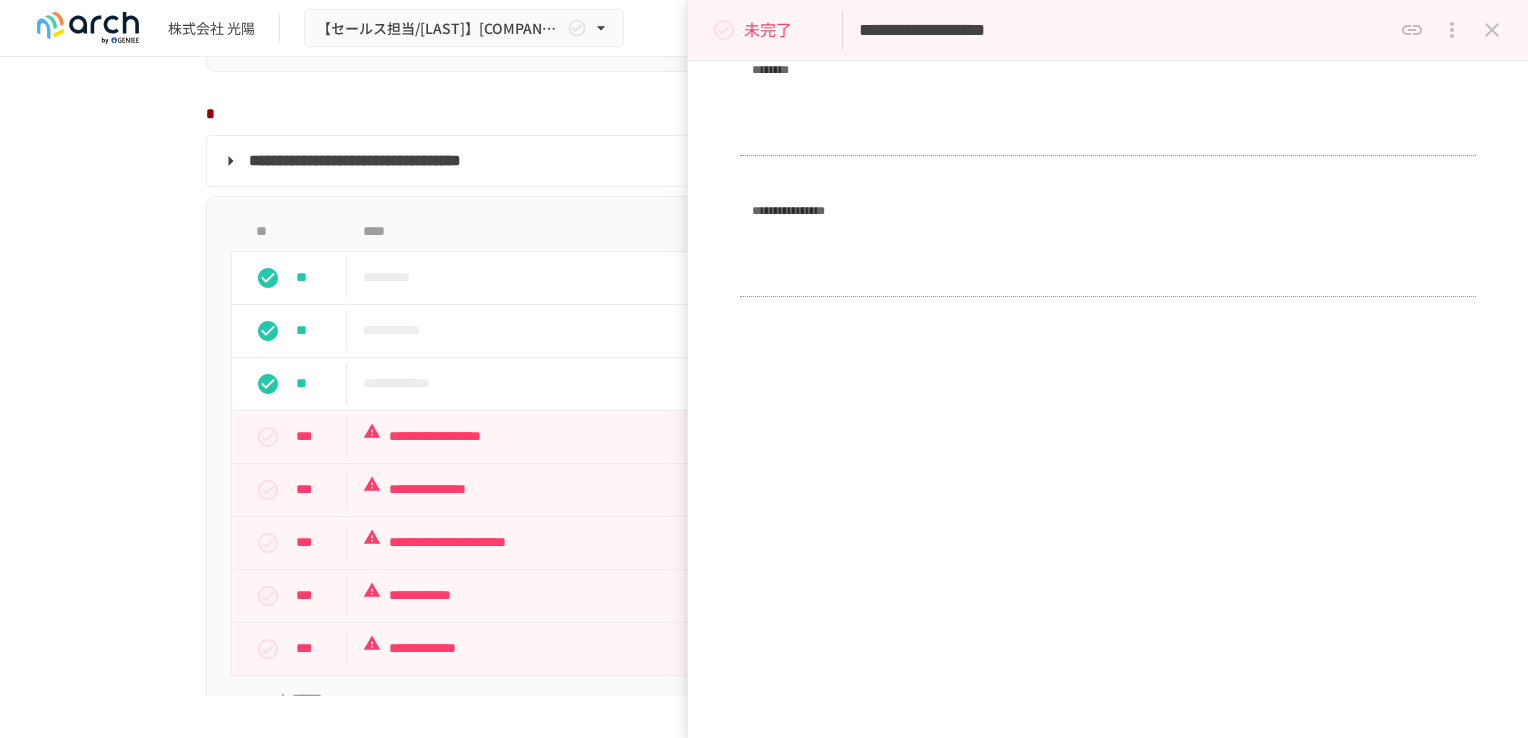 click on "未完了" at bounding box center [768, 30] 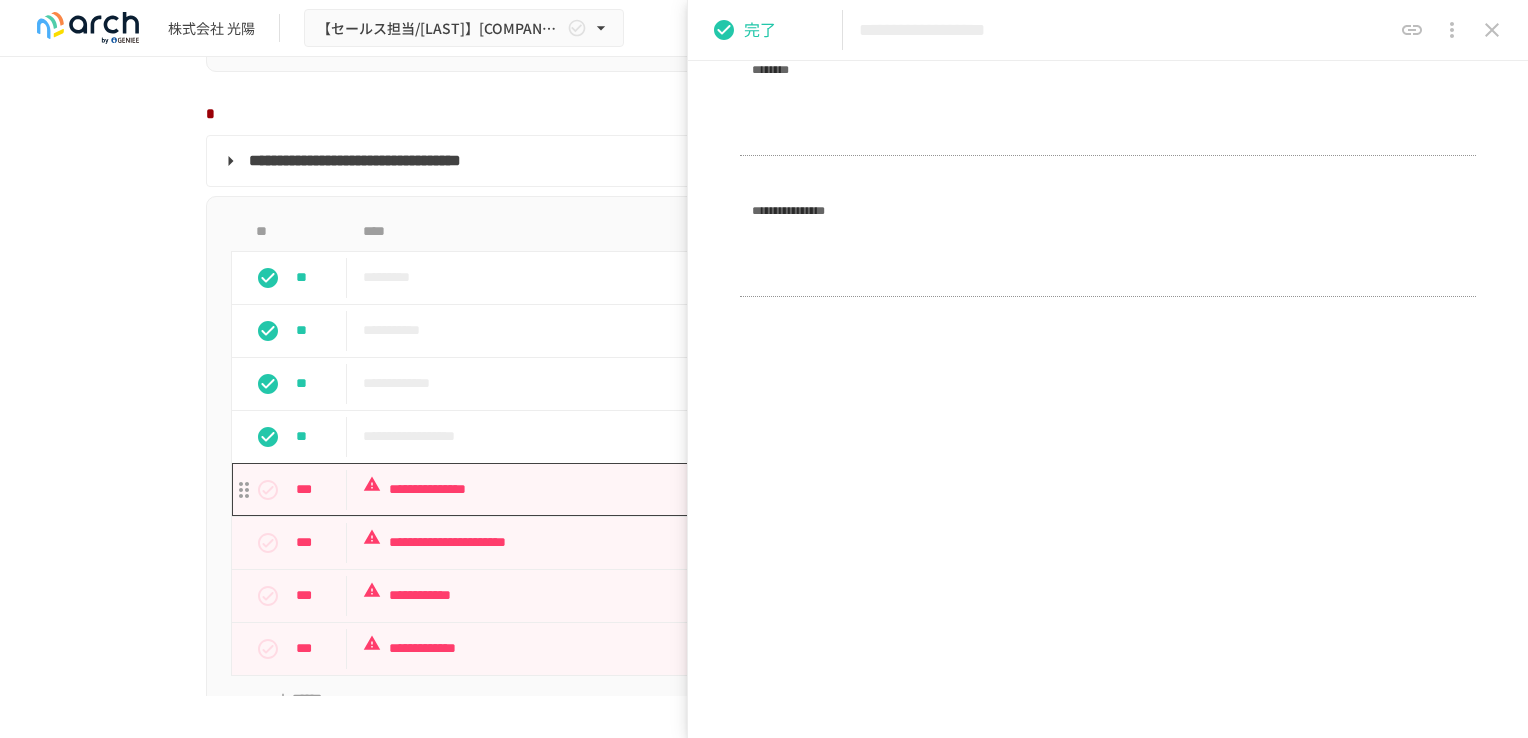 click on "**********" at bounding box center (722, 489) 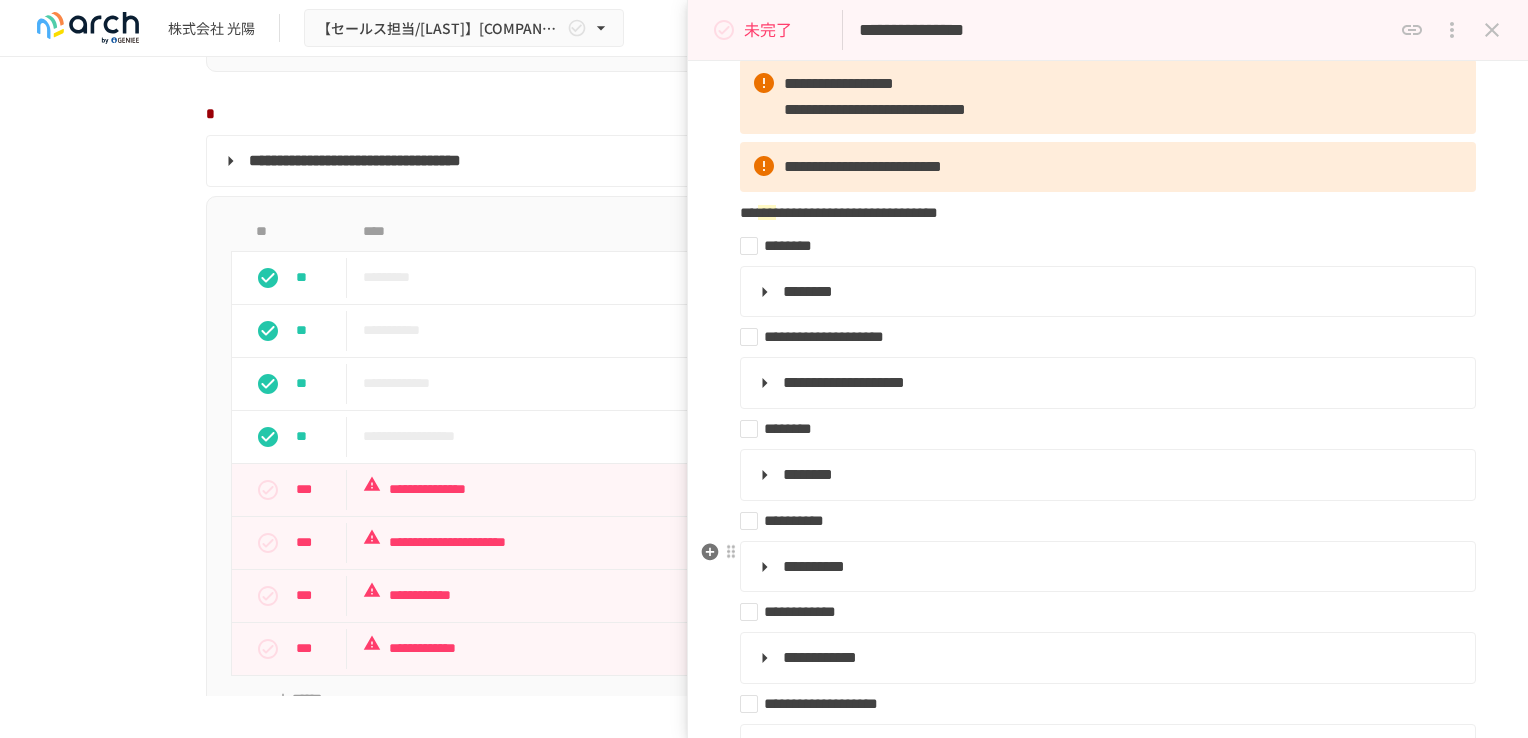 scroll, scrollTop: 300, scrollLeft: 0, axis: vertical 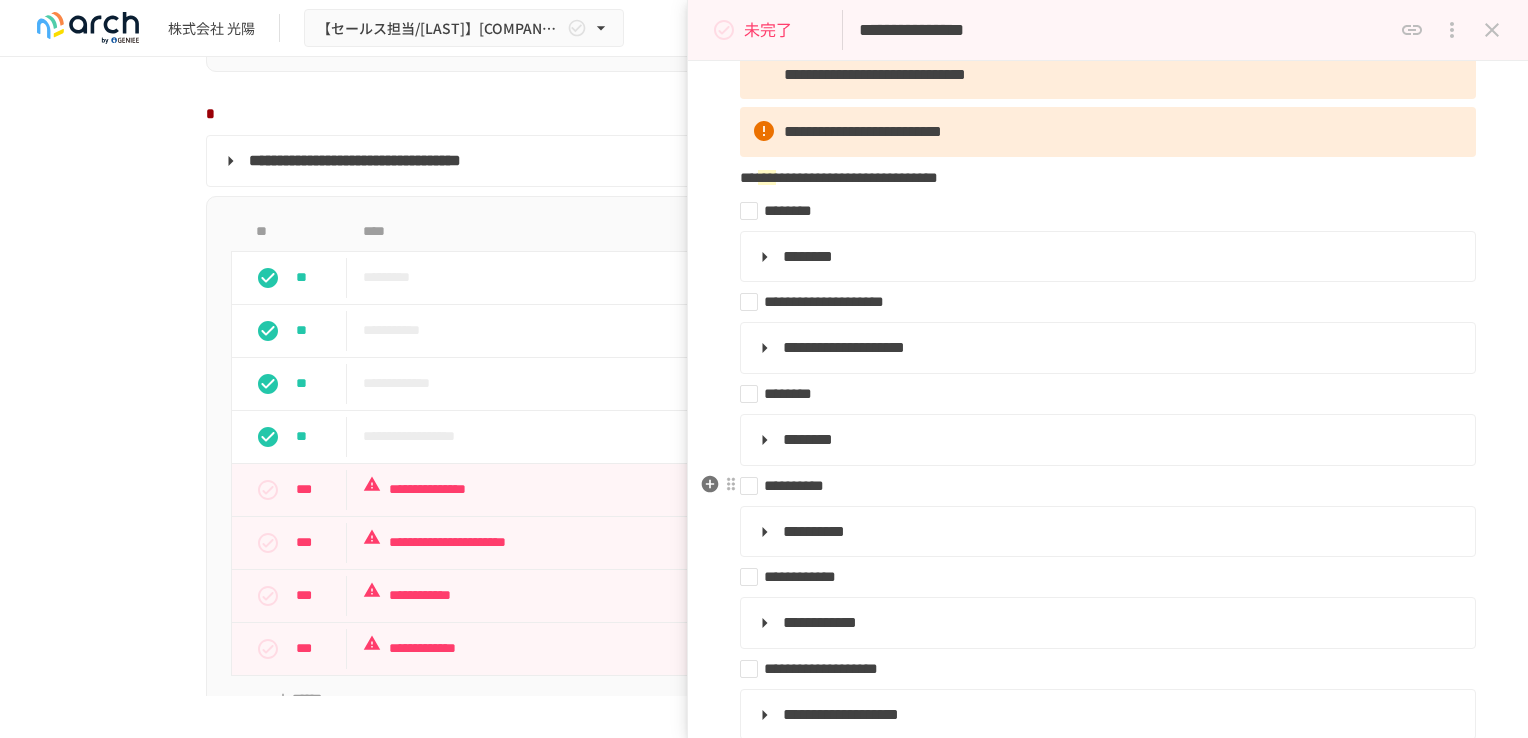 click on "**********" at bounding box center (1100, 486) 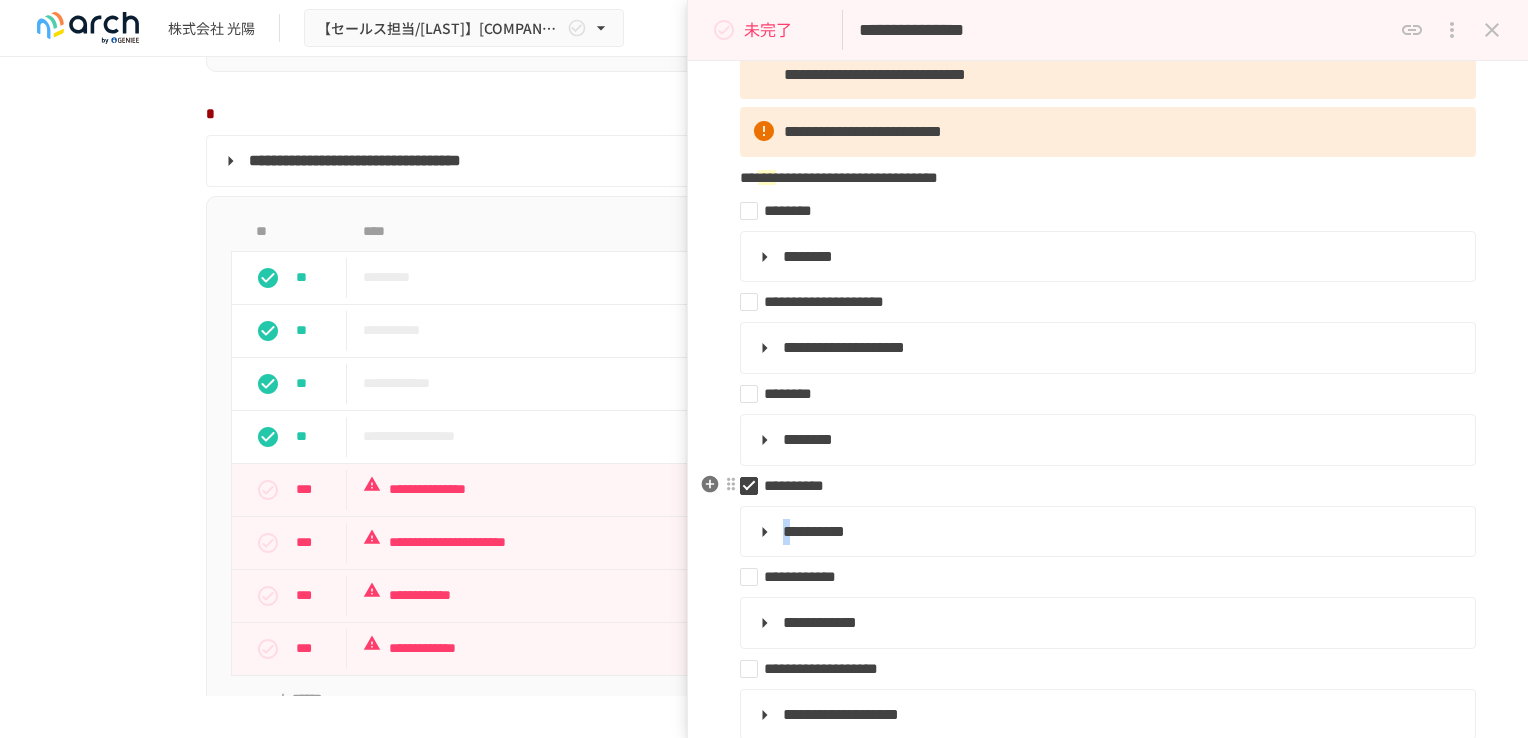 click on "**********" at bounding box center [1108, 702] 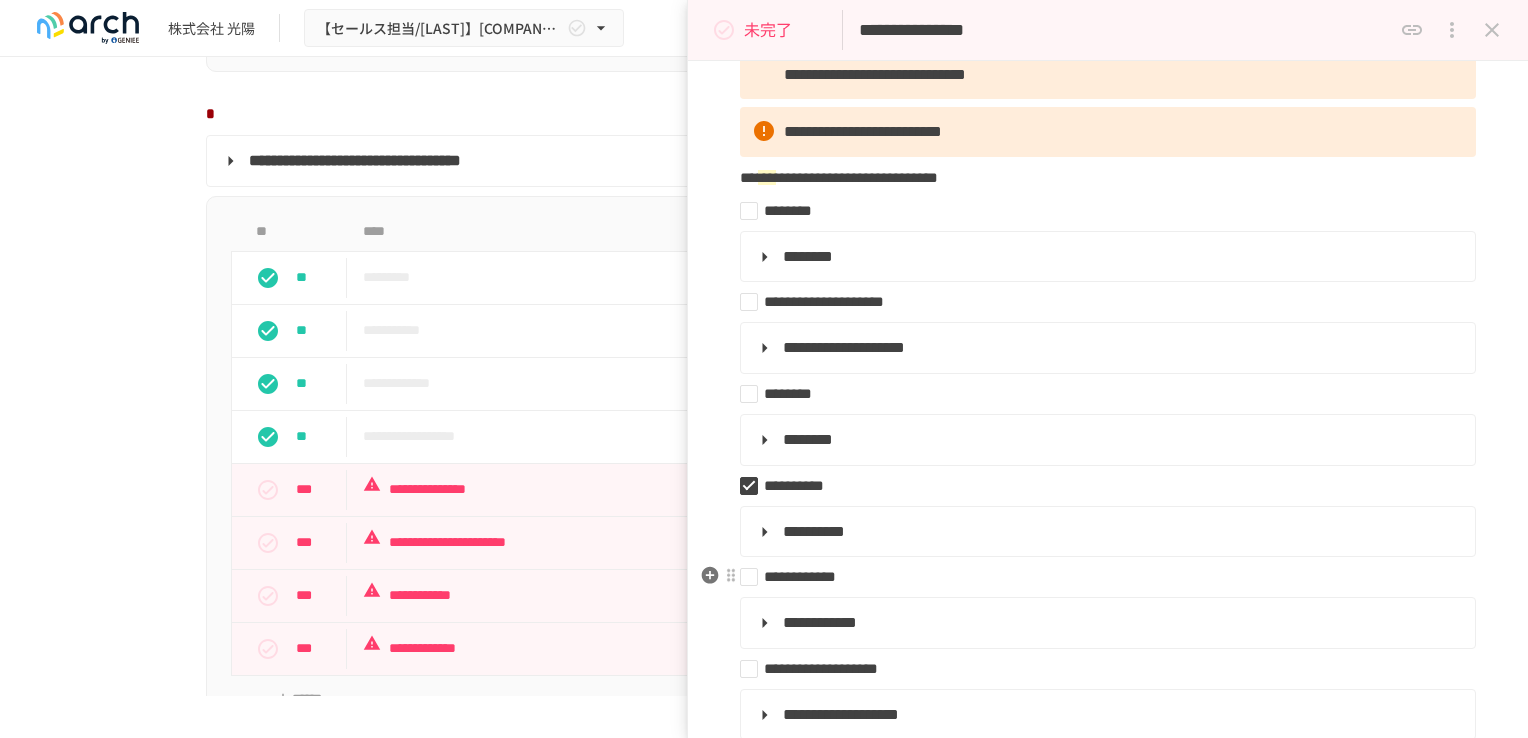 click on "**********" at bounding box center (800, 576) 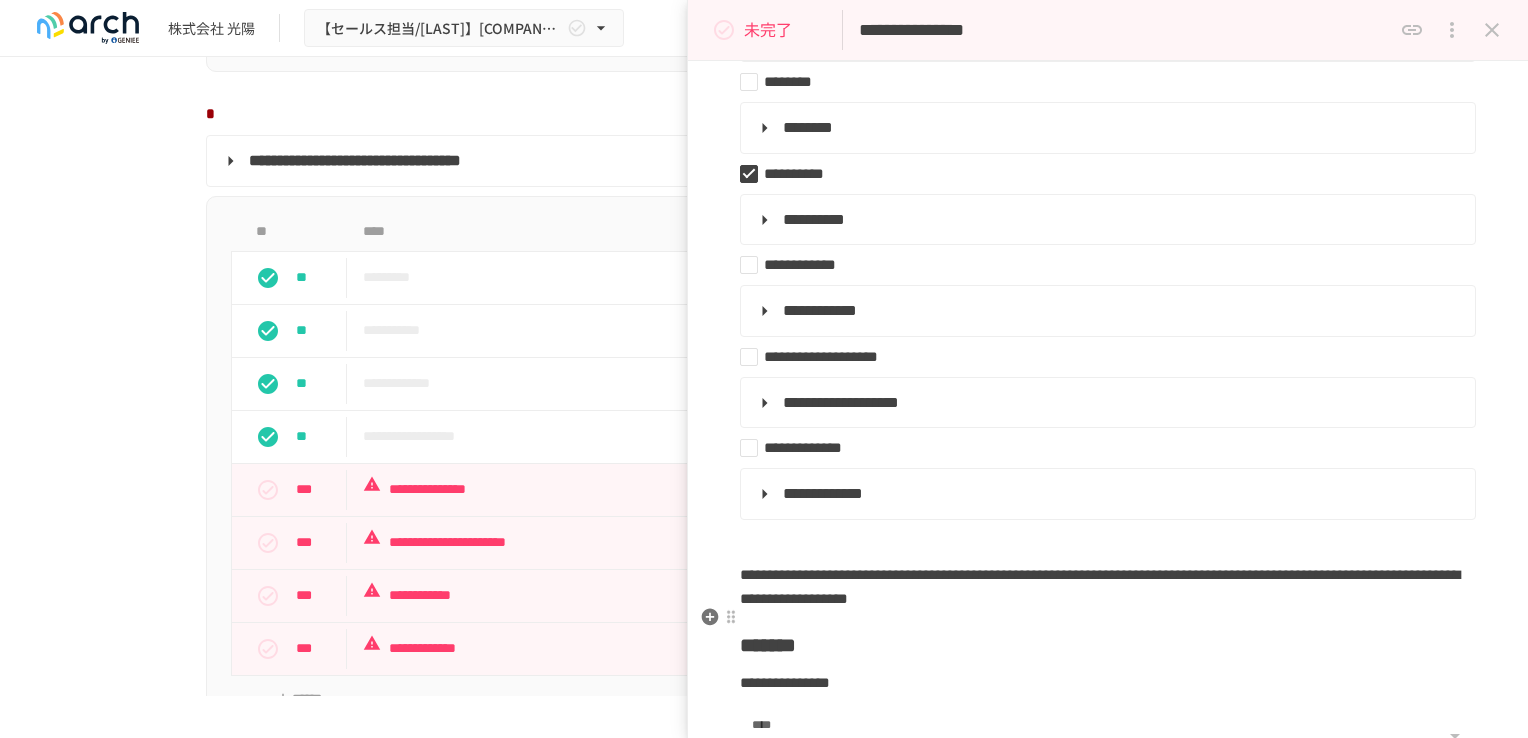 scroll, scrollTop: 300, scrollLeft: 0, axis: vertical 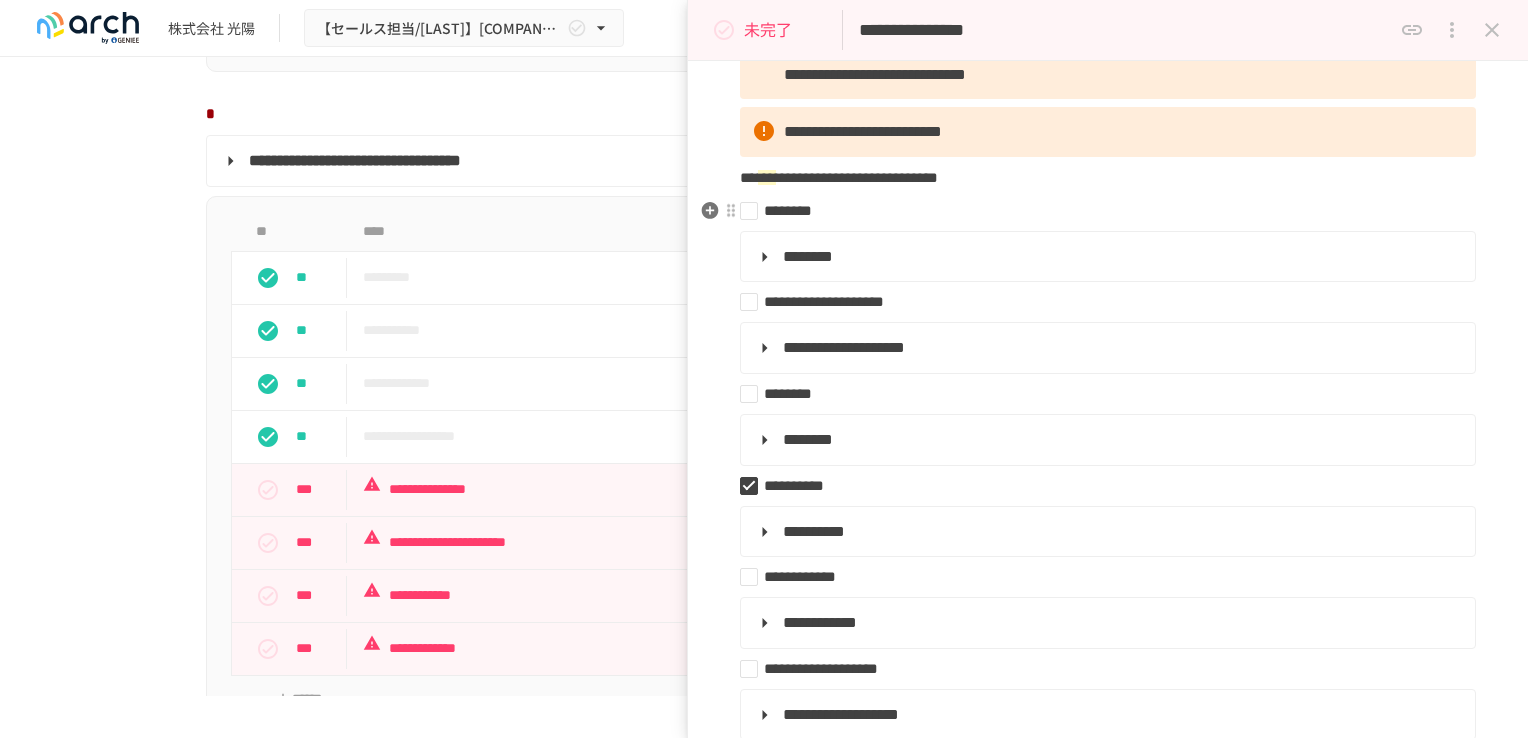 click on "********" at bounding box center (1100, 211) 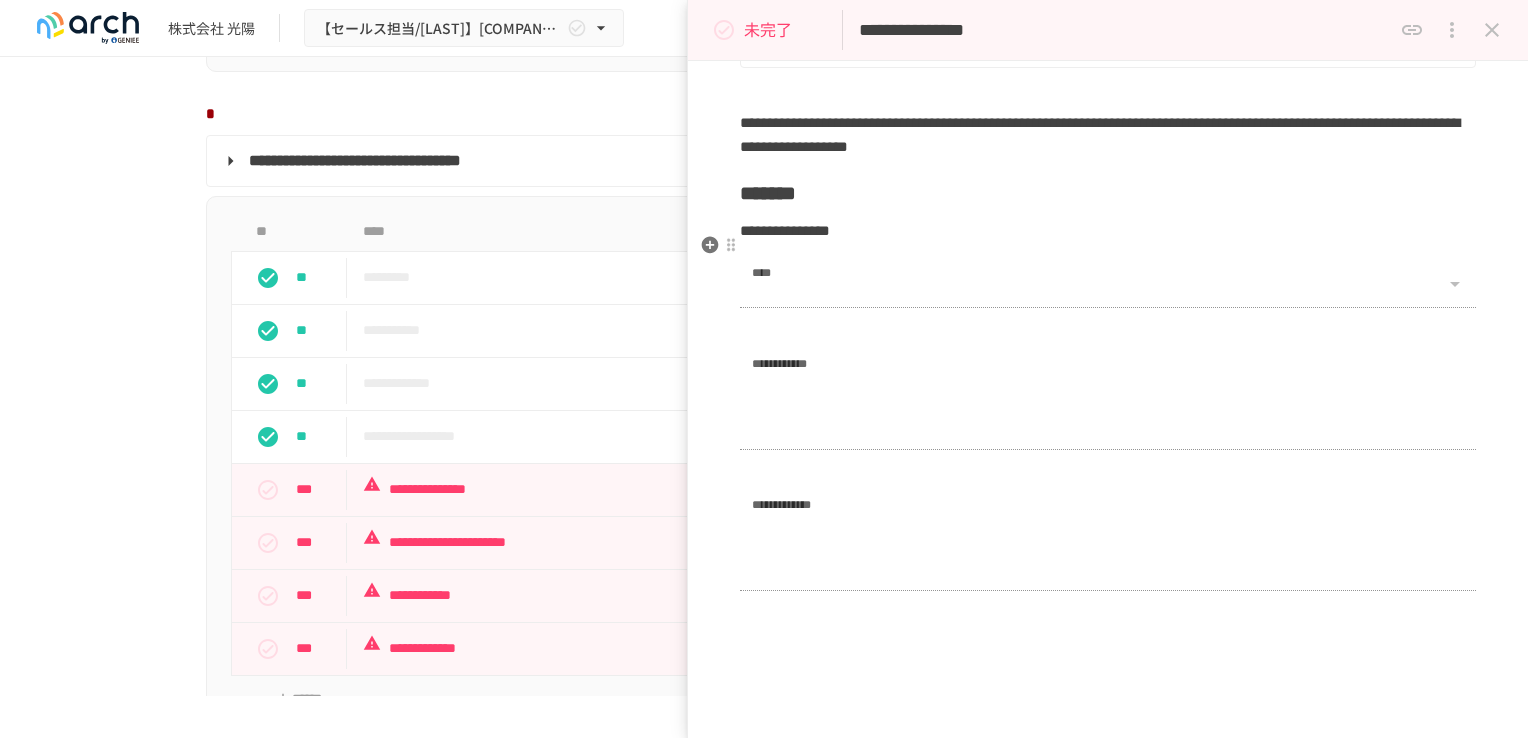 scroll, scrollTop: 822, scrollLeft: 0, axis: vertical 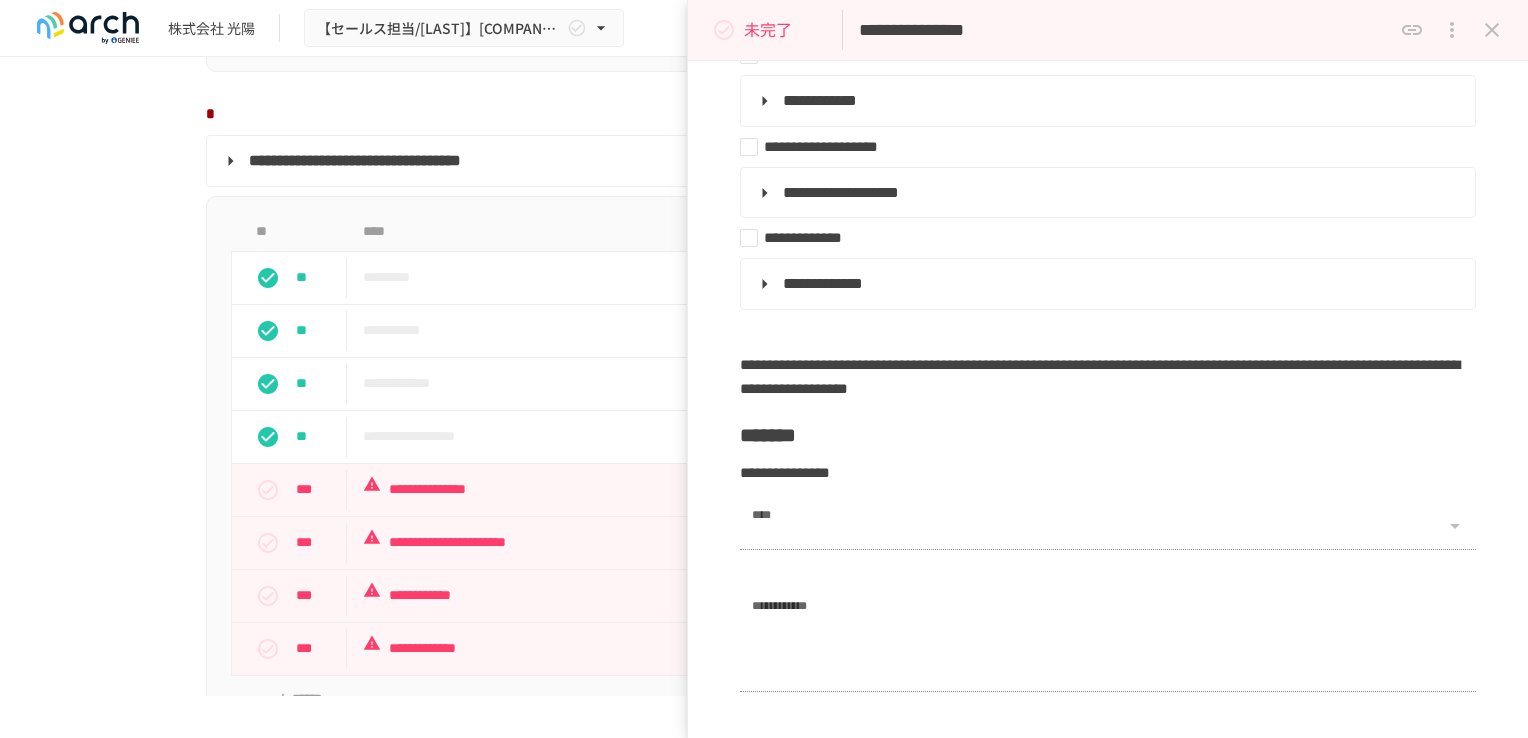click on "未完了" at bounding box center [768, 30] 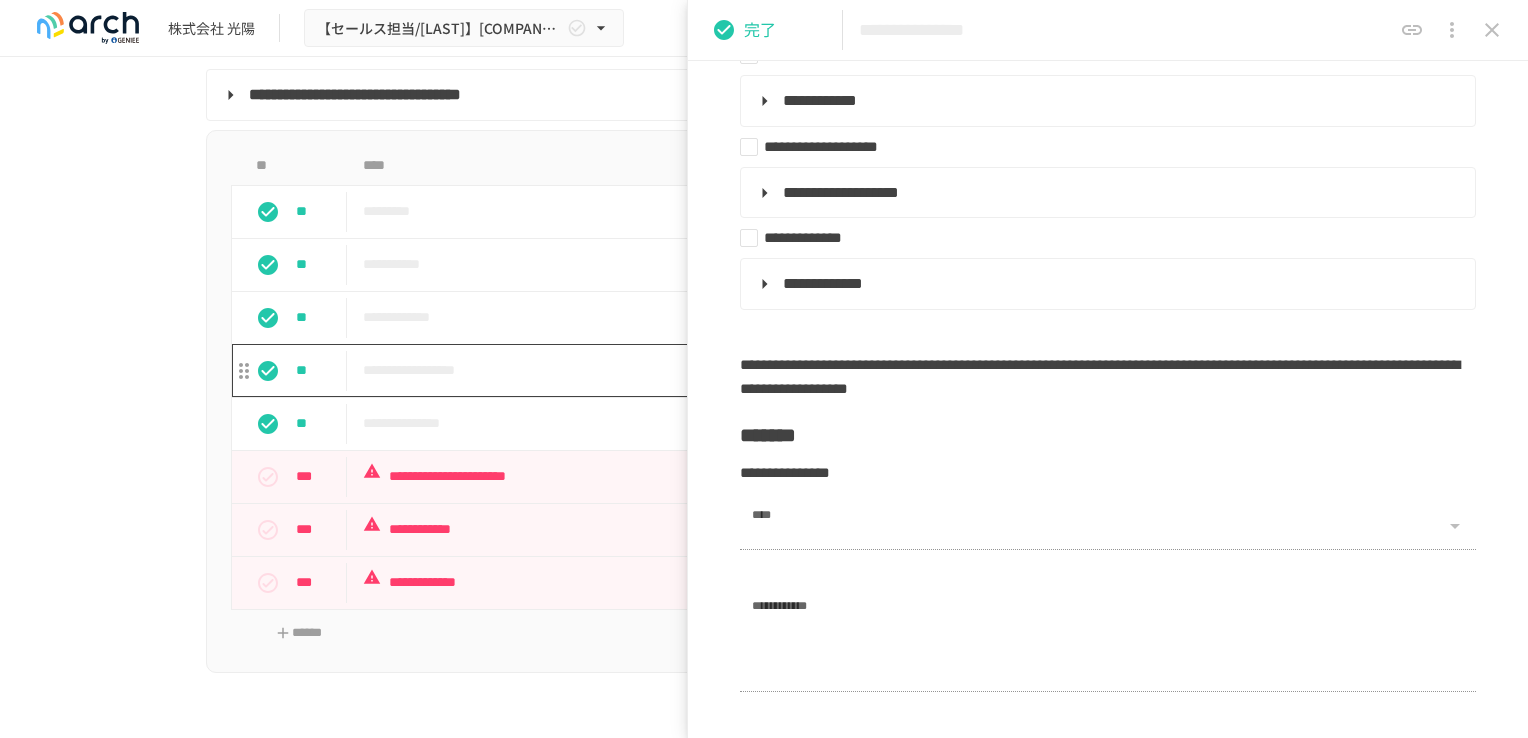 scroll, scrollTop: 1900, scrollLeft: 0, axis: vertical 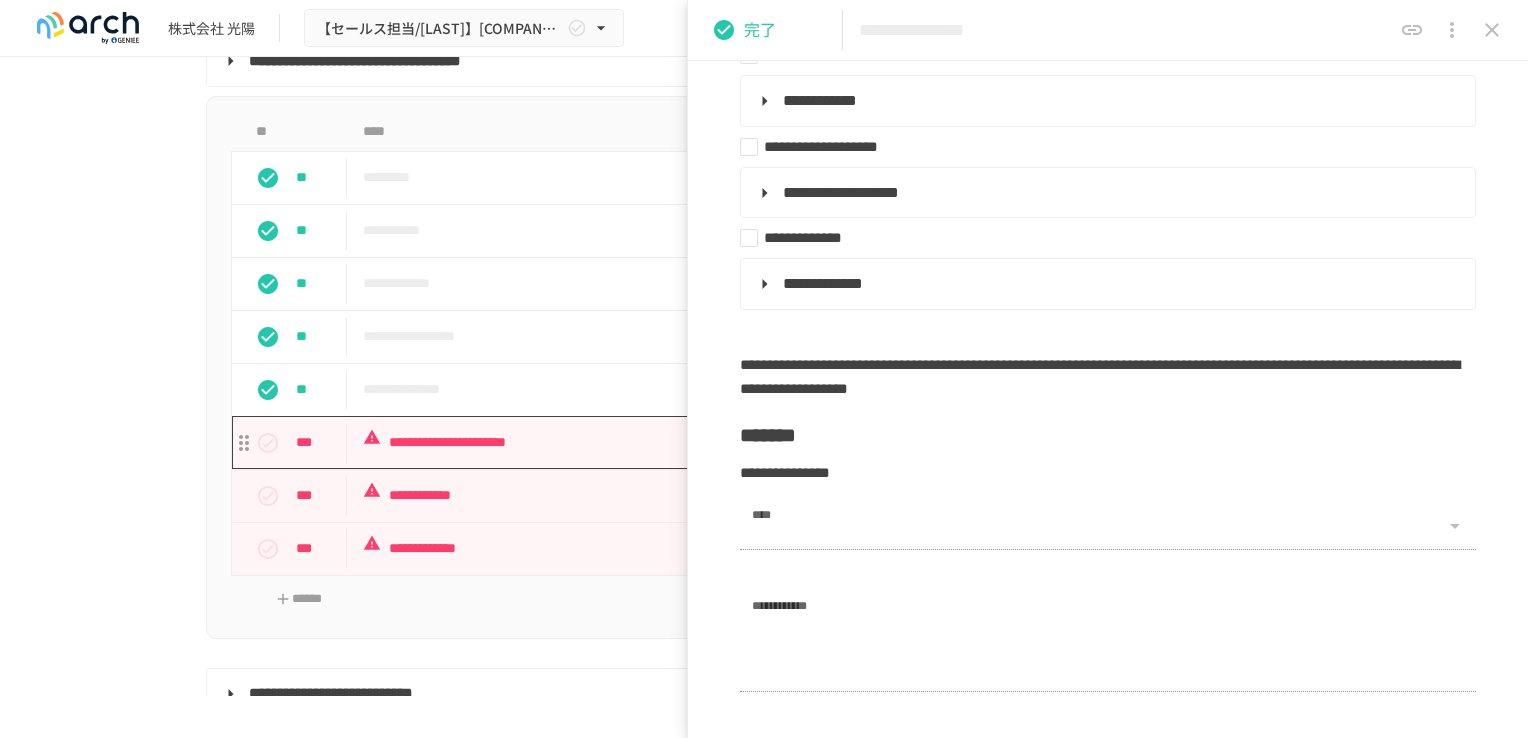 click on "**********" at bounding box center [722, 442] 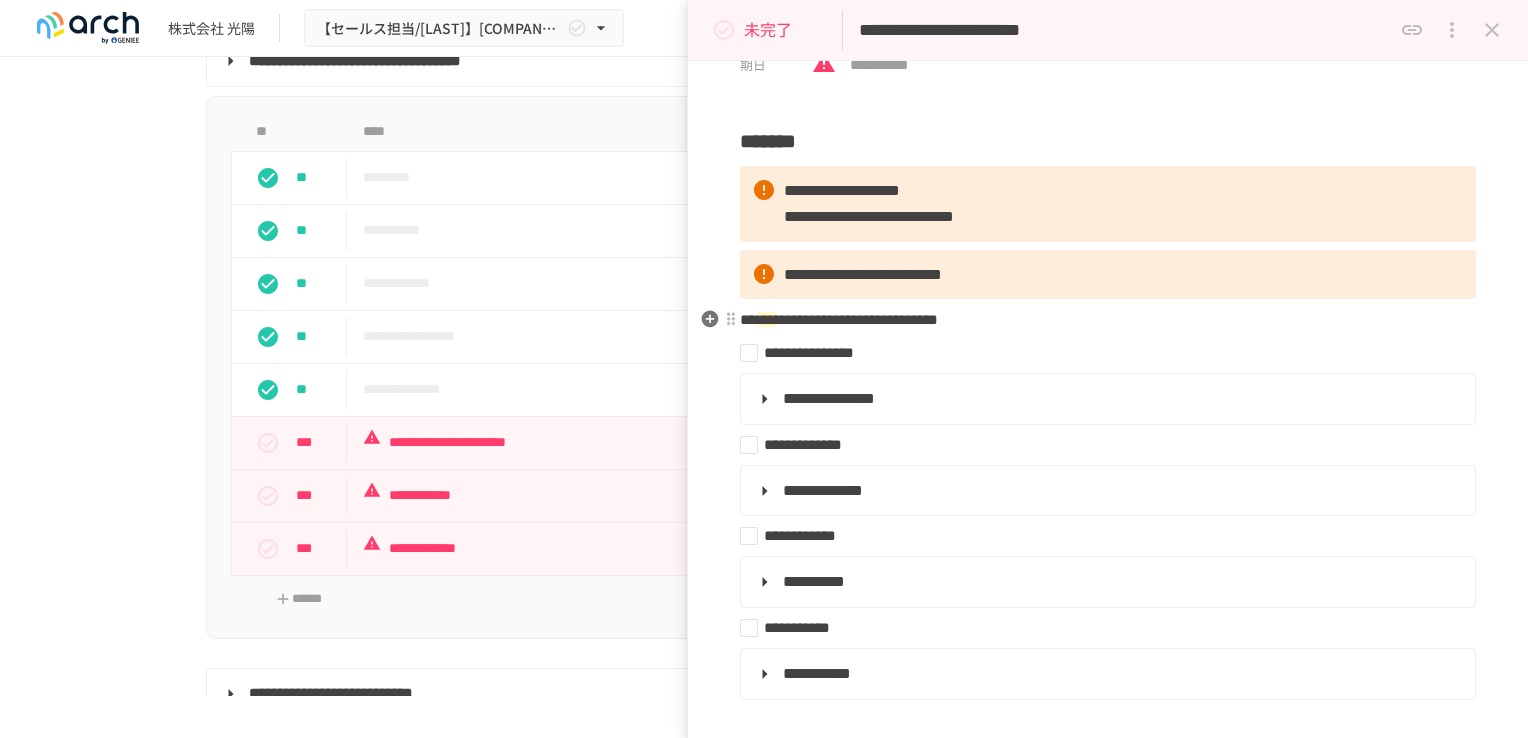 scroll, scrollTop: 0, scrollLeft: 0, axis: both 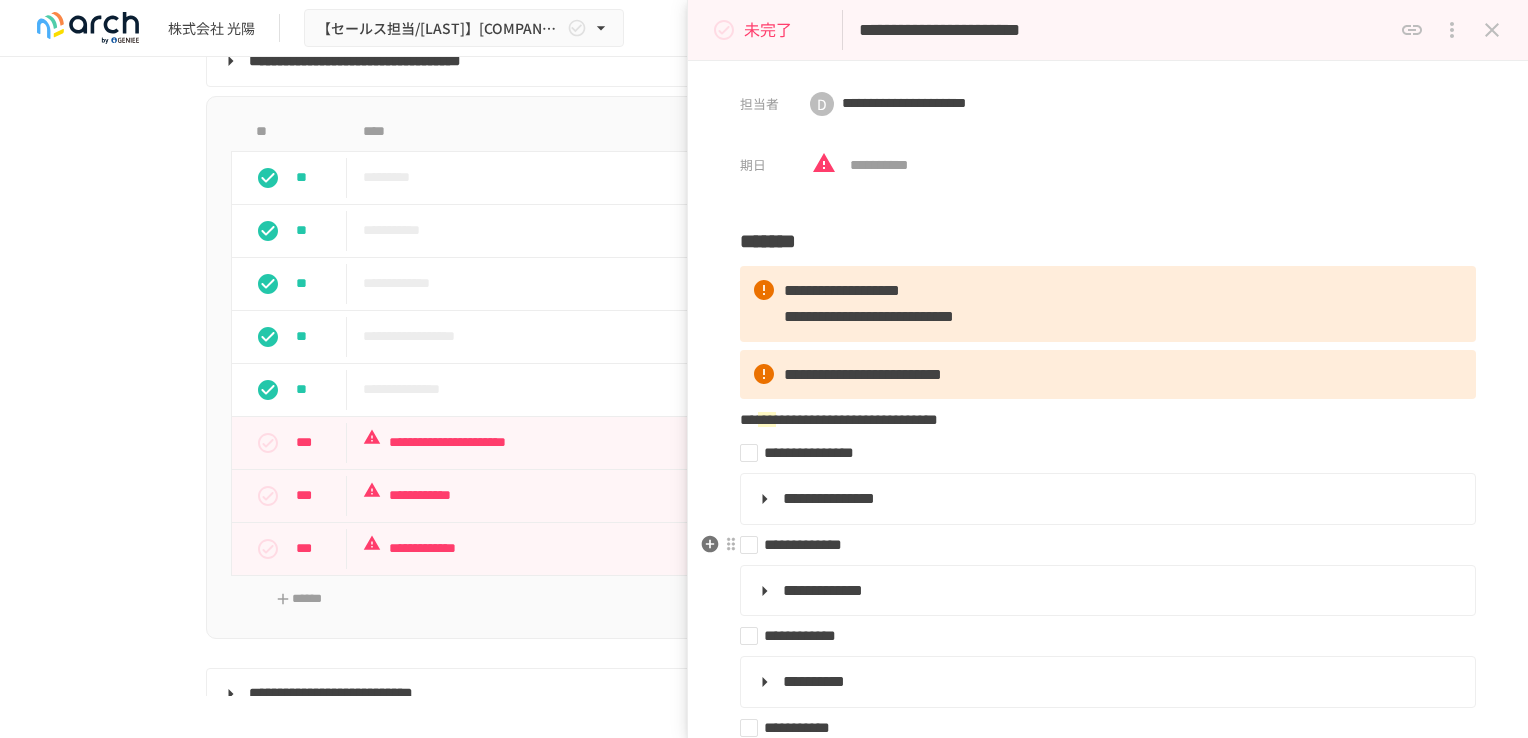click on "**********" at bounding box center (1100, 545) 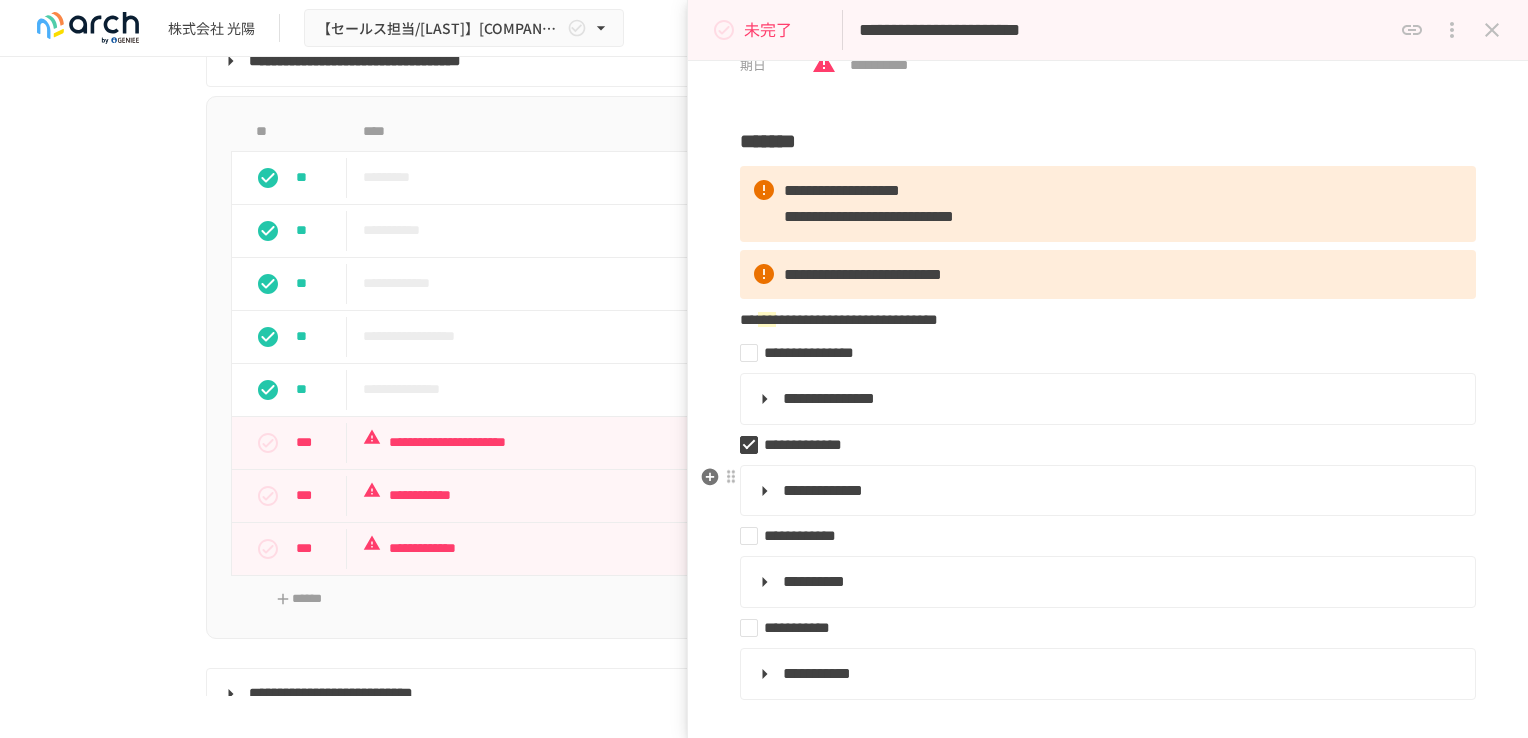 scroll, scrollTop: 200, scrollLeft: 0, axis: vertical 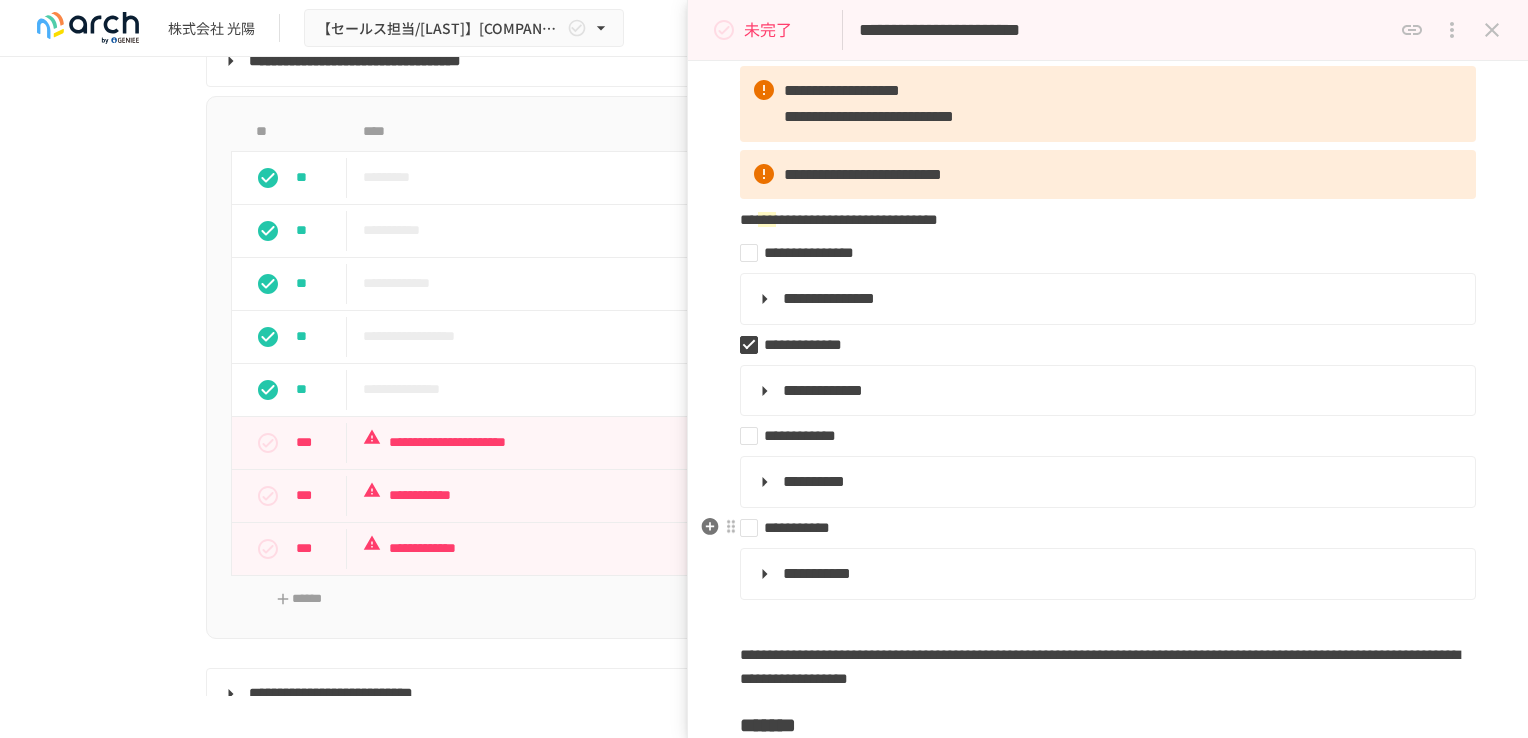 click on "**********" at bounding box center [1100, 528] 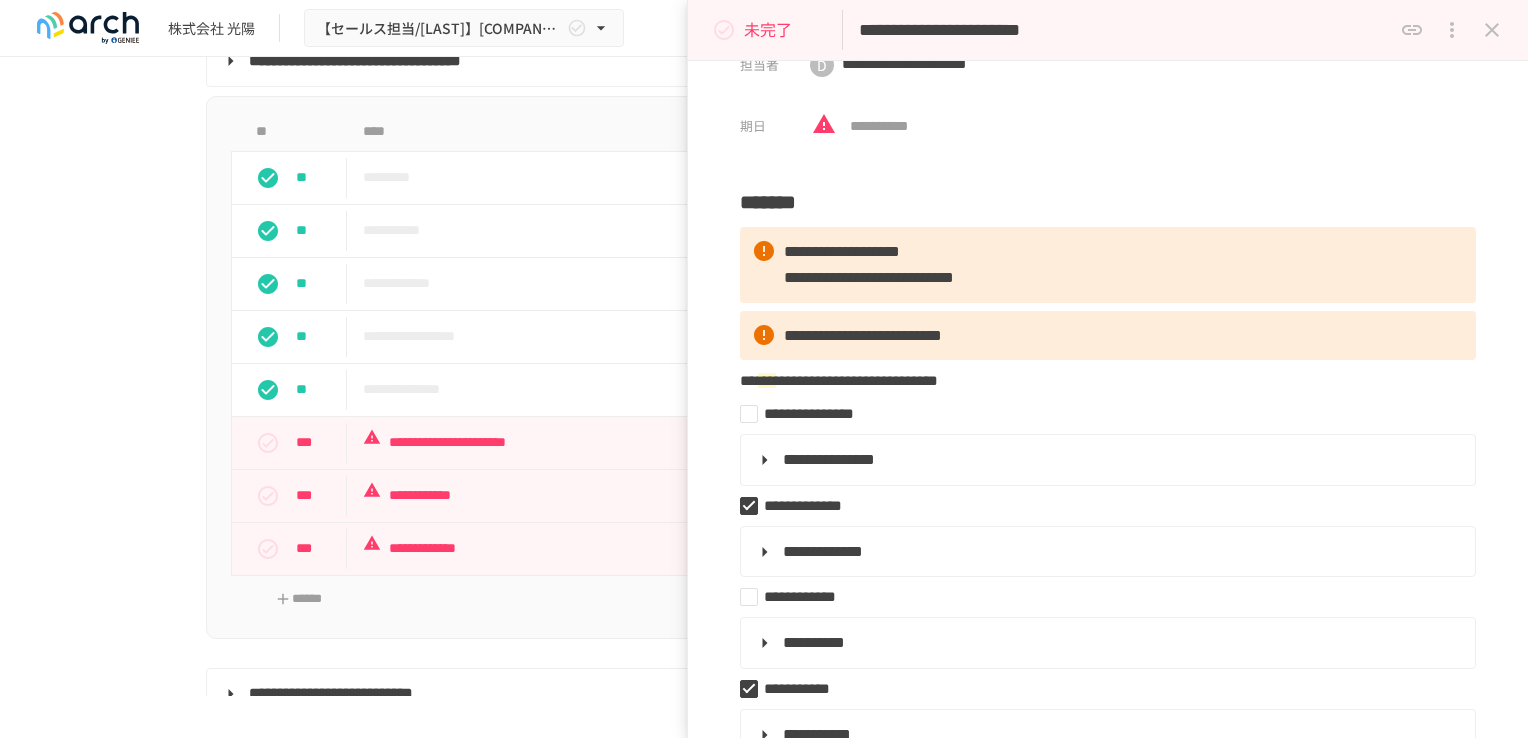 scroll, scrollTop: 0, scrollLeft: 0, axis: both 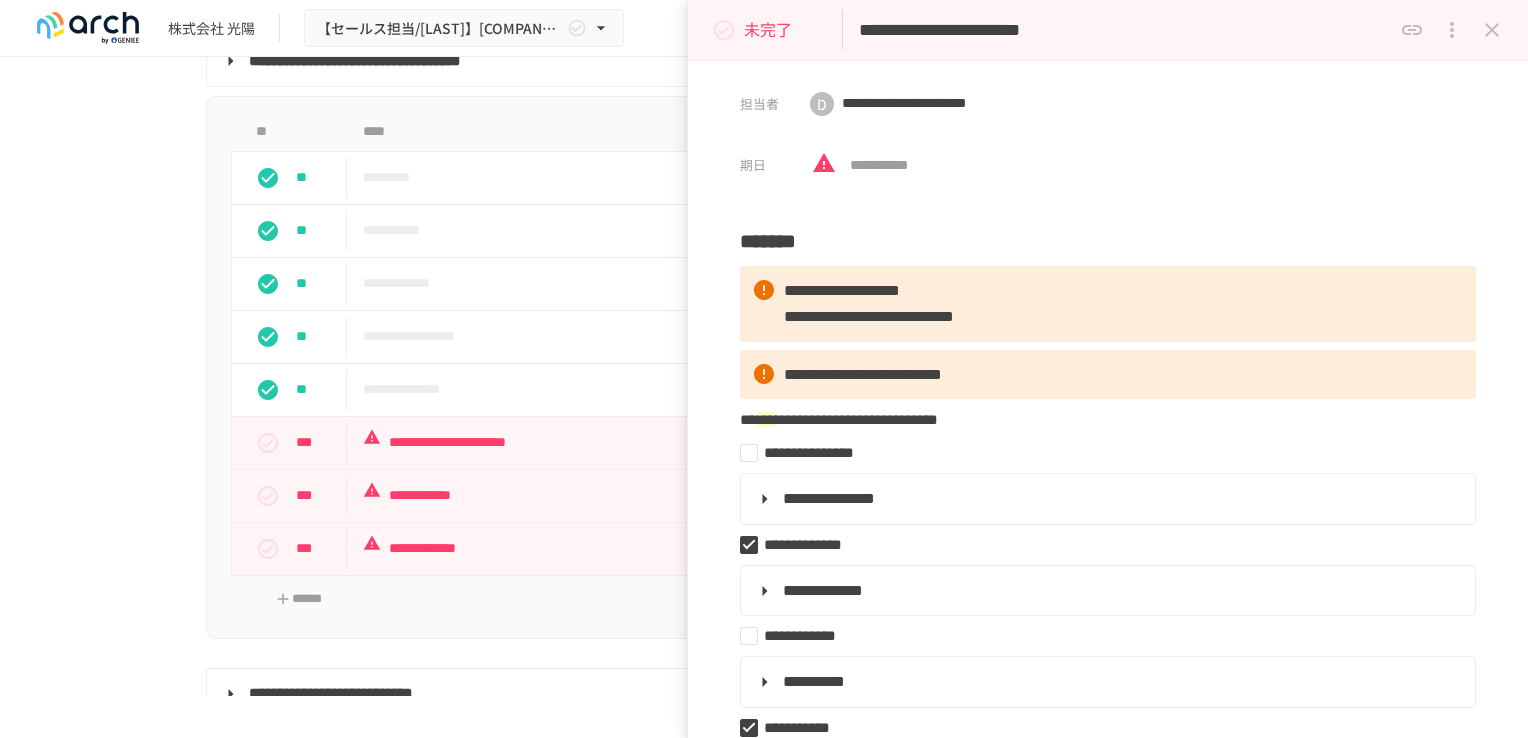 click on "未完了" at bounding box center [768, 30] 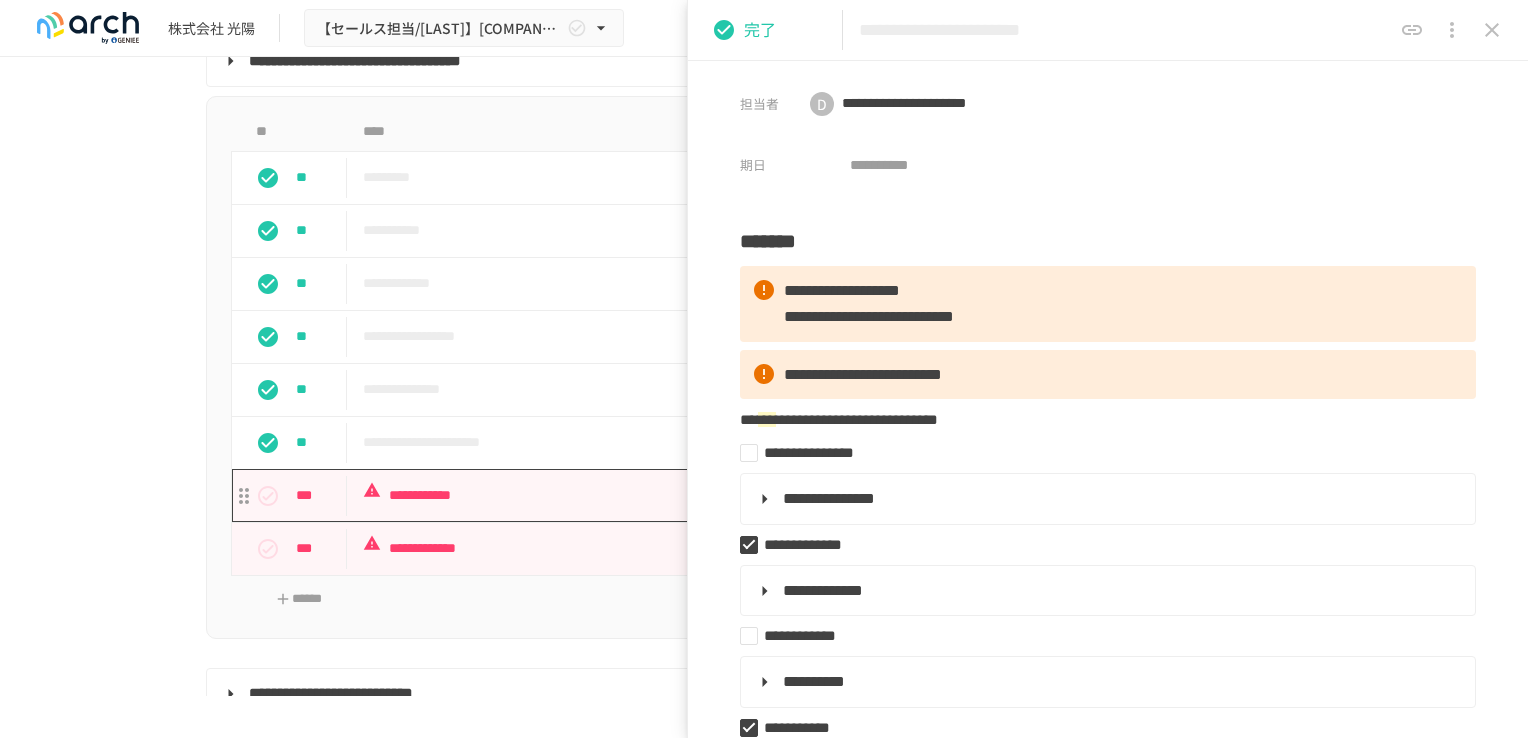 click on "**********" at bounding box center [722, 495] 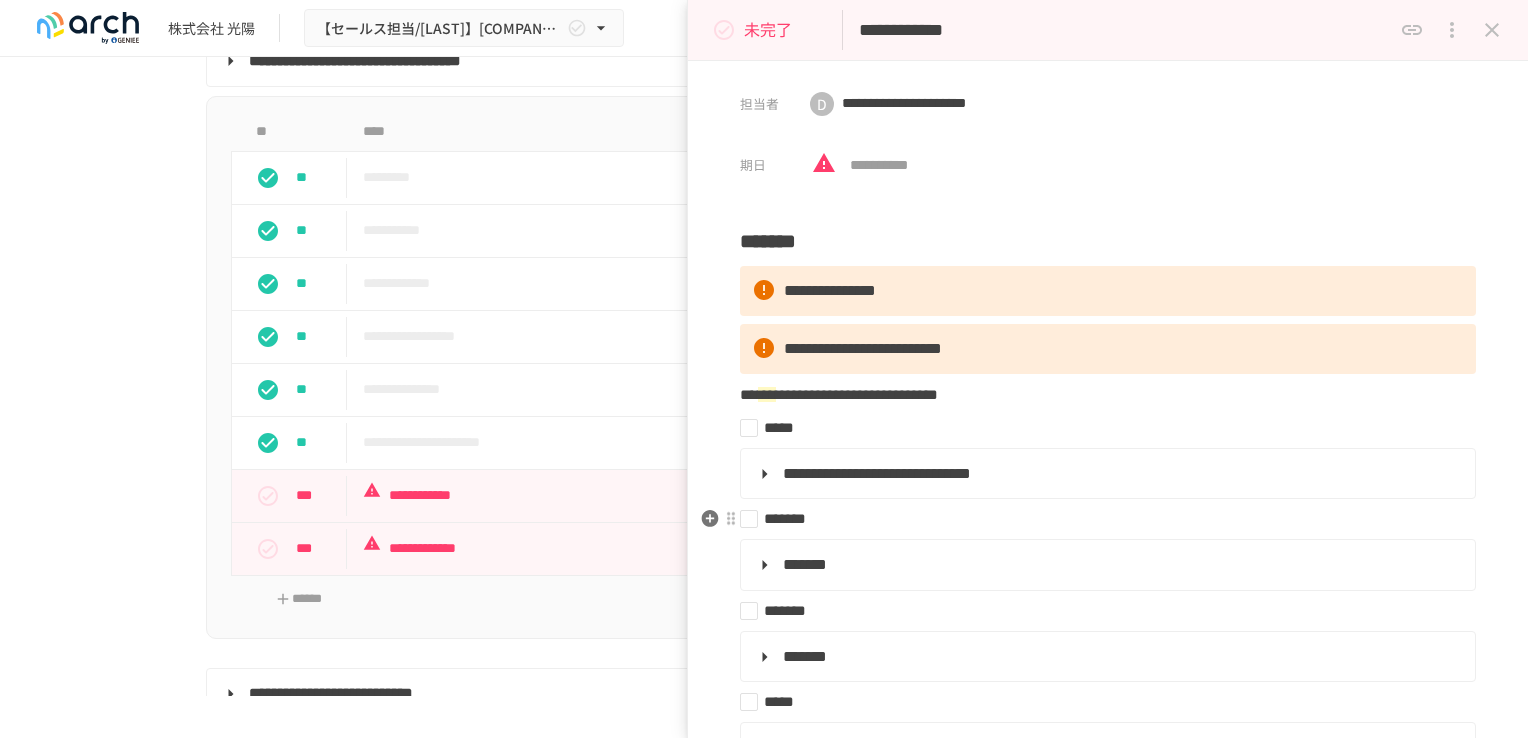 click on "*******" at bounding box center (1100, 519) 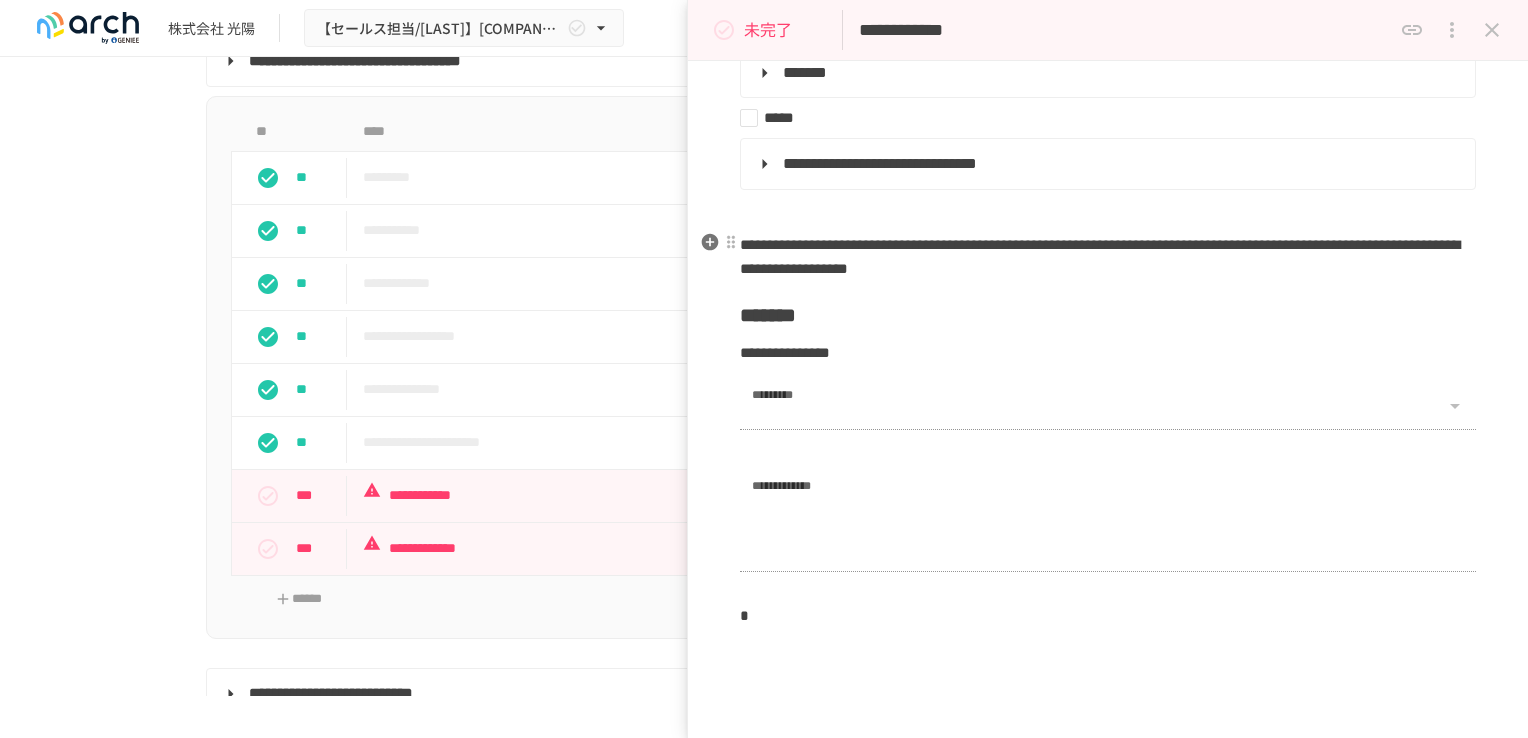 scroll, scrollTop: 600, scrollLeft: 0, axis: vertical 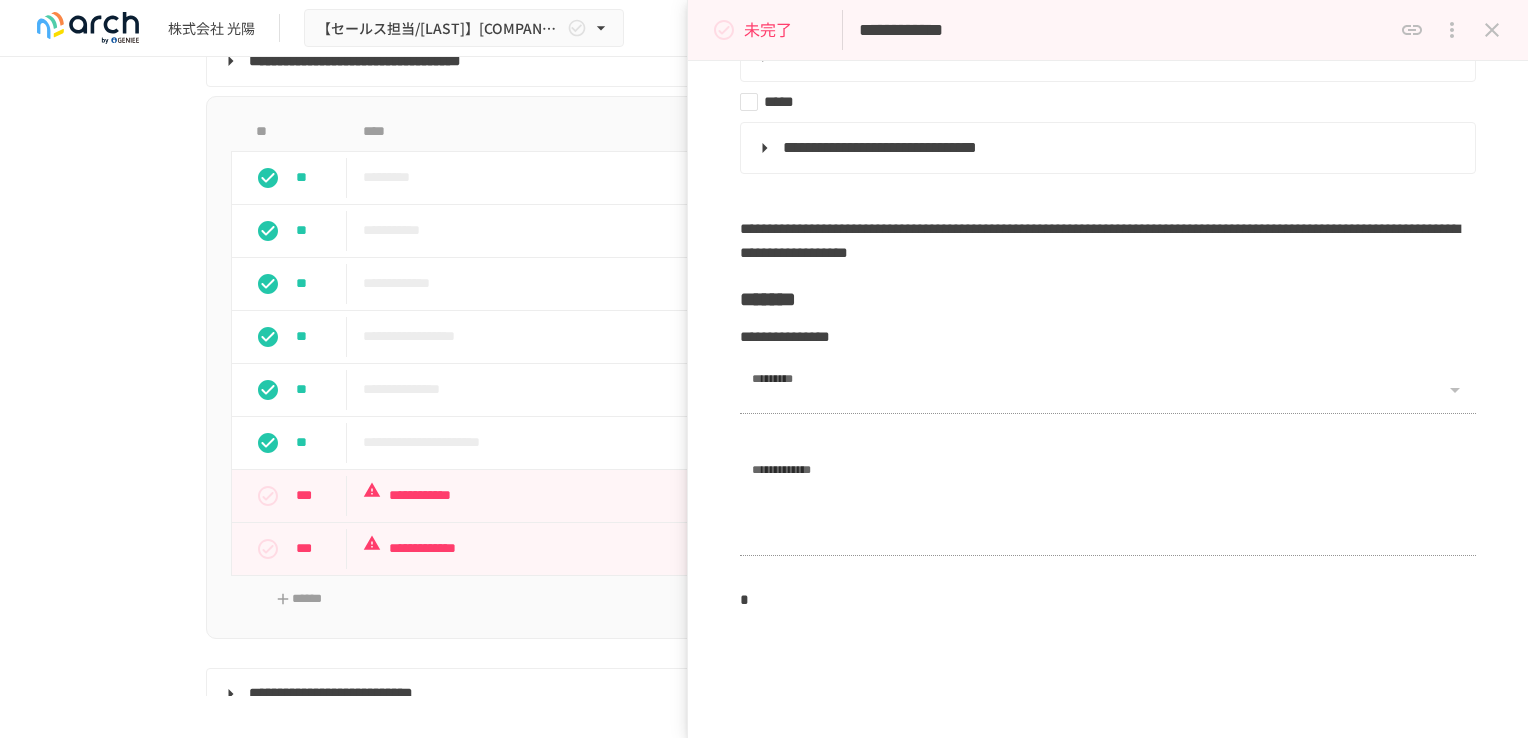 click on "未完了" at bounding box center [768, 30] 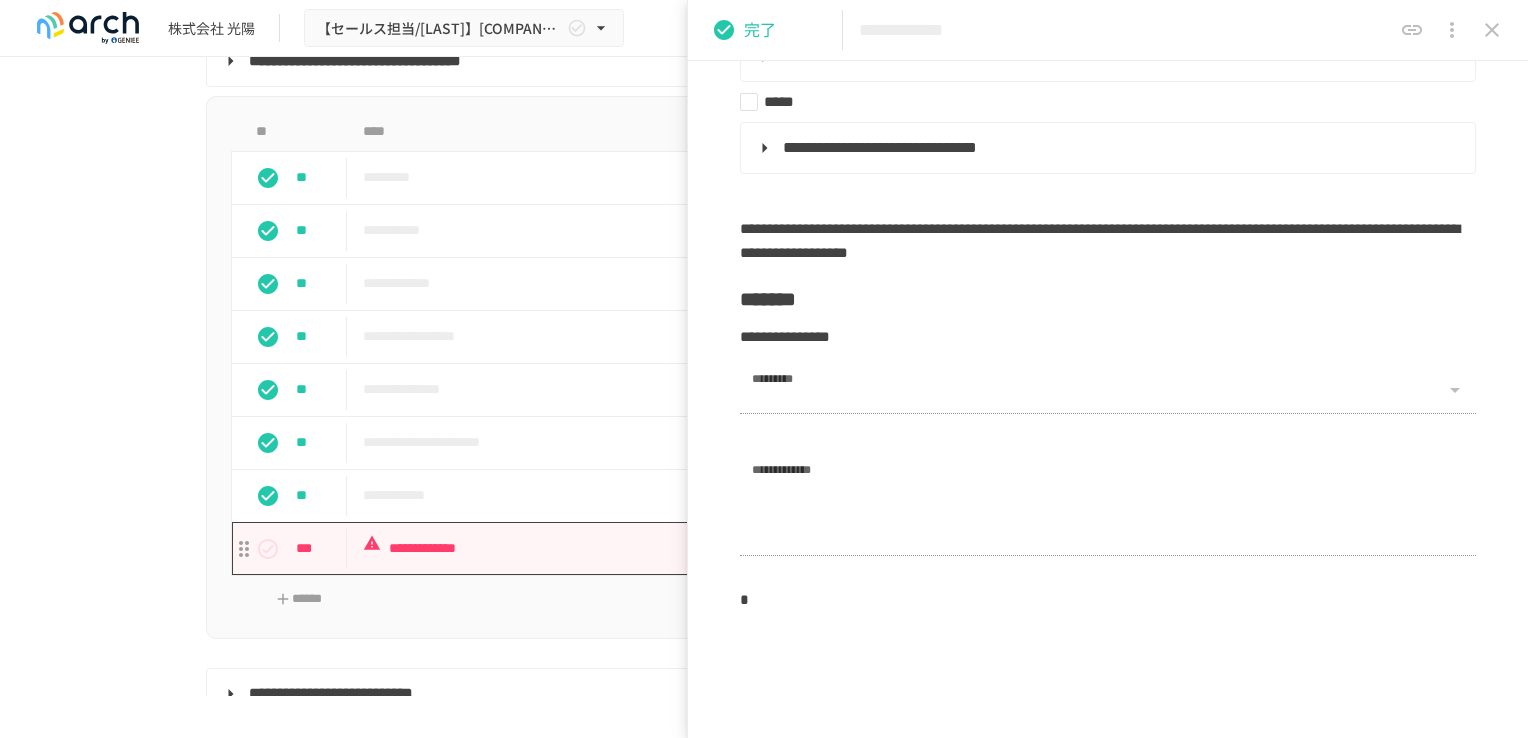 click on "**********" at bounding box center (722, 548) 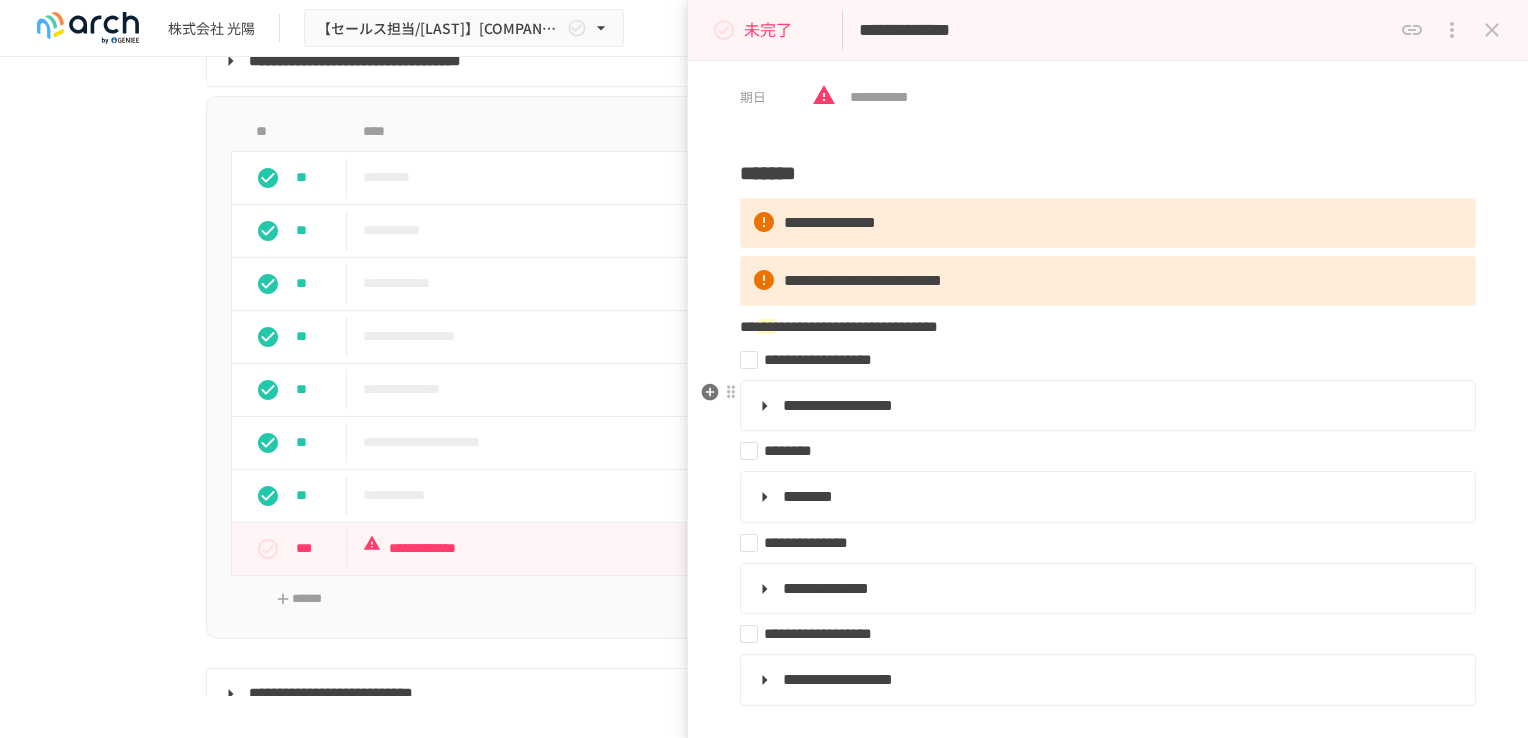 scroll, scrollTop: 100, scrollLeft: 0, axis: vertical 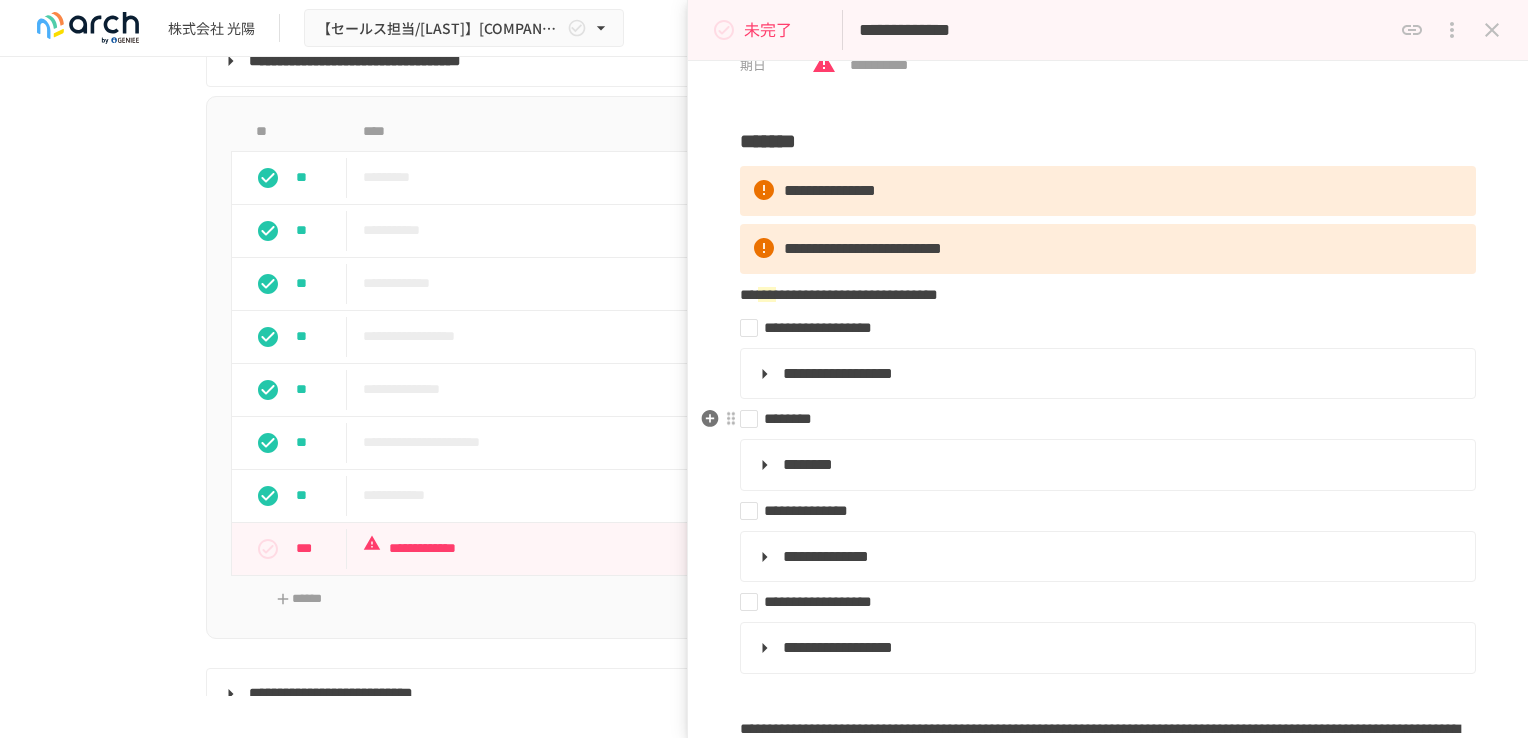 click on "********" at bounding box center (1100, 419) 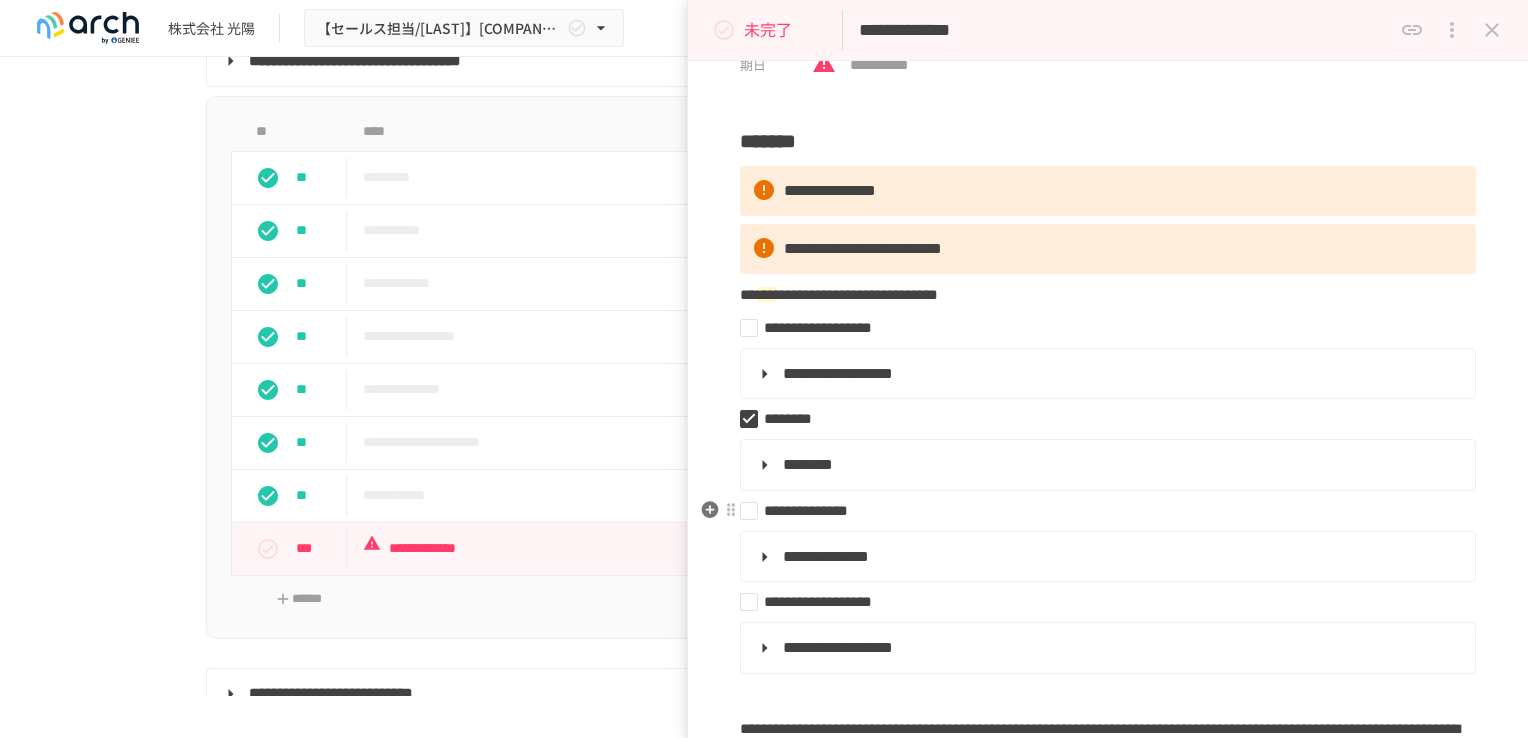 click on "**********" at bounding box center (1100, 511) 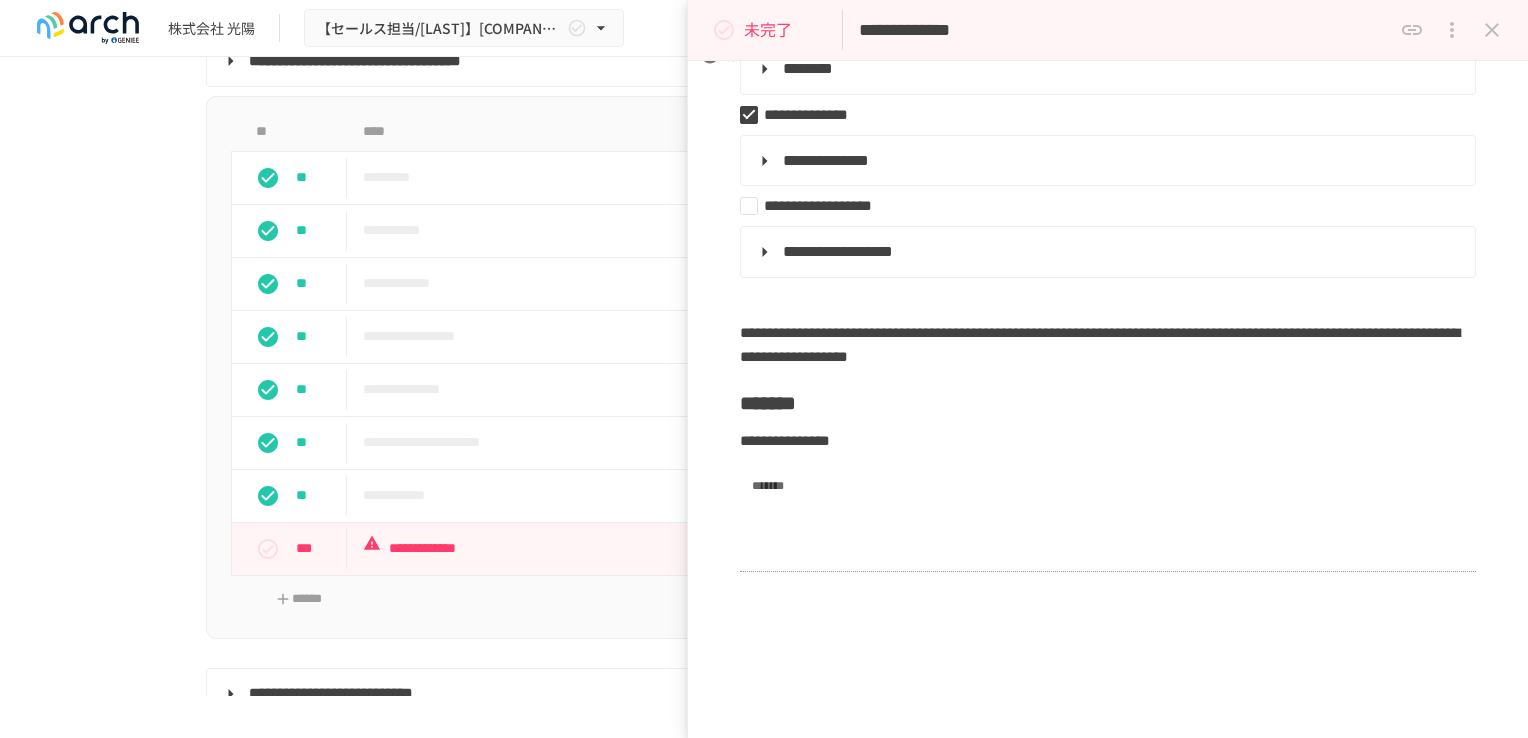 scroll, scrollTop: 500, scrollLeft: 0, axis: vertical 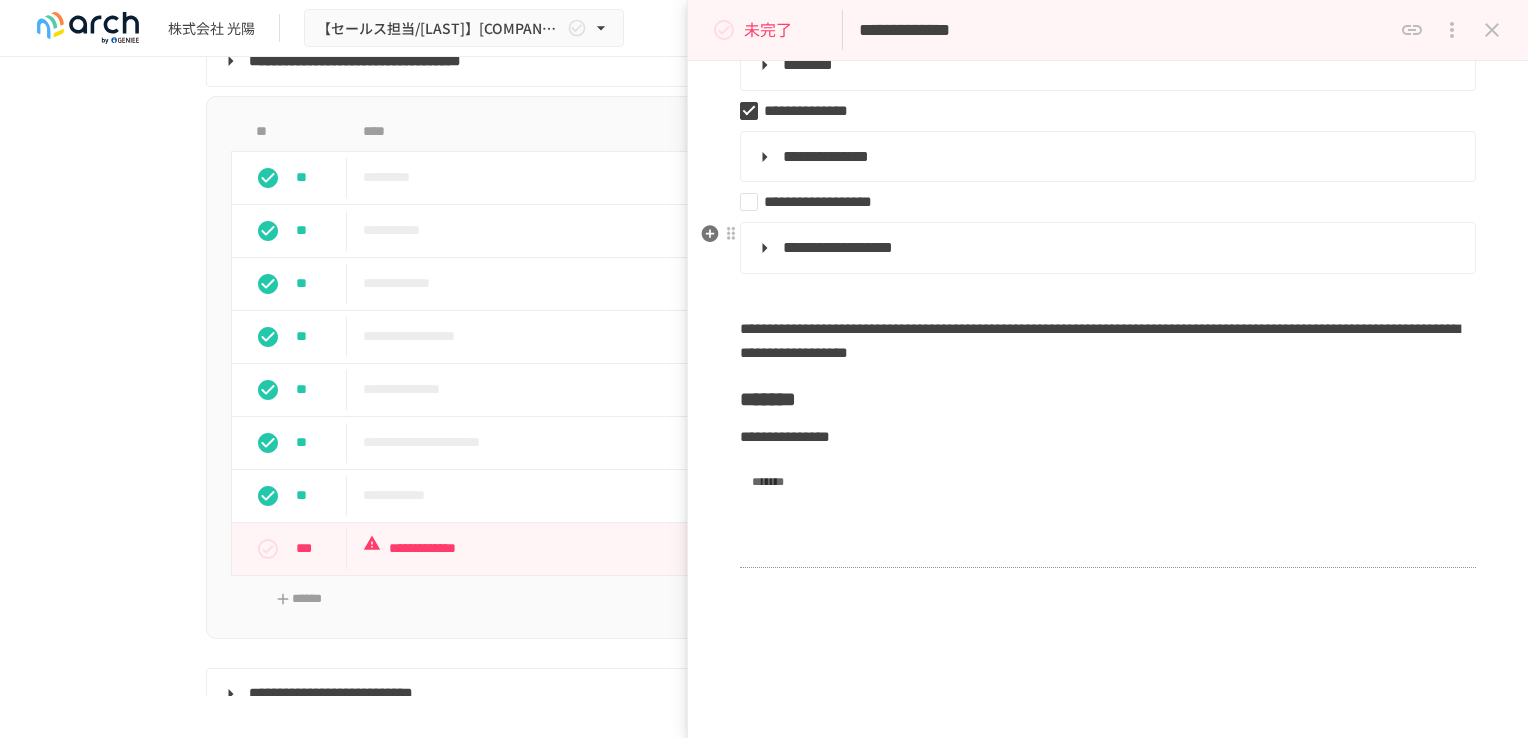 click on "**********" at bounding box center (838, 247) 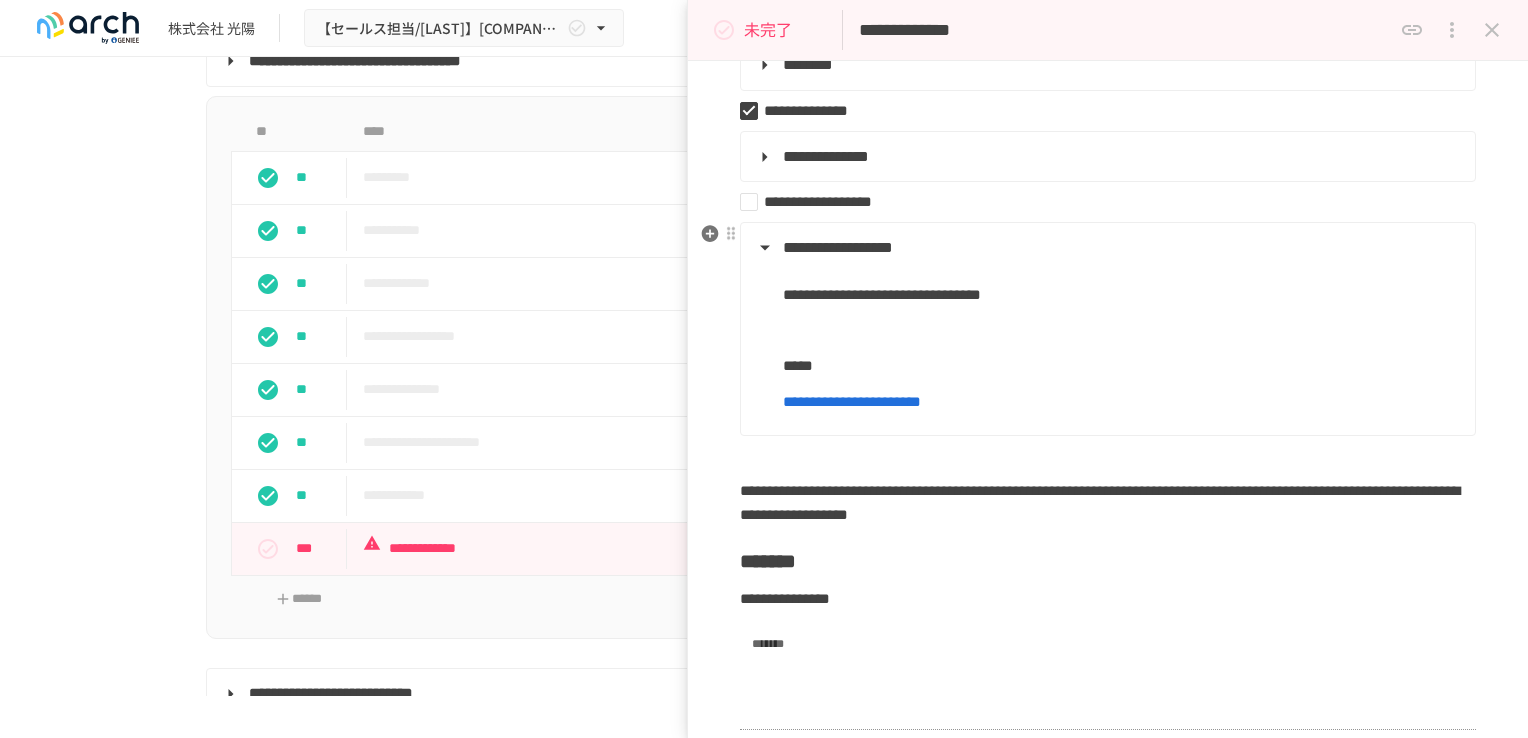 click on "**********" at bounding box center [838, 247] 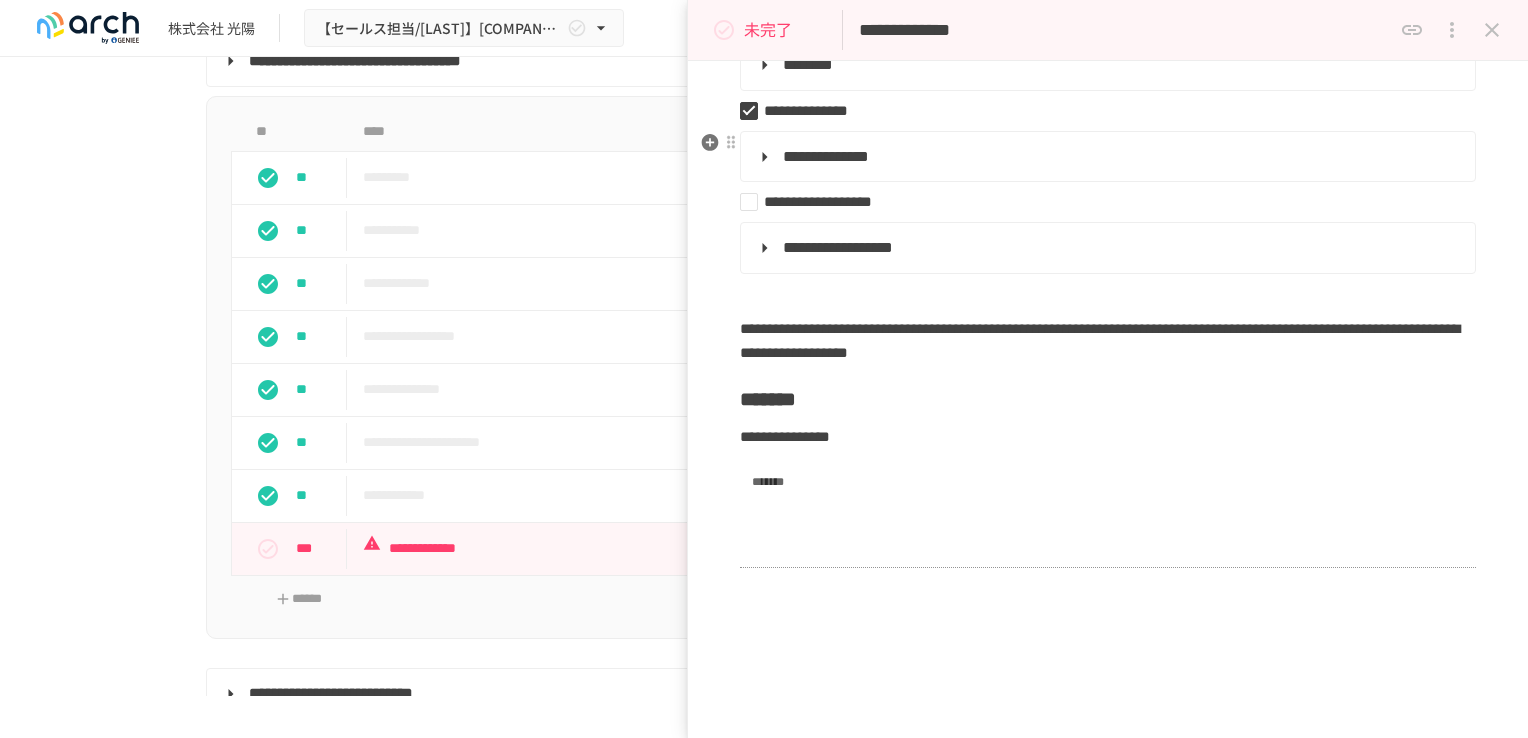 click on "**********" at bounding box center (826, 156) 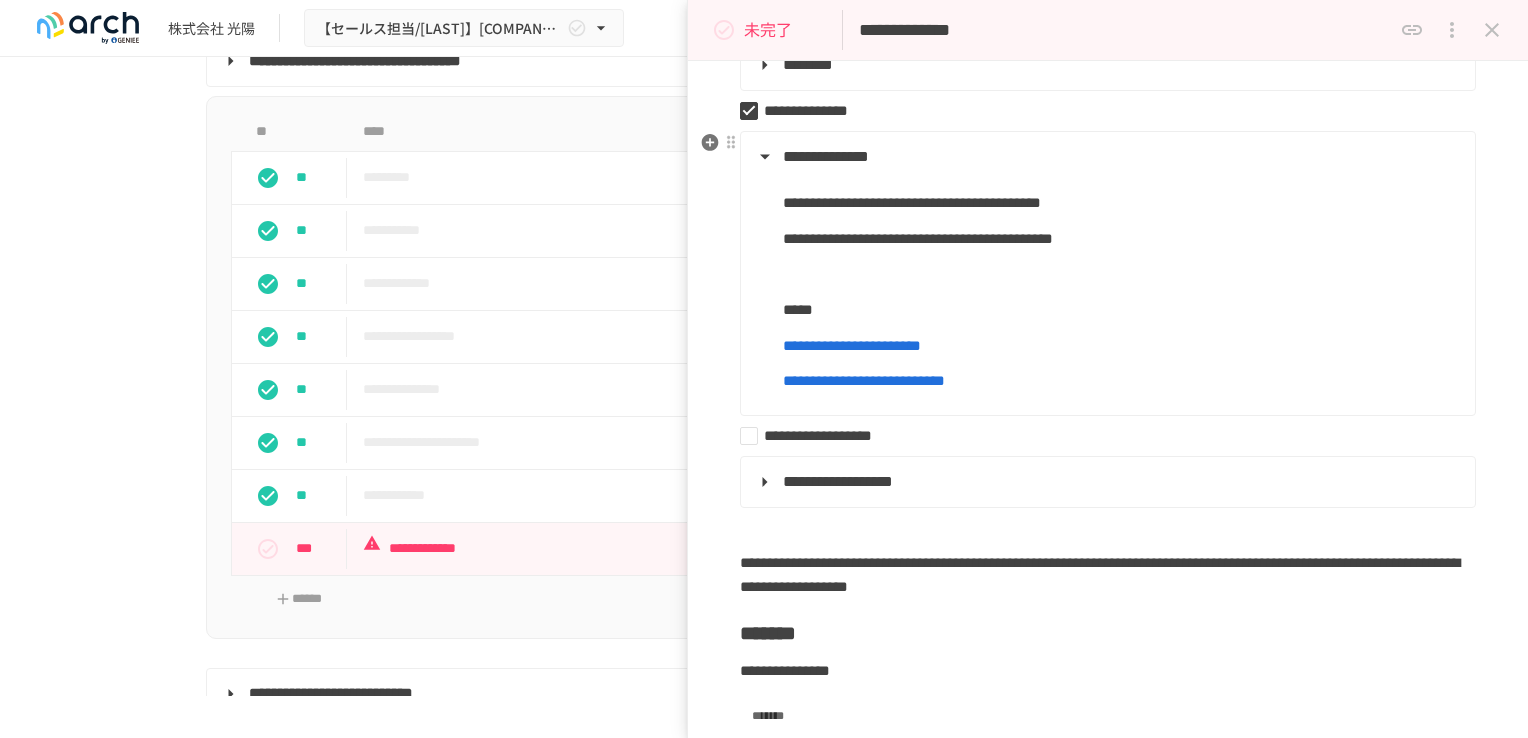 click on "**********" at bounding box center [826, 156] 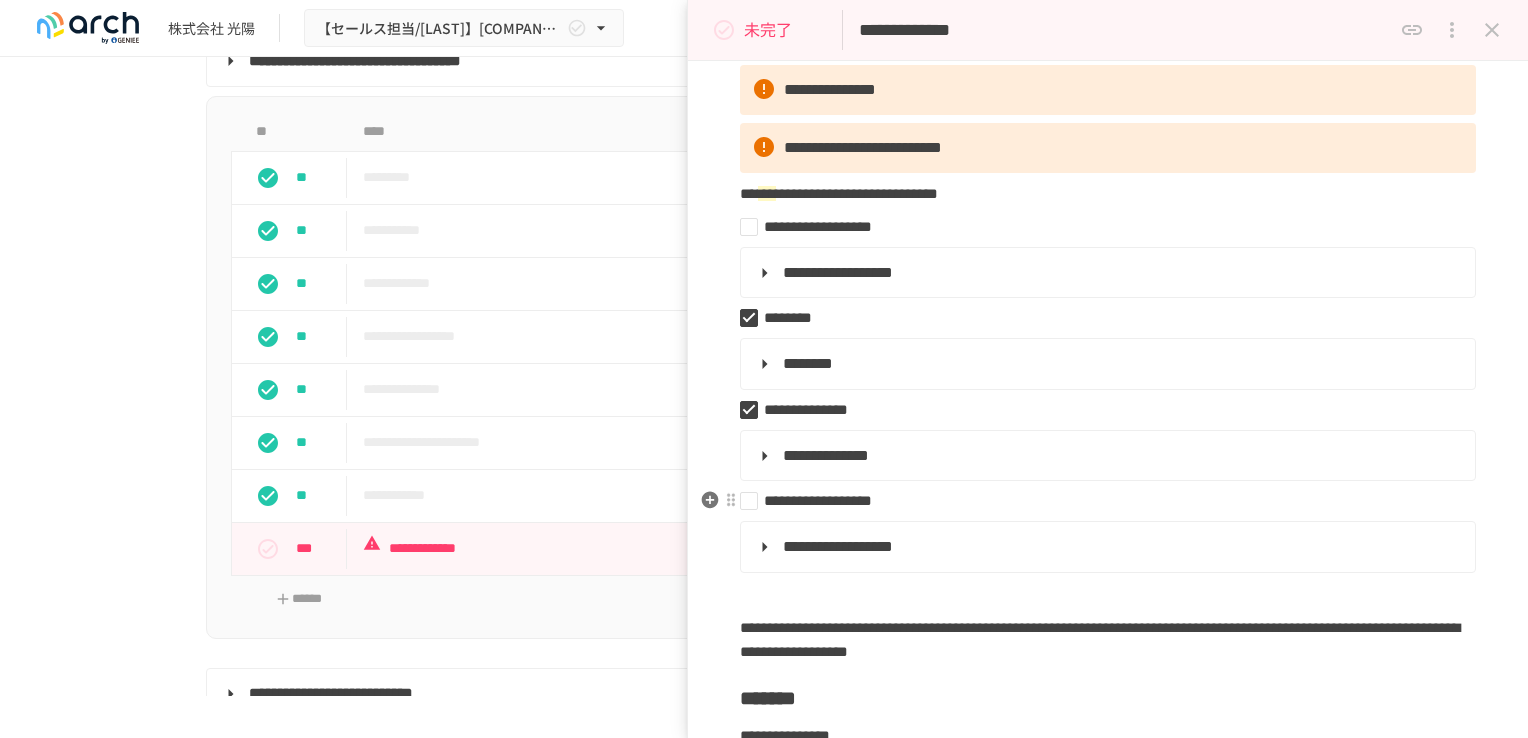 scroll, scrollTop: 200, scrollLeft: 0, axis: vertical 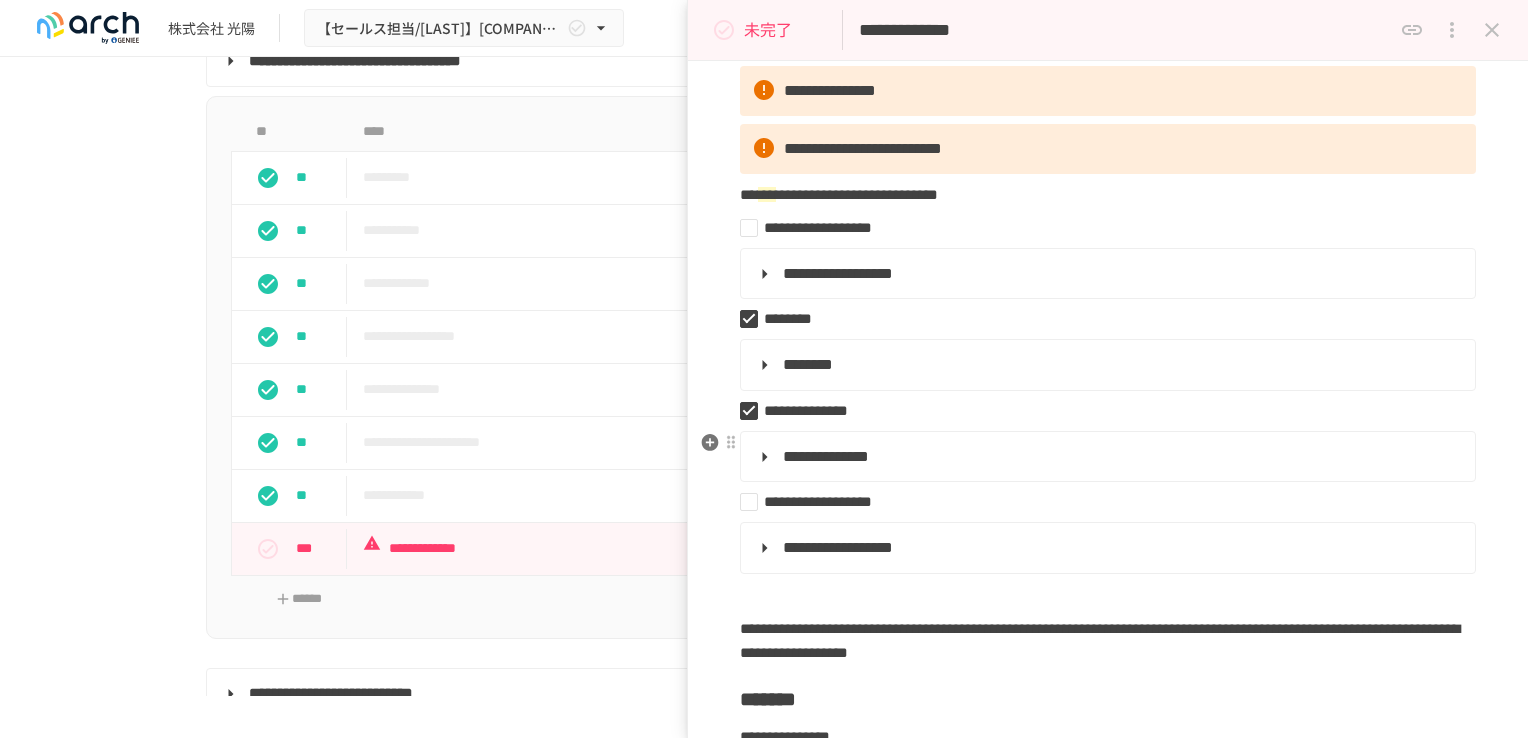 click on "**********" at bounding box center [826, 456] 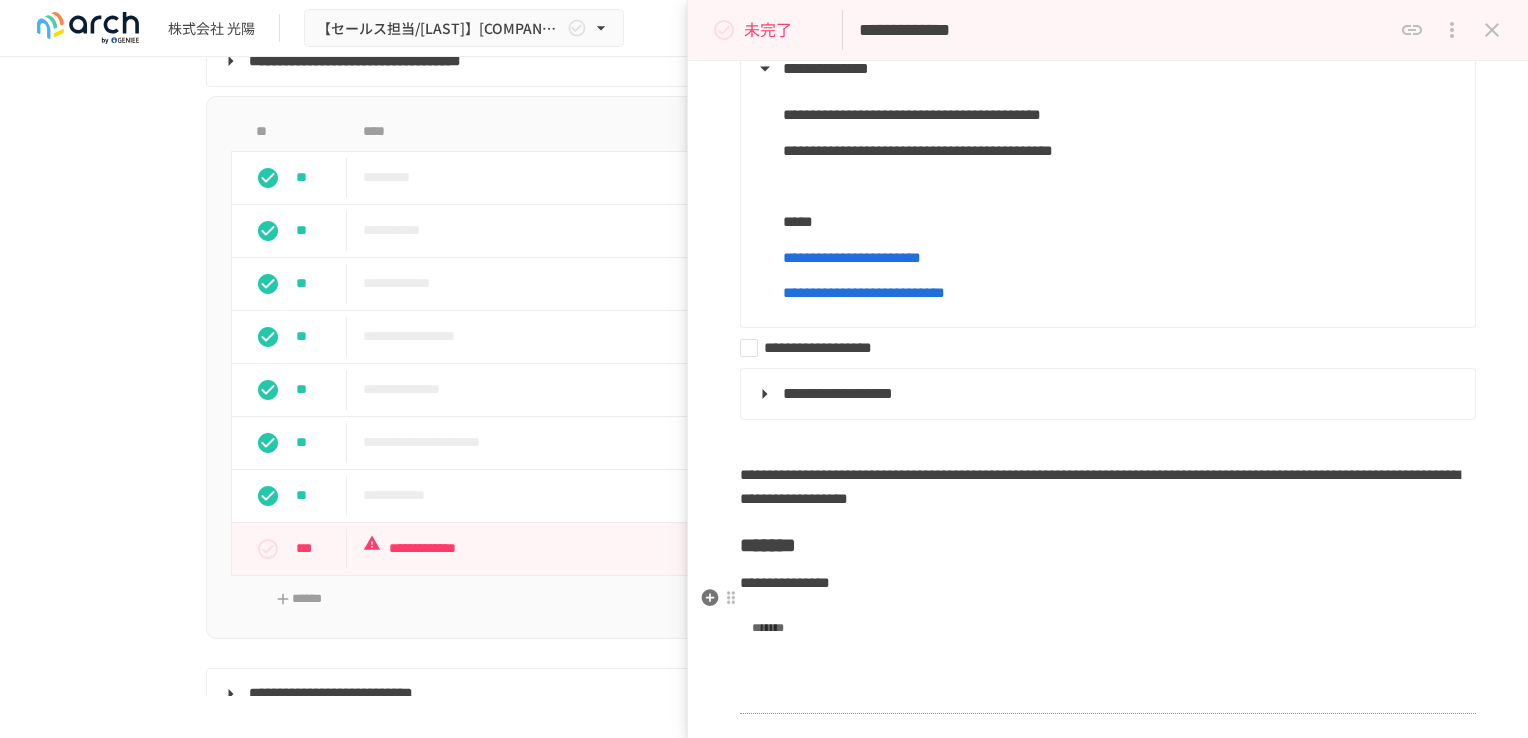 scroll, scrollTop: 700, scrollLeft: 0, axis: vertical 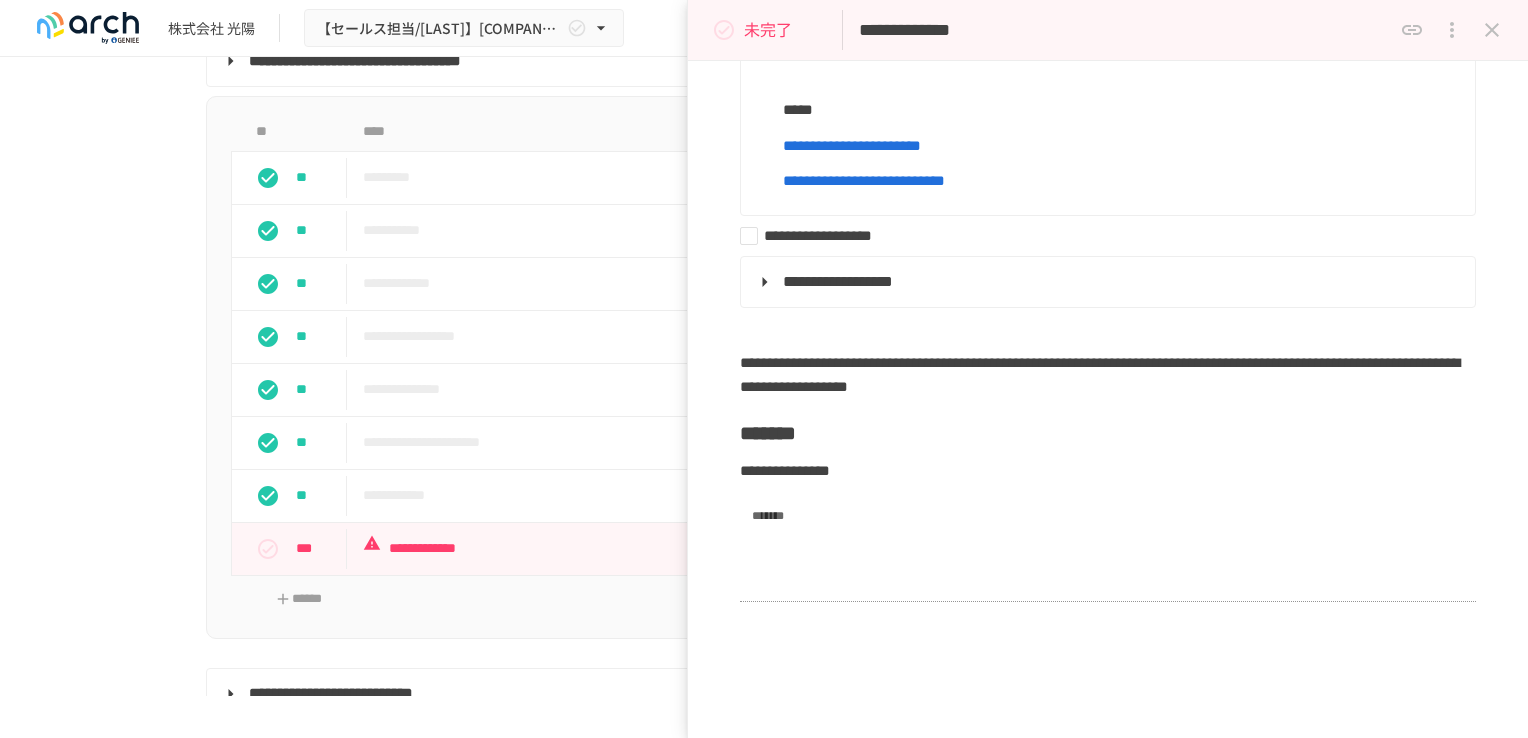 click on "未完了" at bounding box center (768, 30) 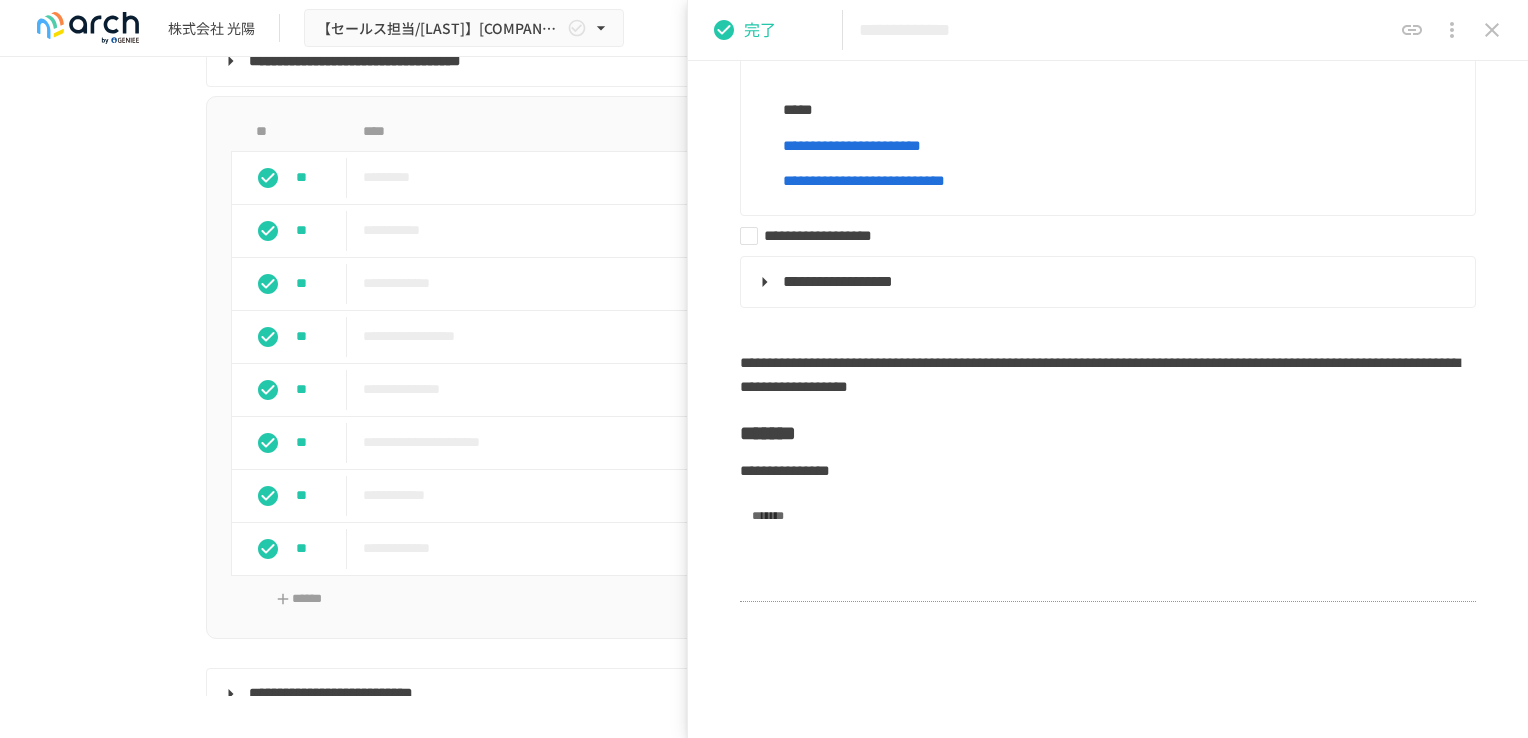 click on "**********" at bounding box center (764, 378) 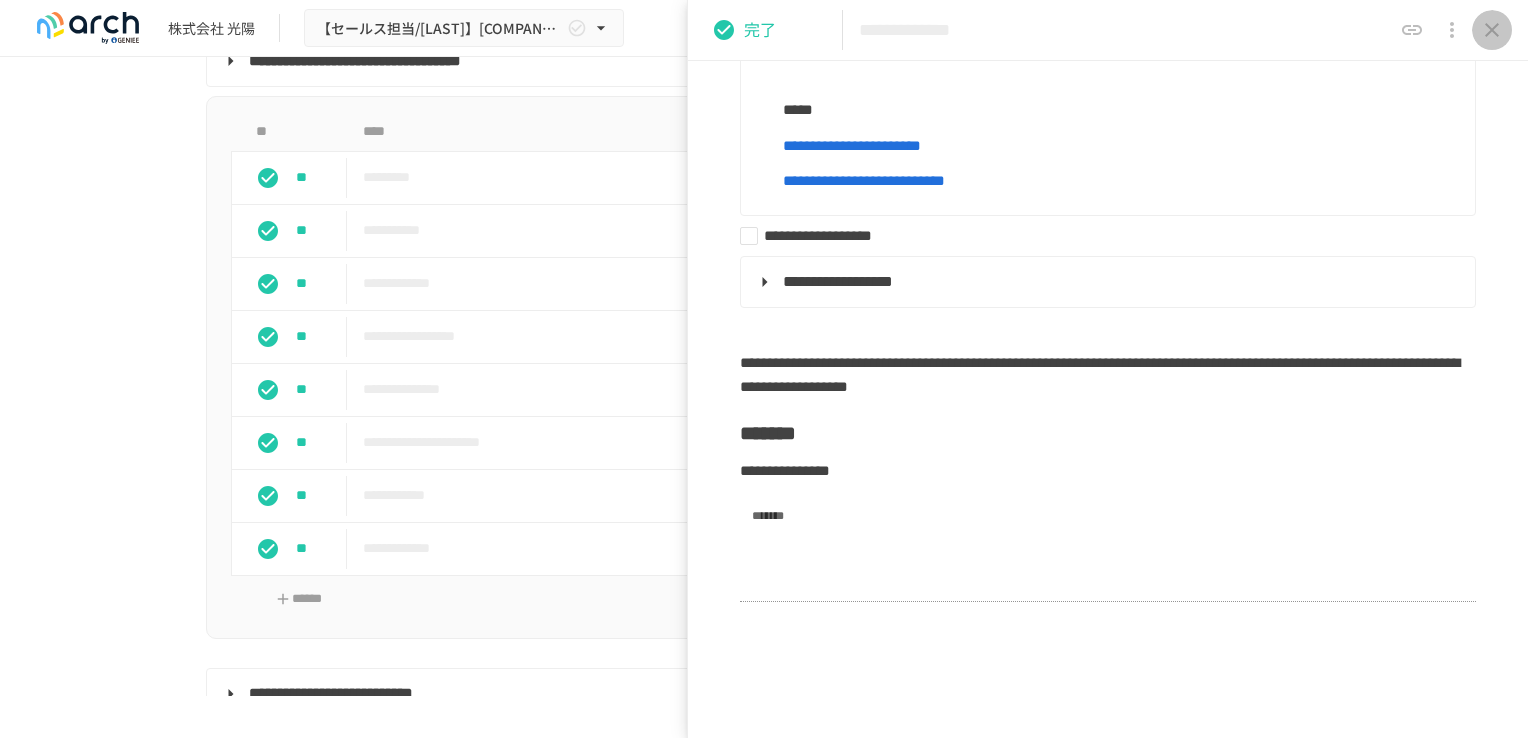 click 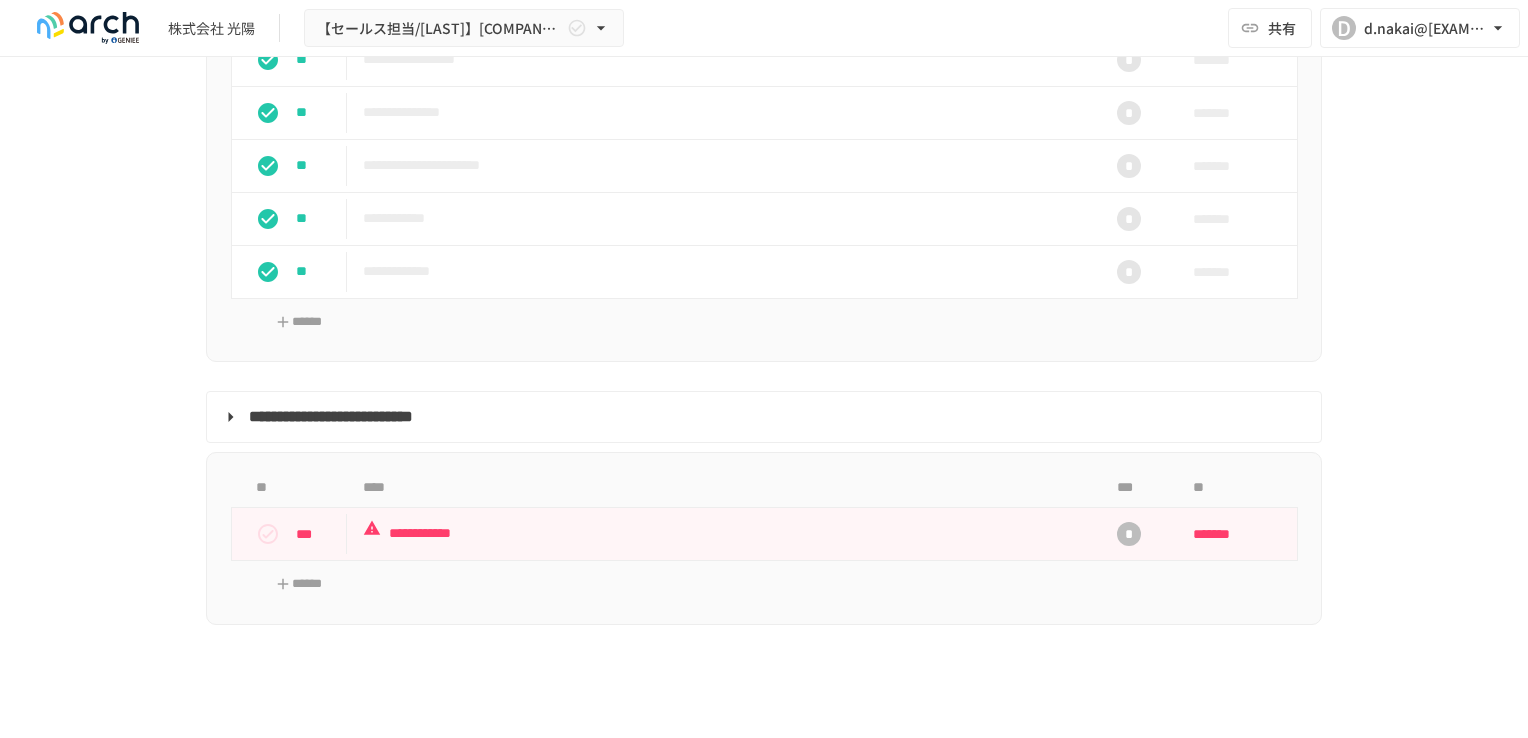 scroll, scrollTop: 2300, scrollLeft: 0, axis: vertical 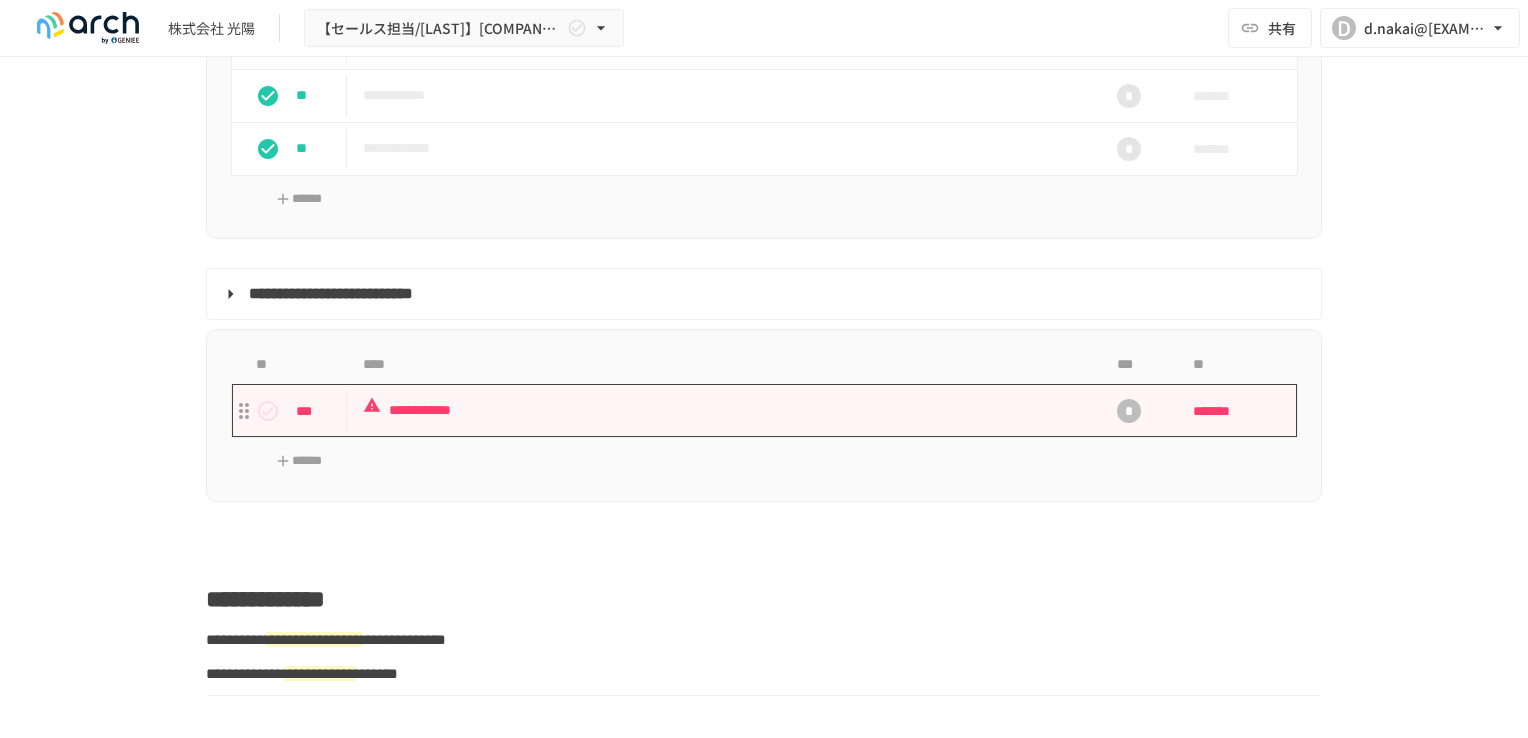 click on "**********" at bounding box center [722, 410] 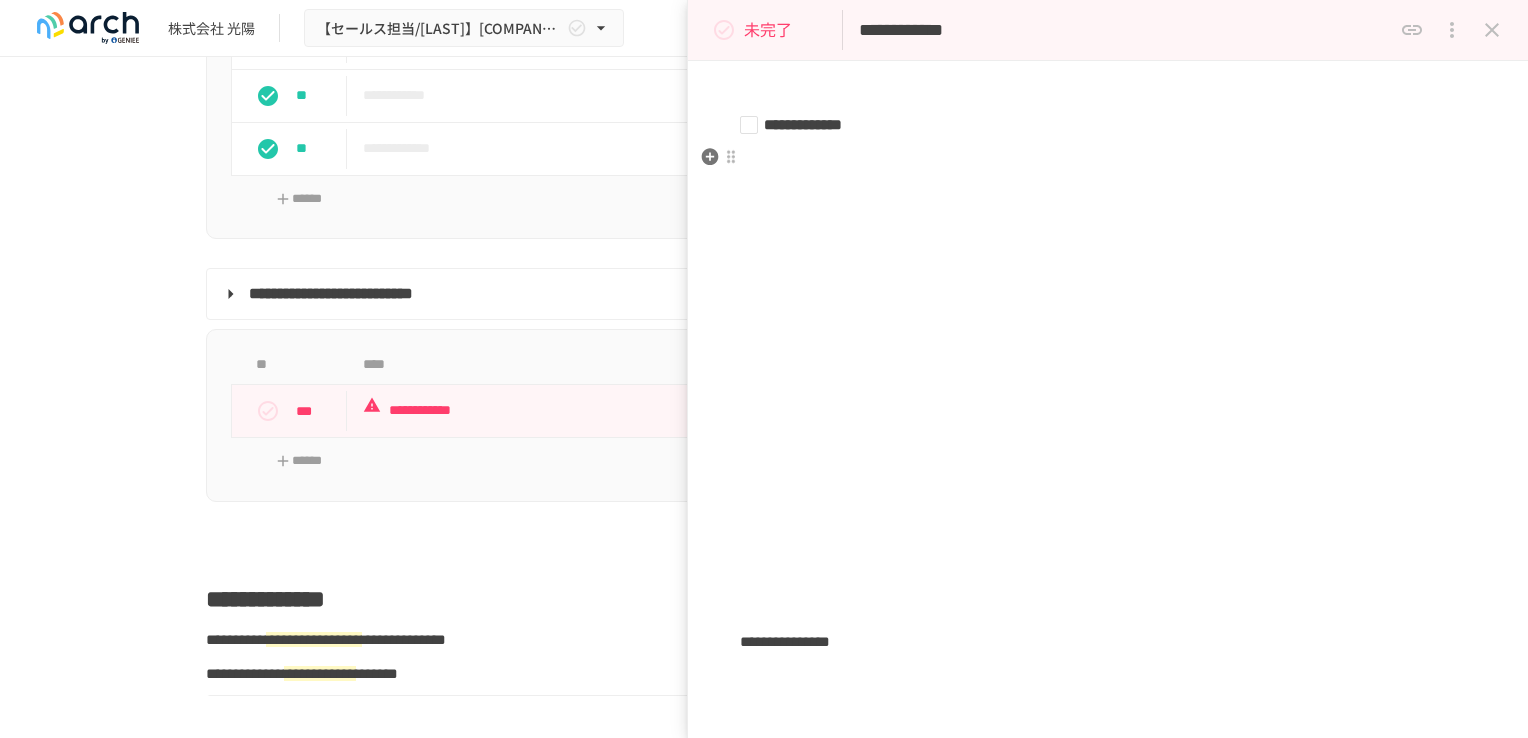 scroll, scrollTop: 1924, scrollLeft: 0, axis: vertical 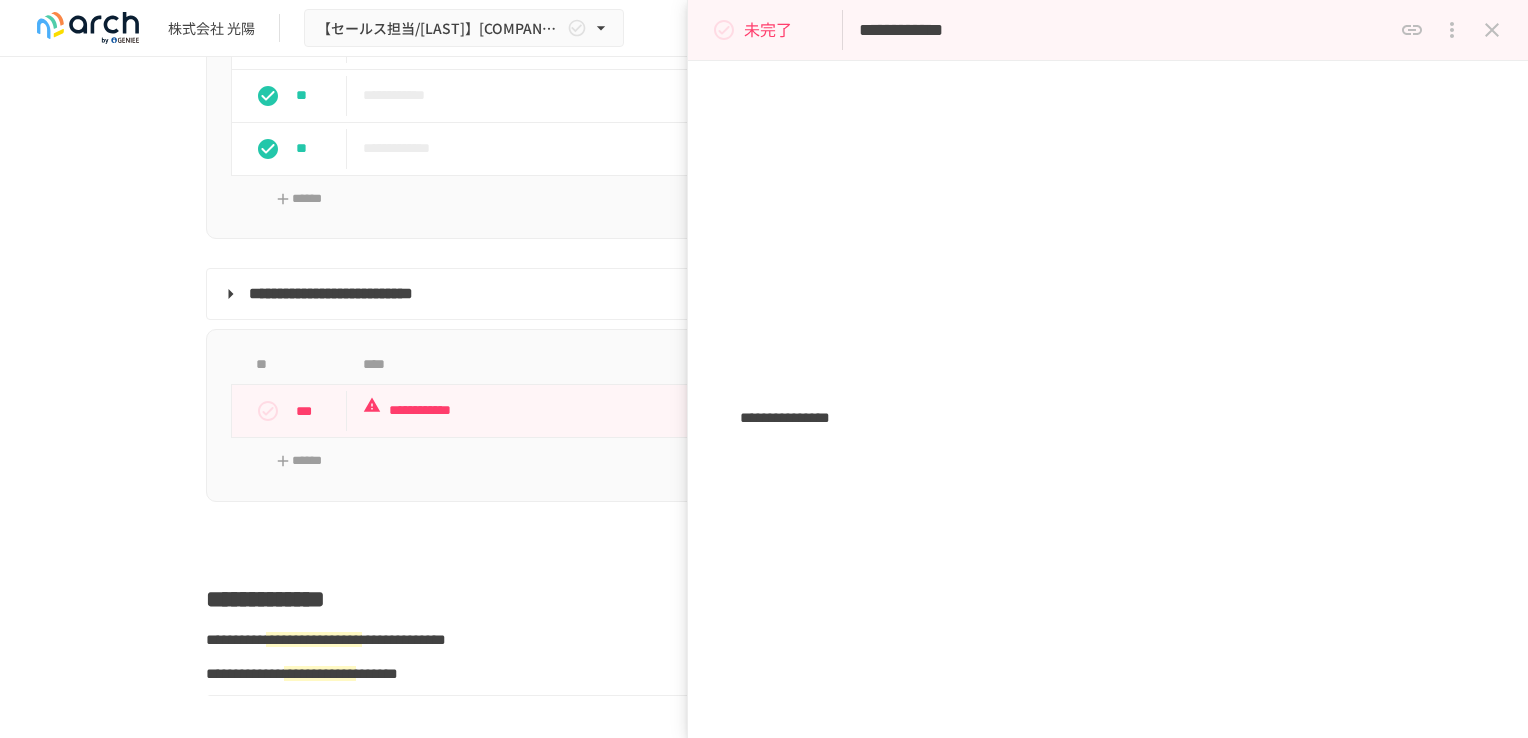click at bounding box center (764, 544) 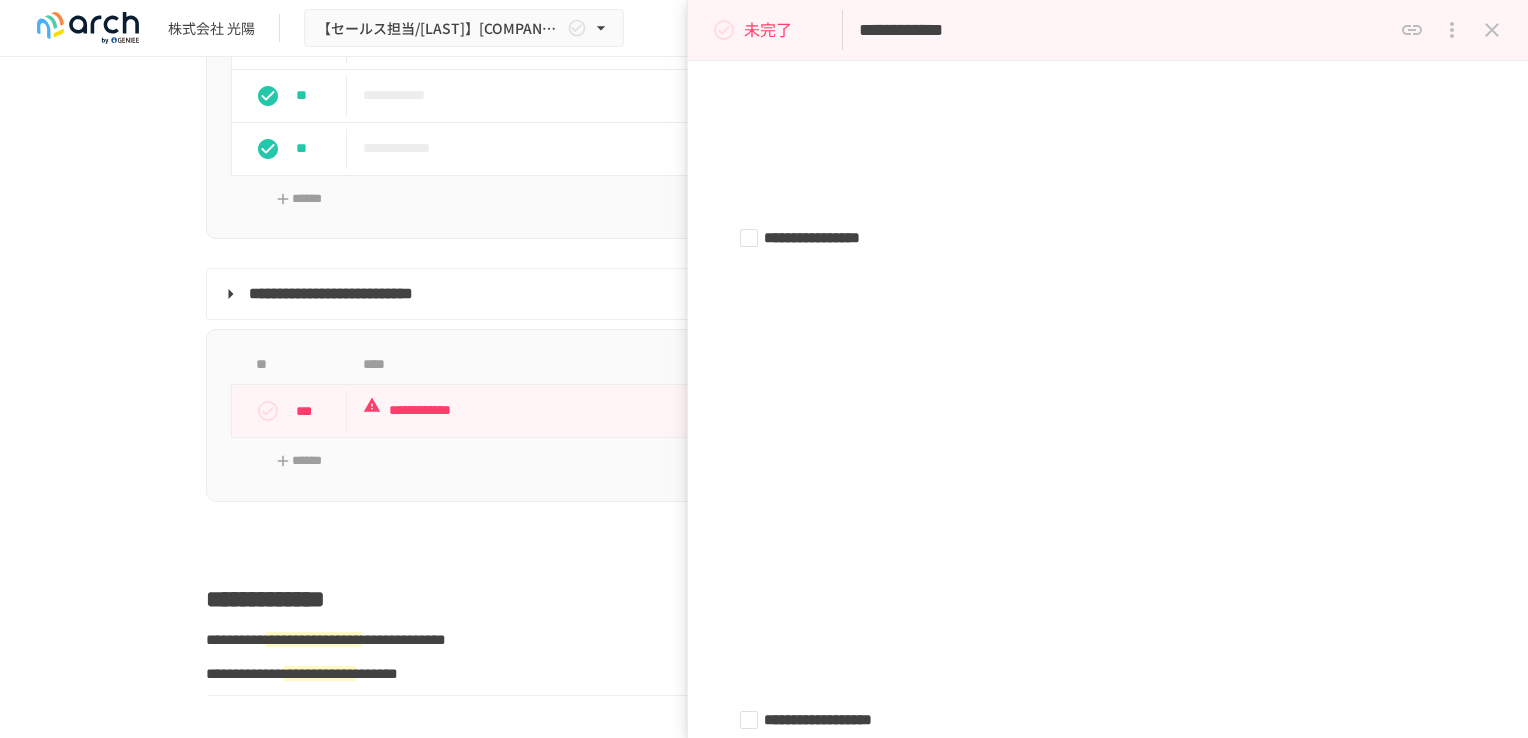 scroll, scrollTop: 224, scrollLeft: 0, axis: vertical 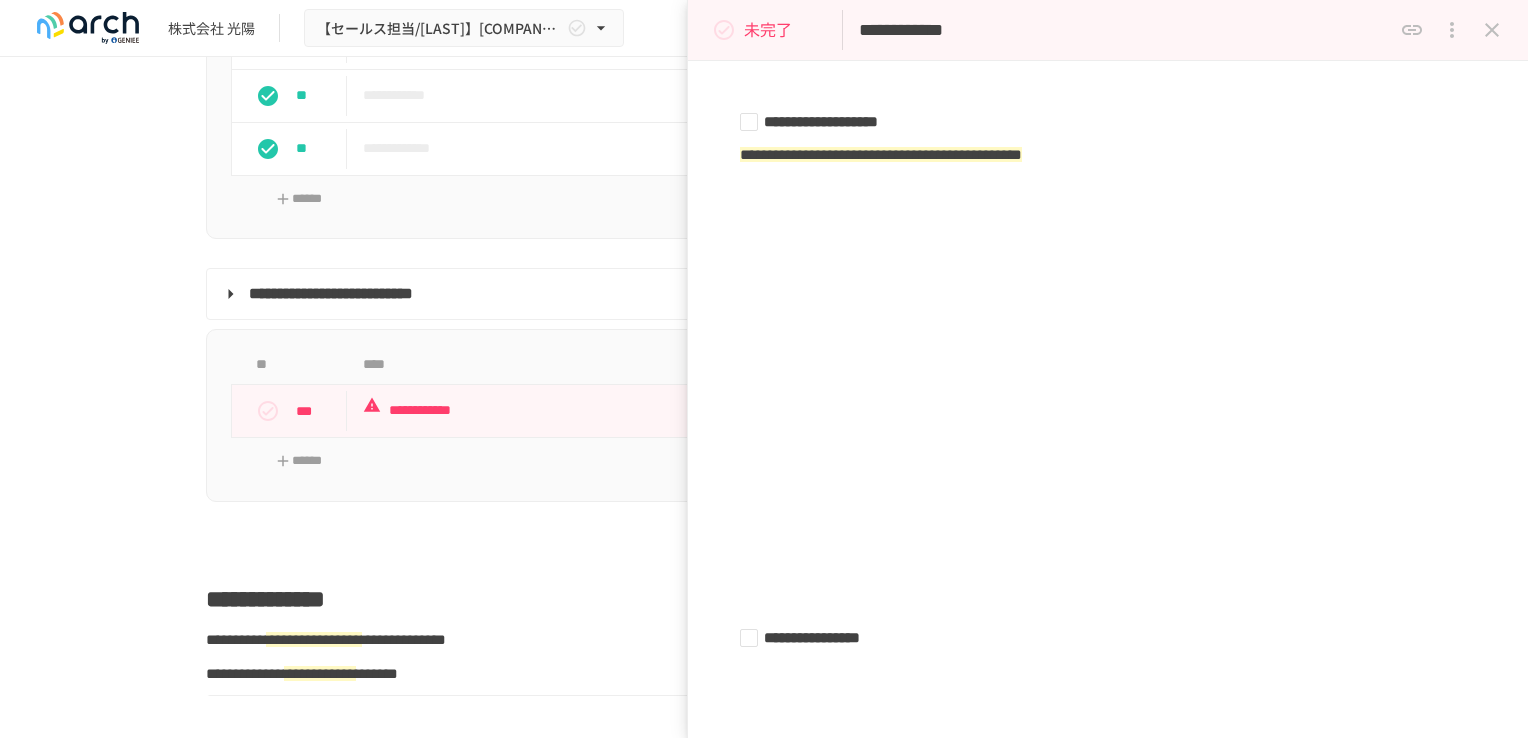 click 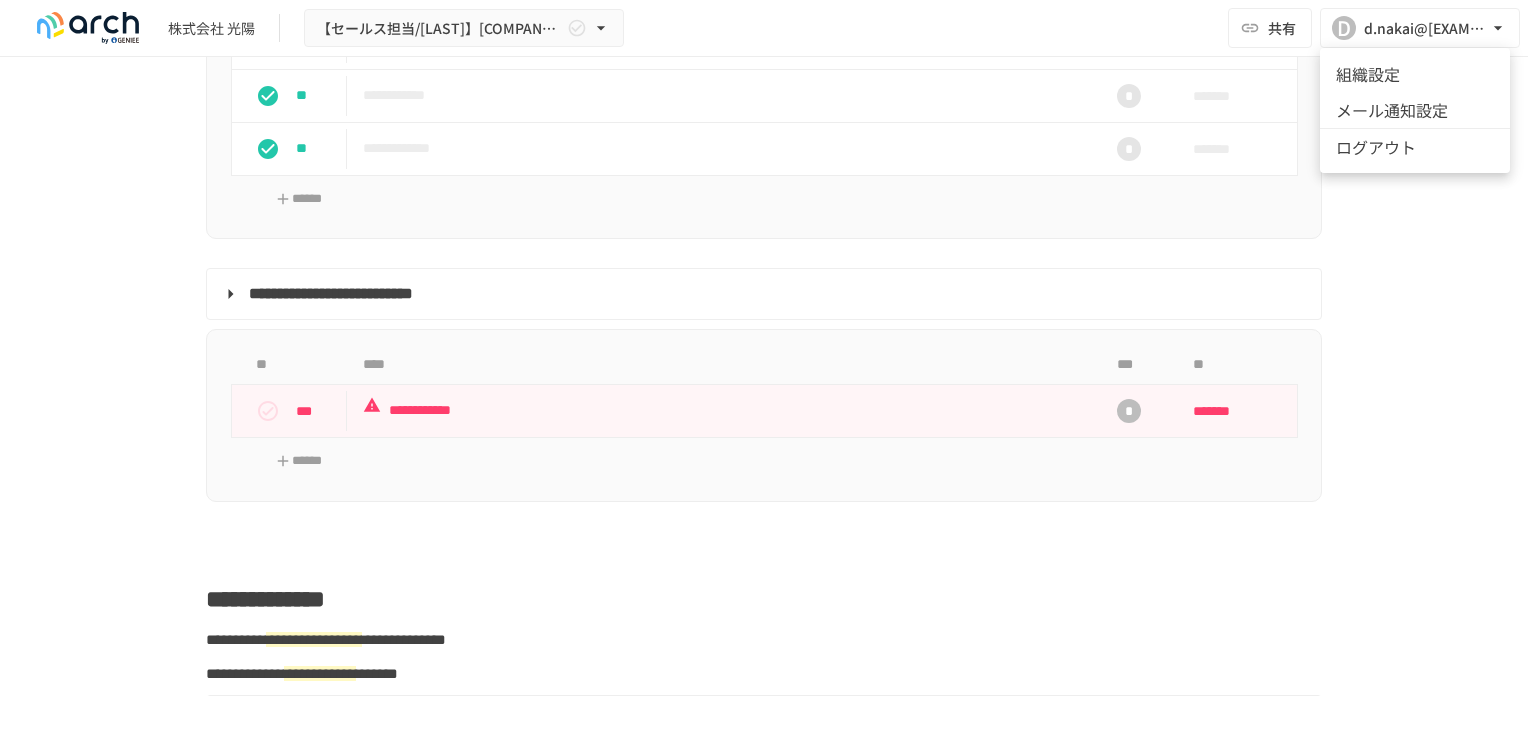 click at bounding box center (764, 369) 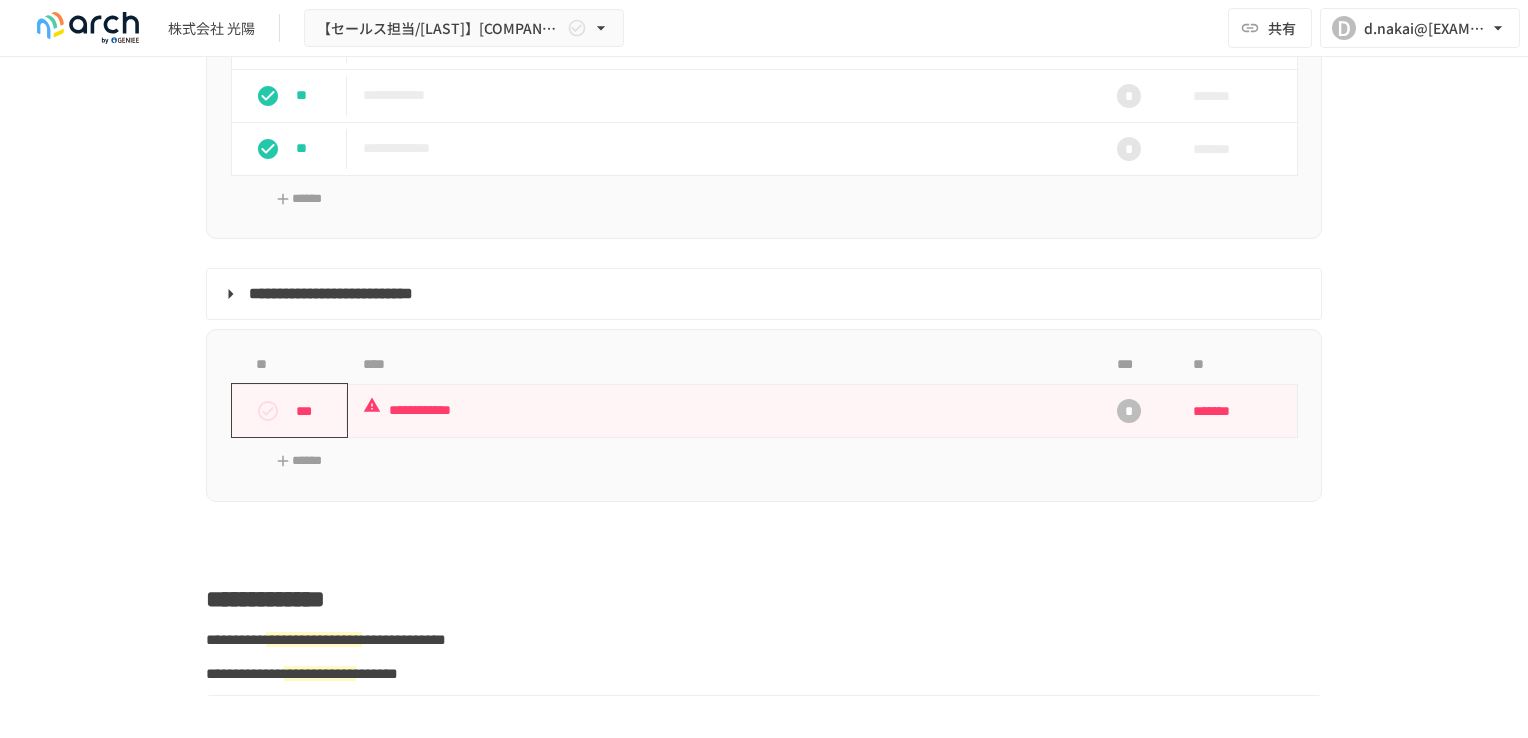 click at bounding box center [268, 411] 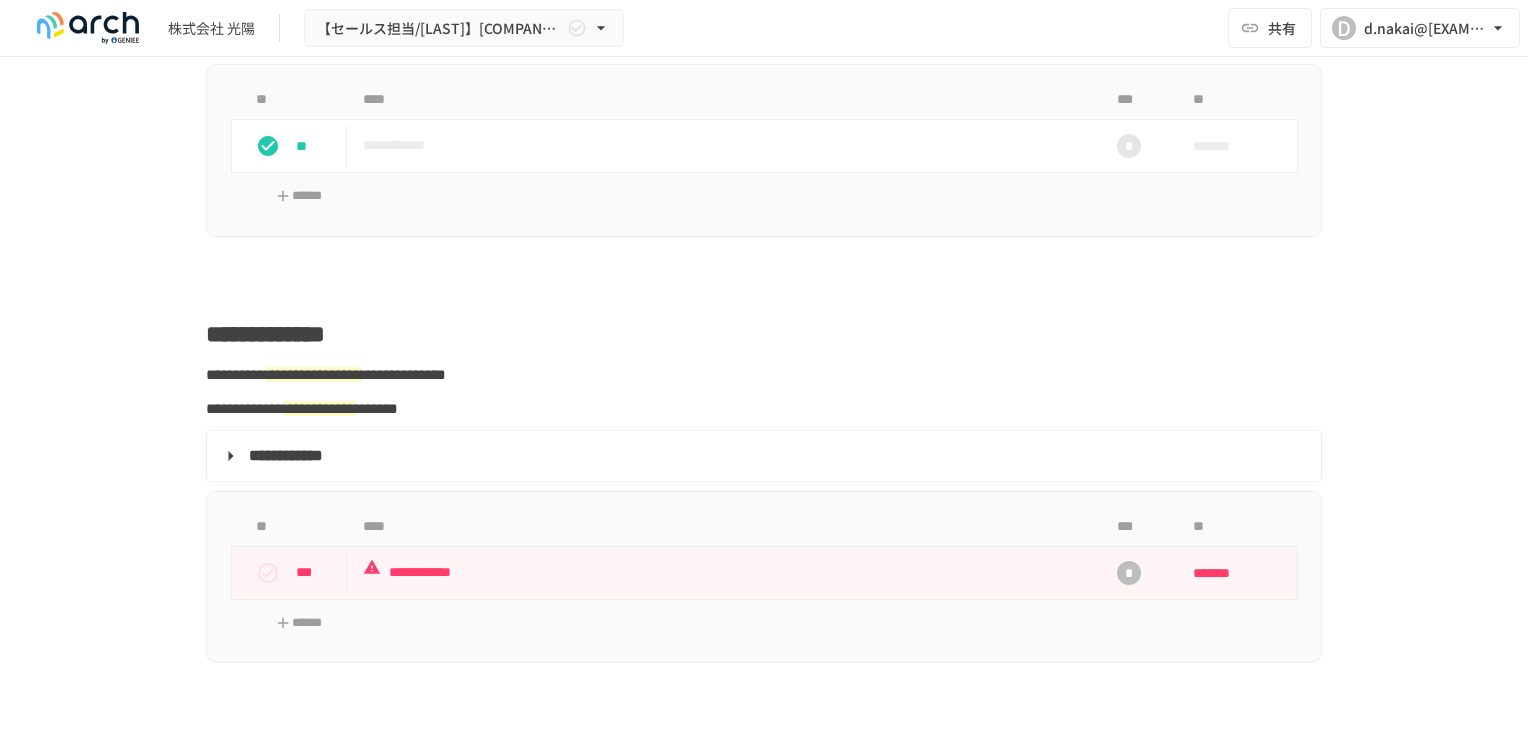 scroll, scrollTop: 2600, scrollLeft: 0, axis: vertical 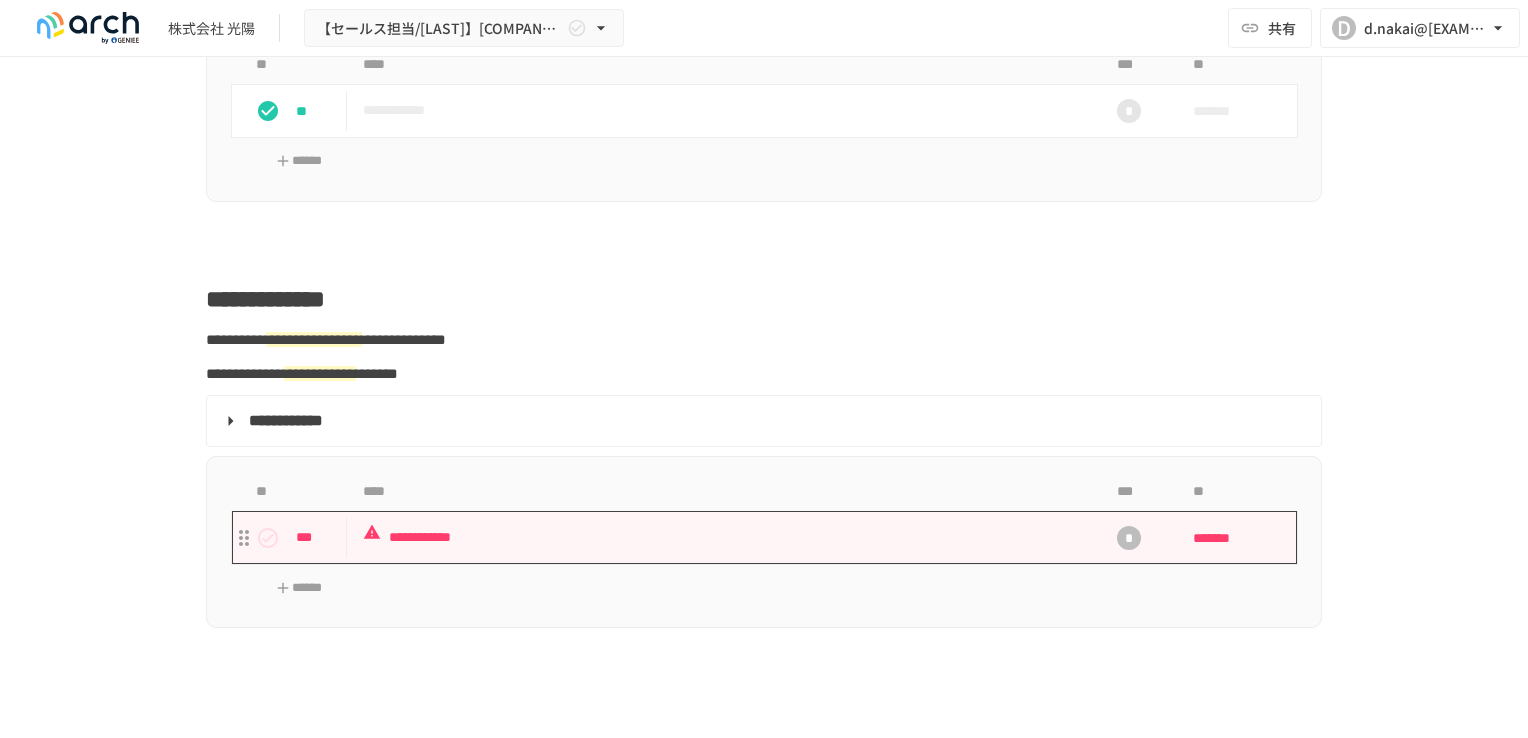 click on "**********" at bounding box center [722, 537] 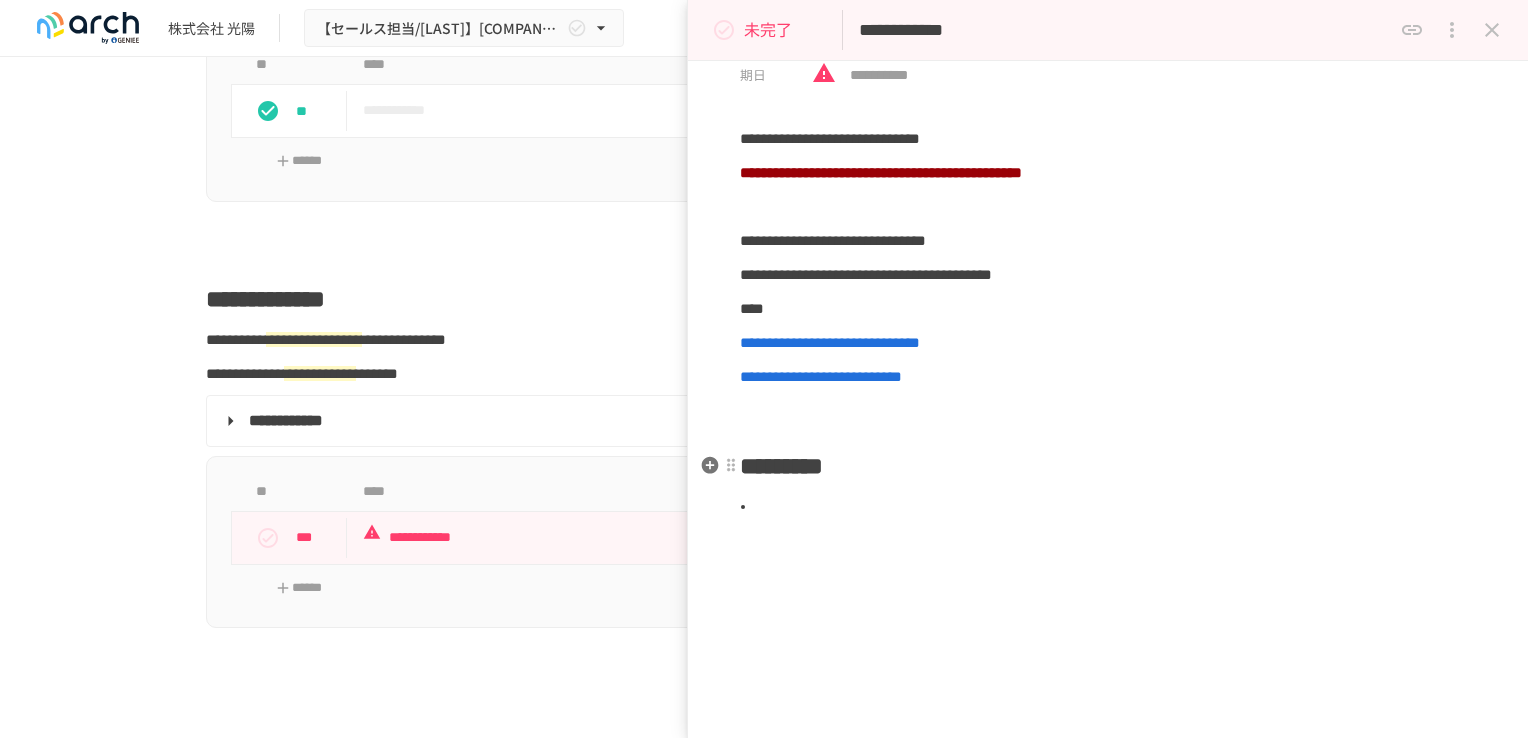 scroll, scrollTop: 212, scrollLeft: 0, axis: vertical 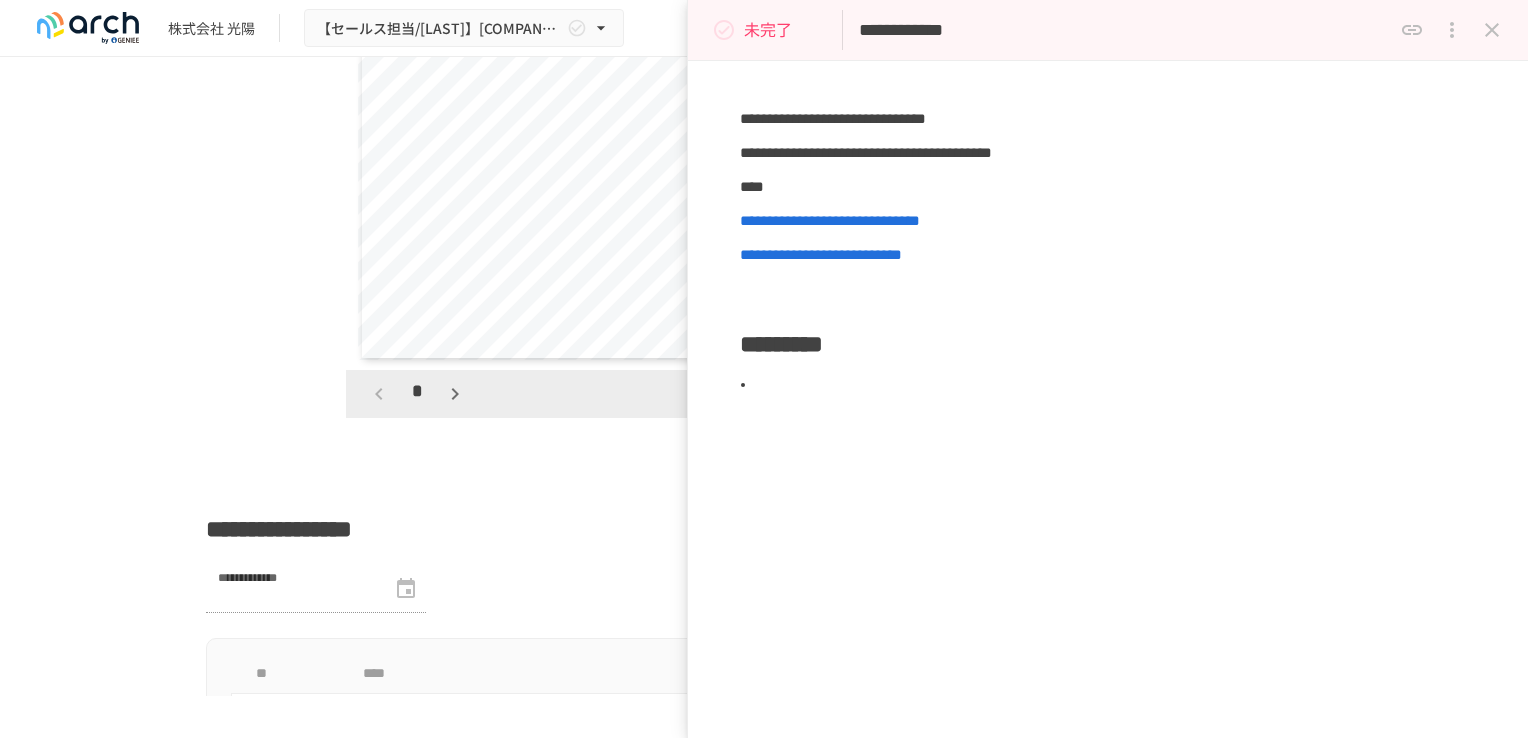 click 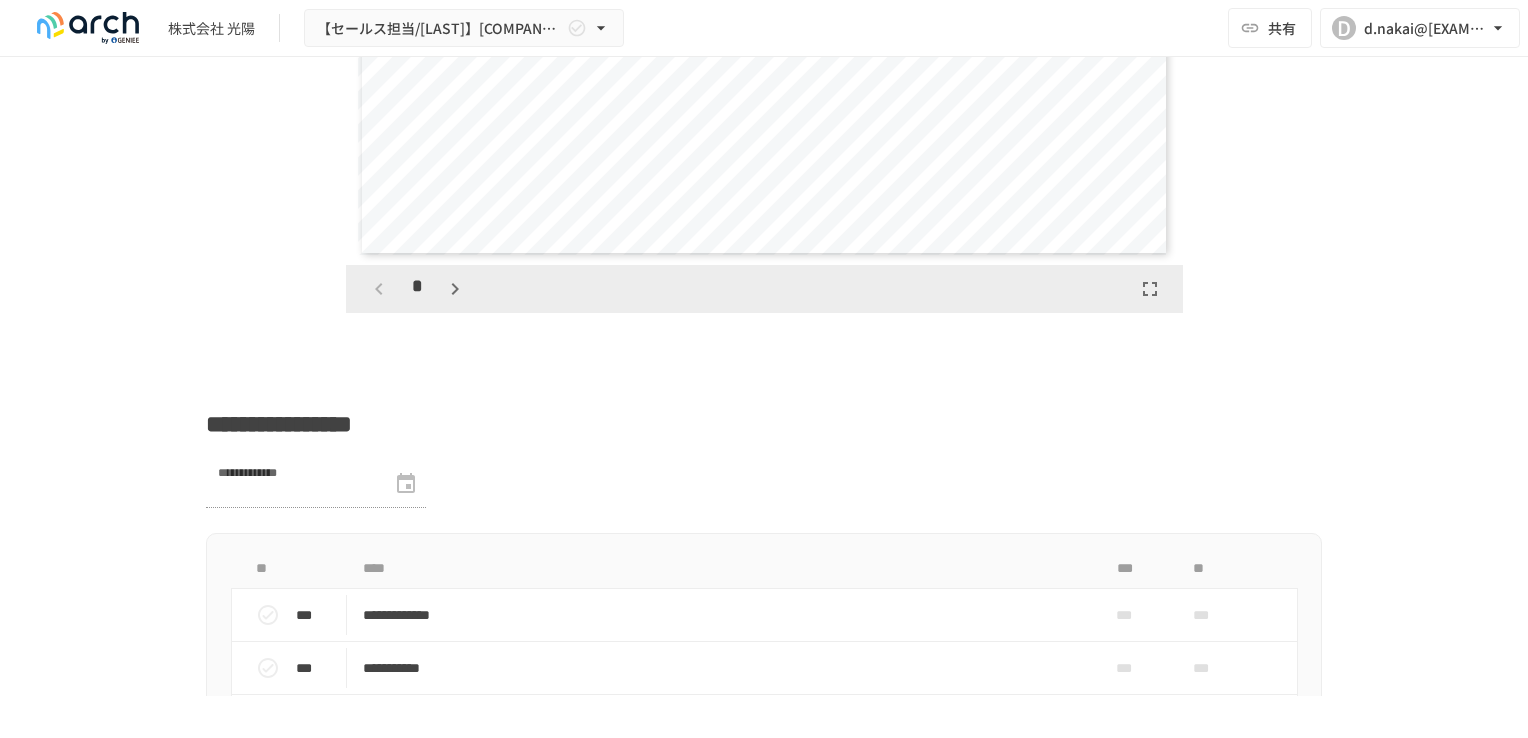 scroll, scrollTop: 3700, scrollLeft: 0, axis: vertical 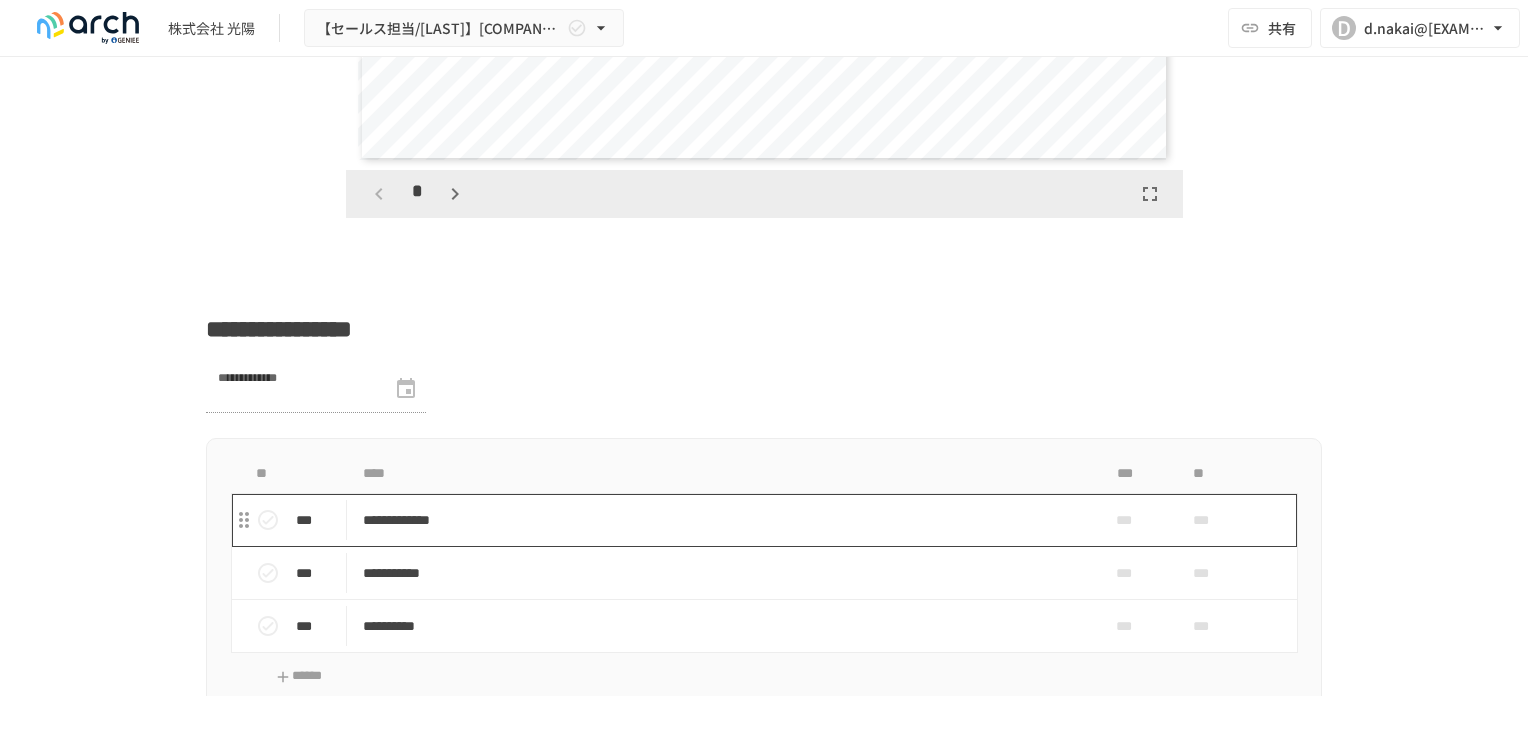 click on "**********" at bounding box center [722, 520] 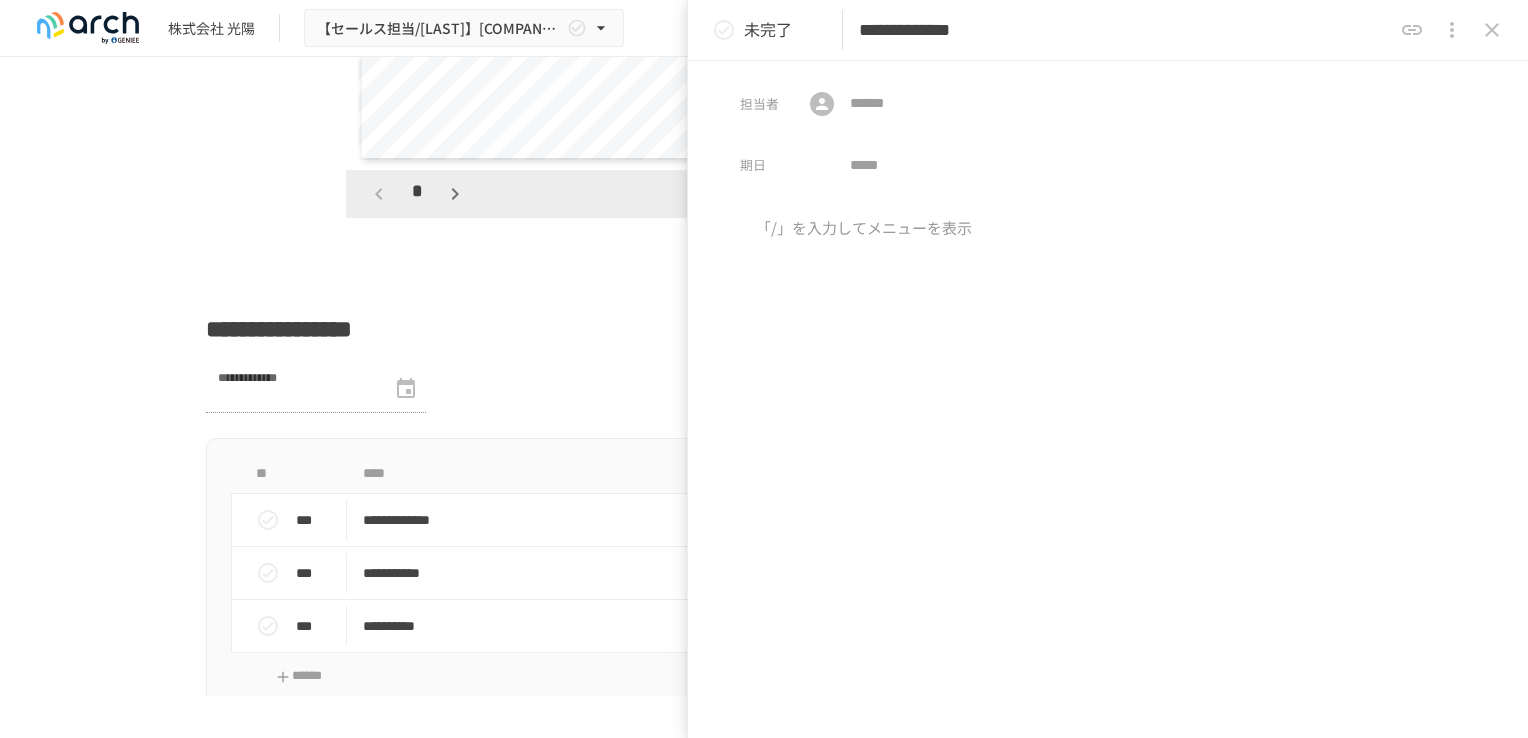 click on "**********" at bounding box center (764, 401) 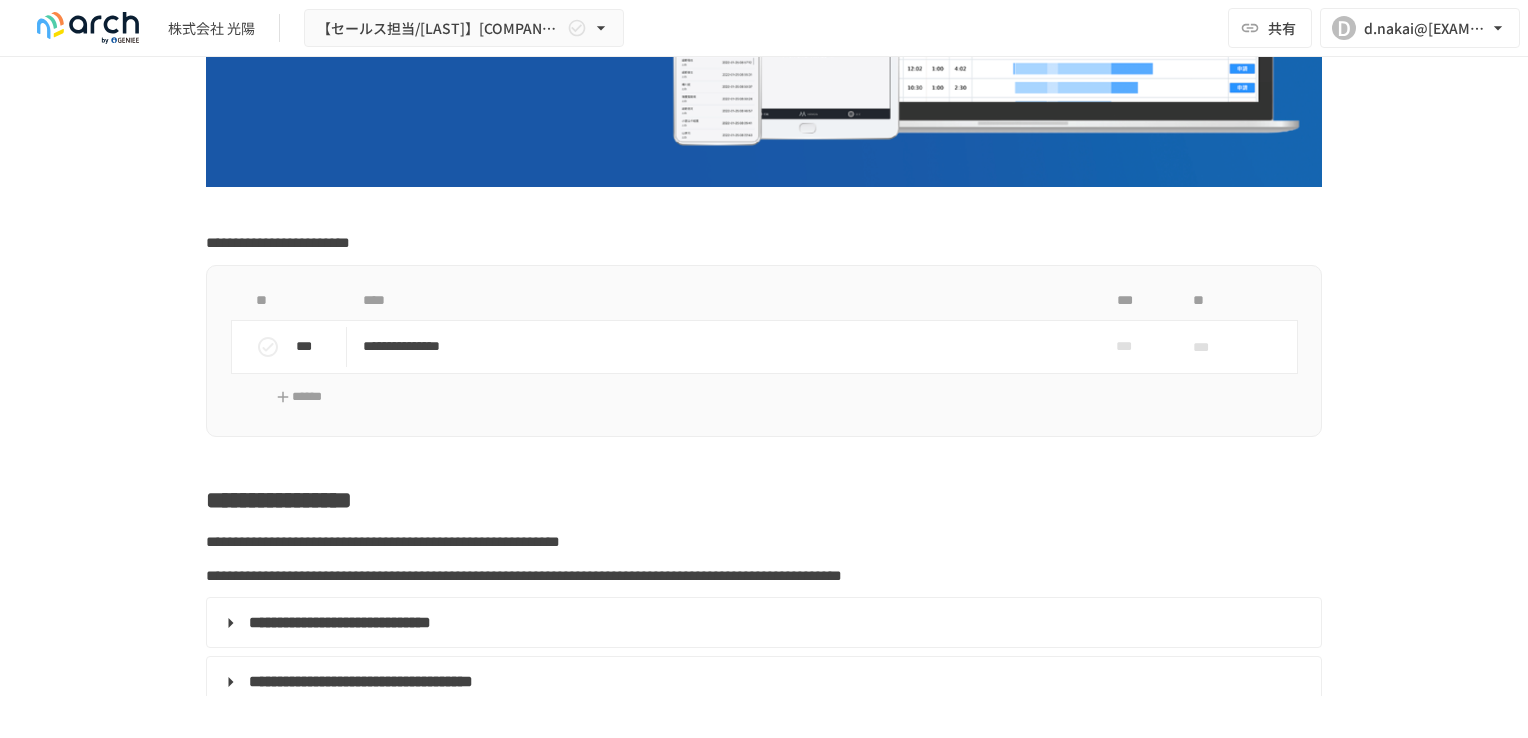 scroll, scrollTop: 0, scrollLeft: 0, axis: both 